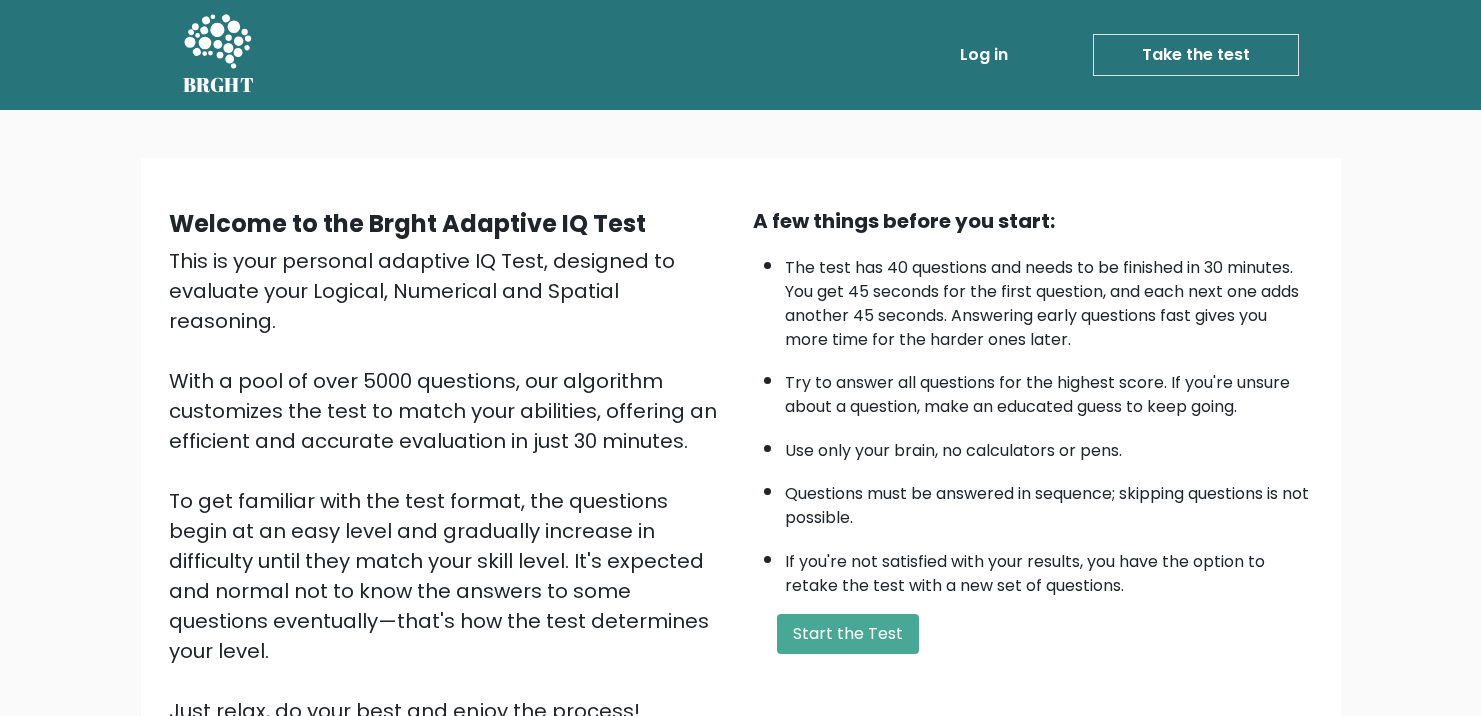 click on "Start the Test" at bounding box center (848, 634) 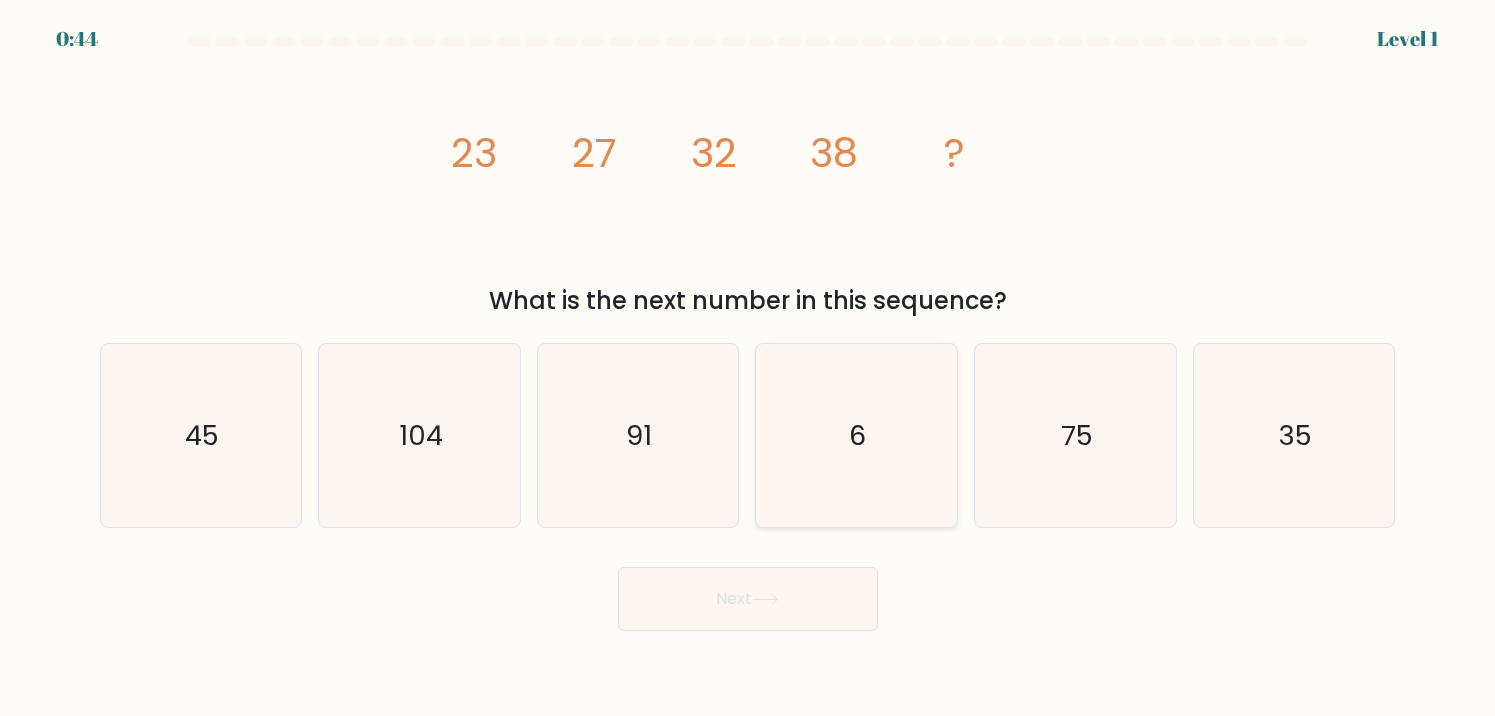 scroll, scrollTop: 0, scrollLeft: 0, axis: both 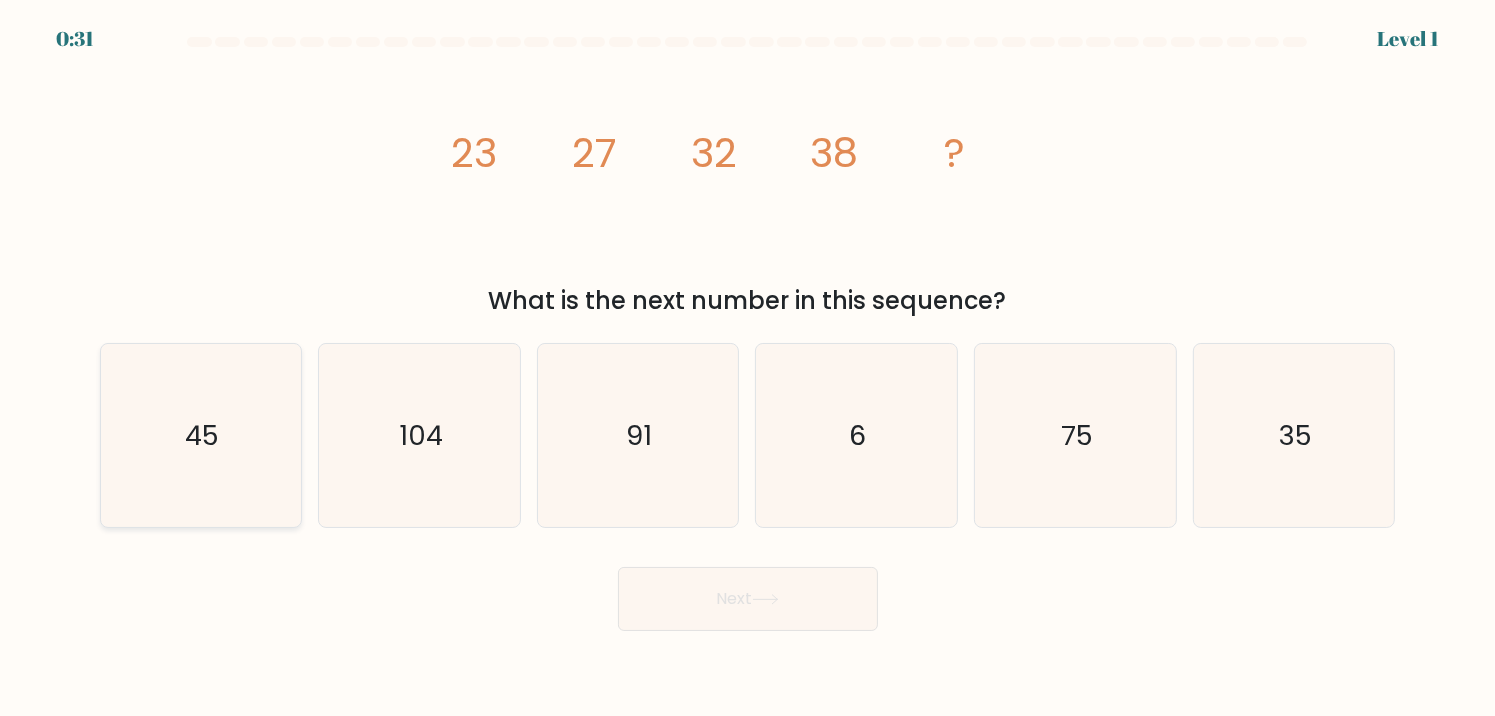 click on "45" 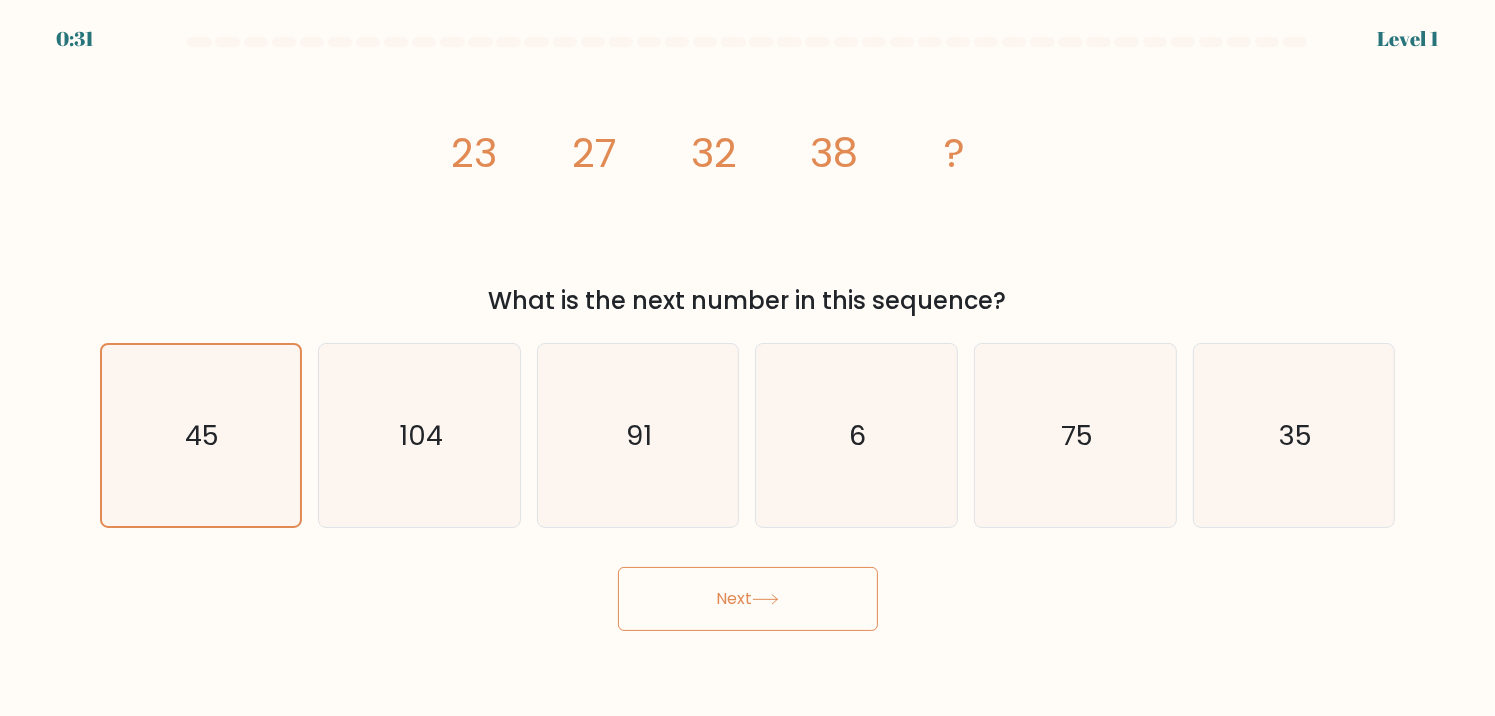 click on "Next" at bounding box center [748, 599] 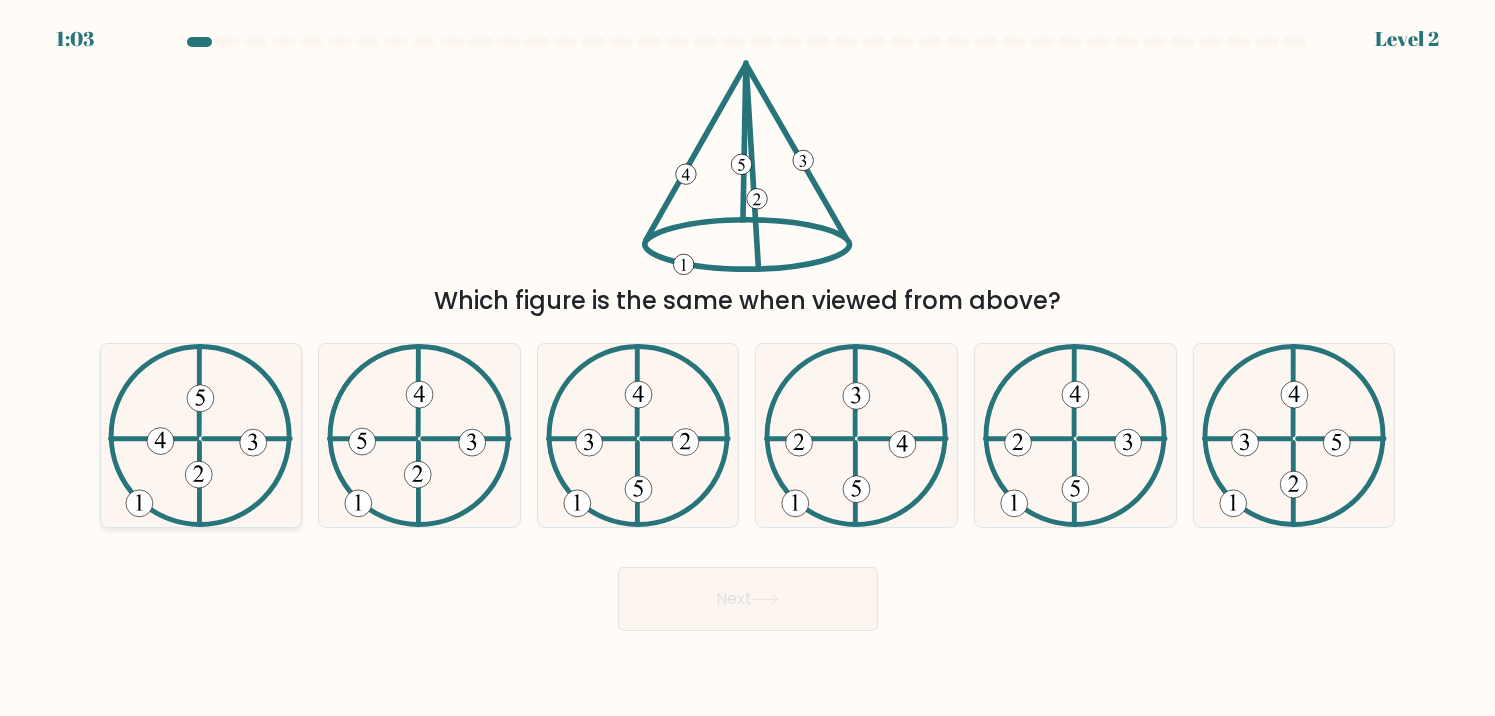 click 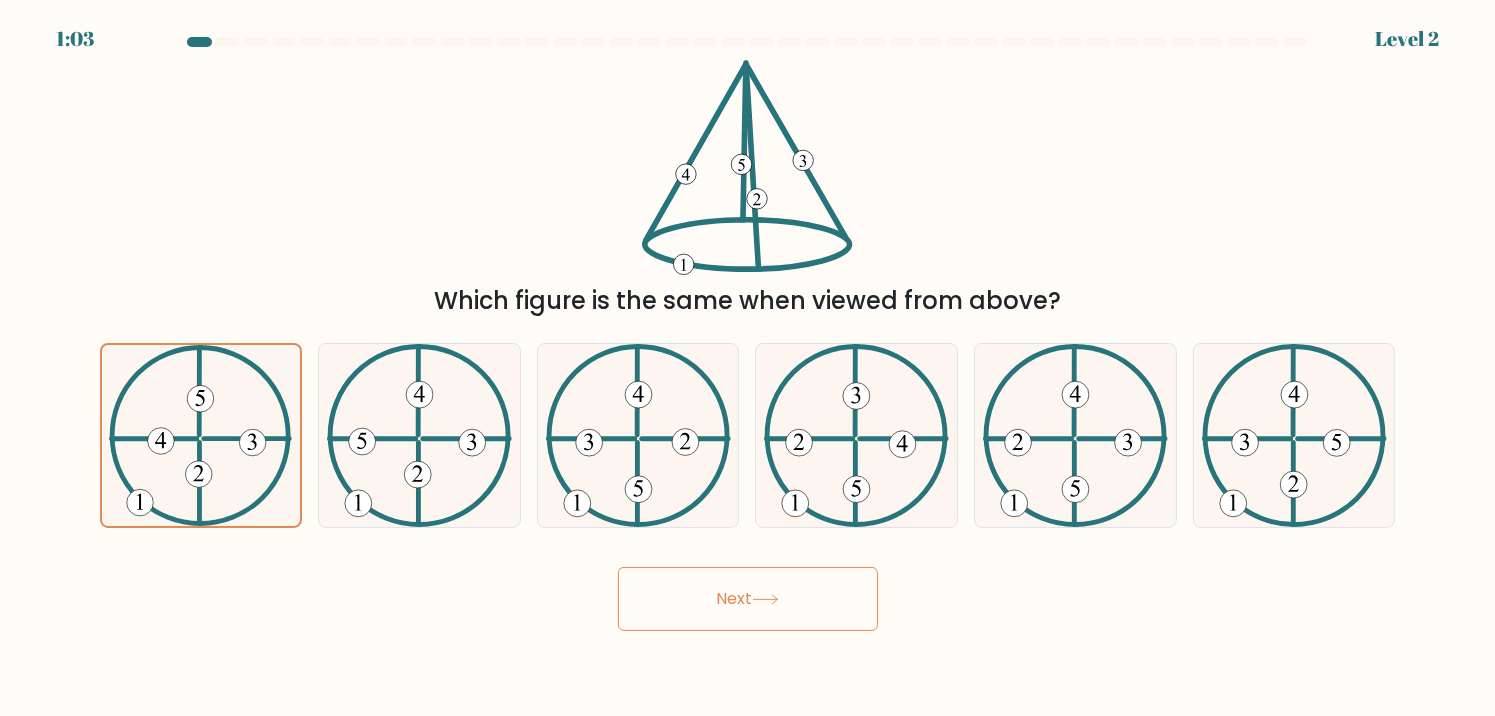 click on "Next" at bounding box center (748, 599) 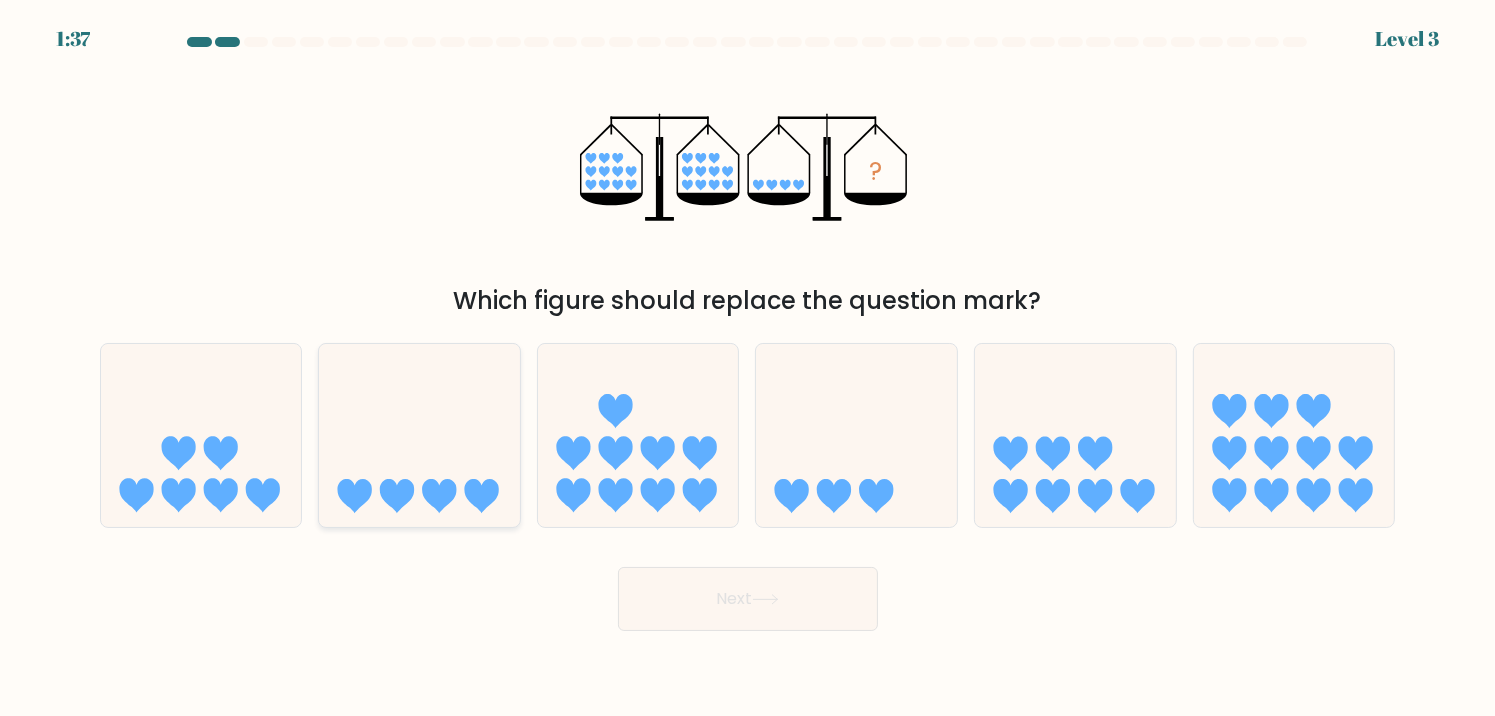 click 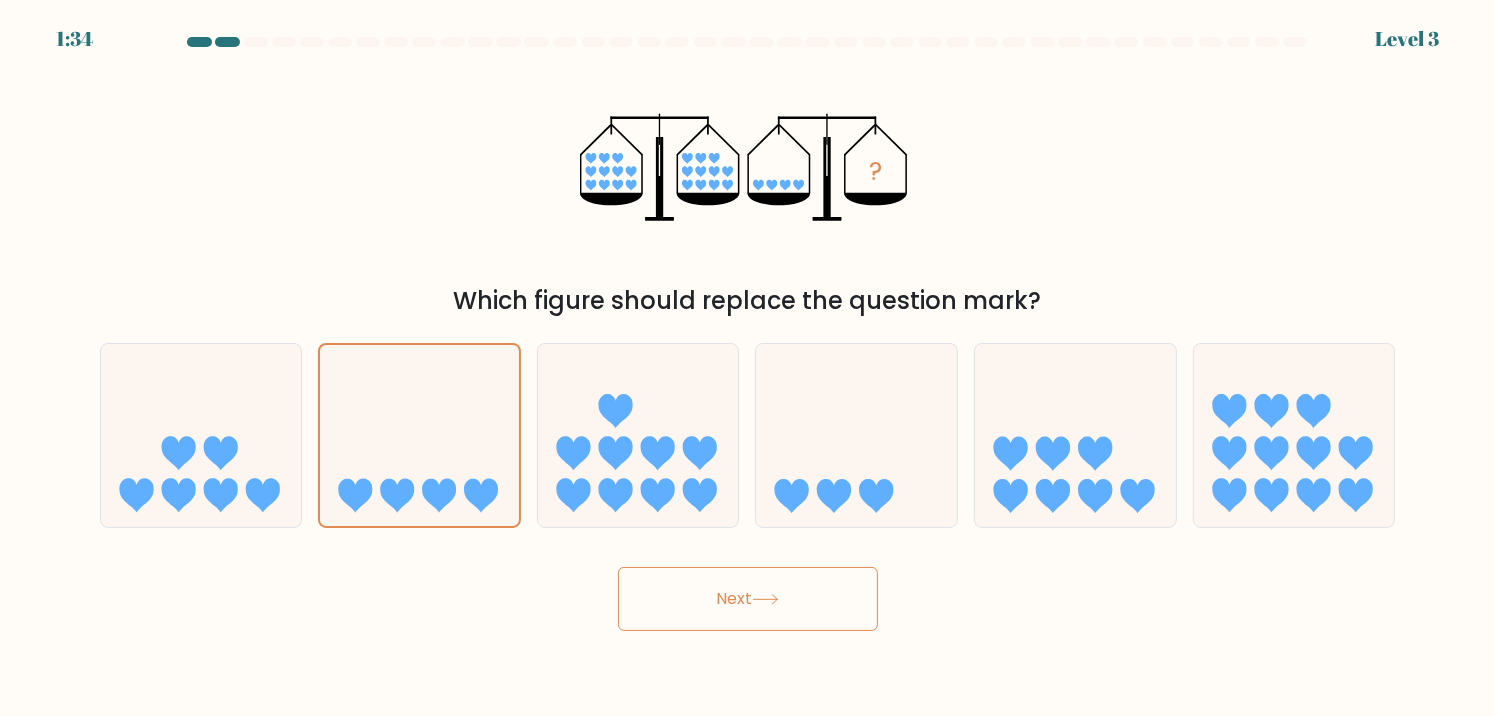 click on "Next" at bounding box center [748, 599] 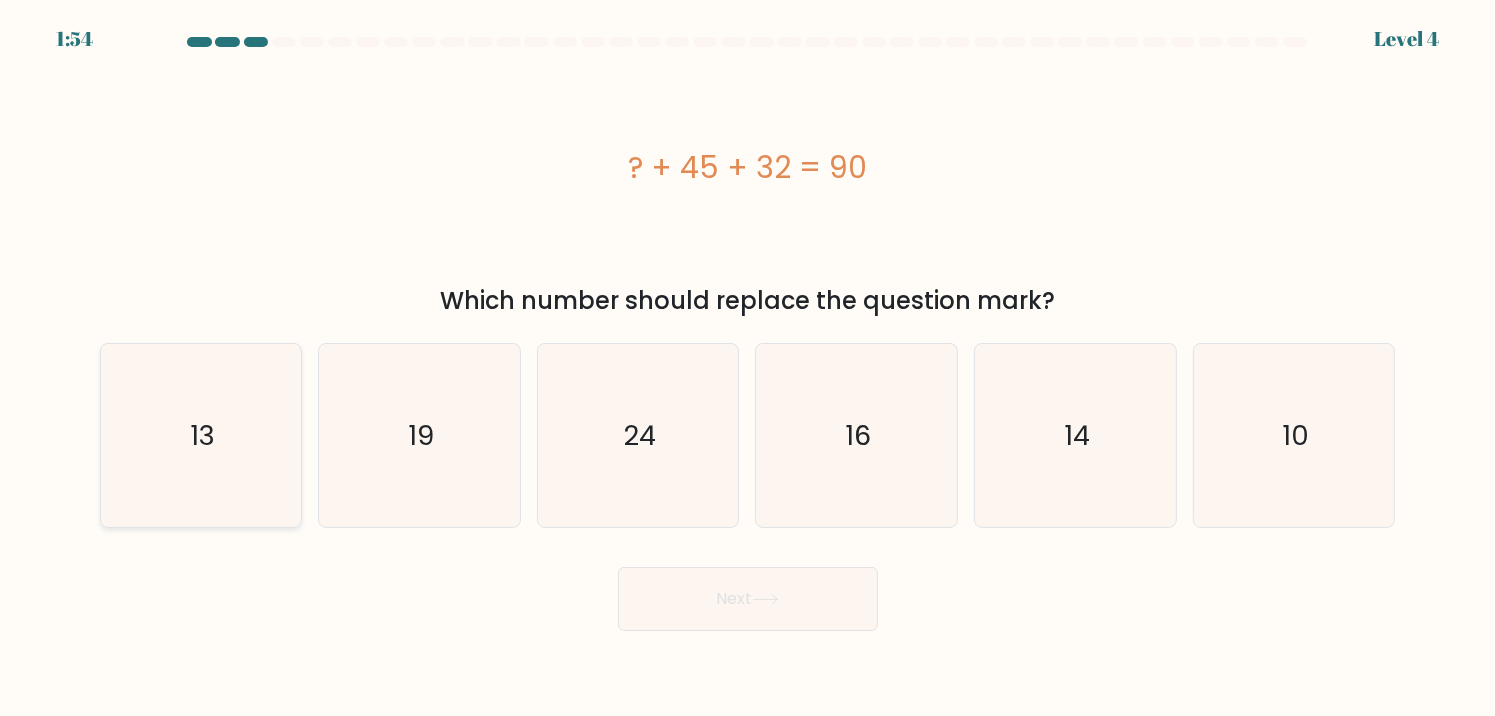 click on "13" 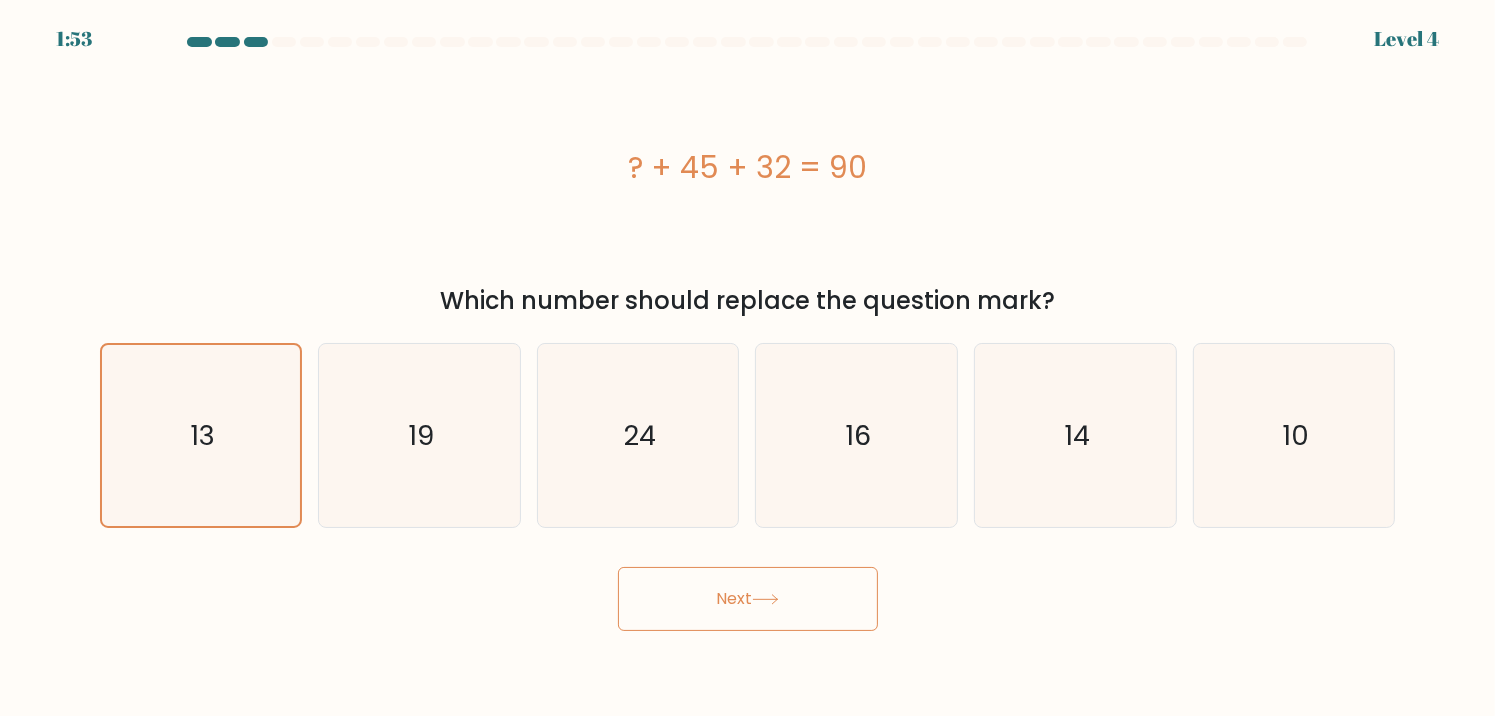 click on "Next" at bounding box center (748, 599) 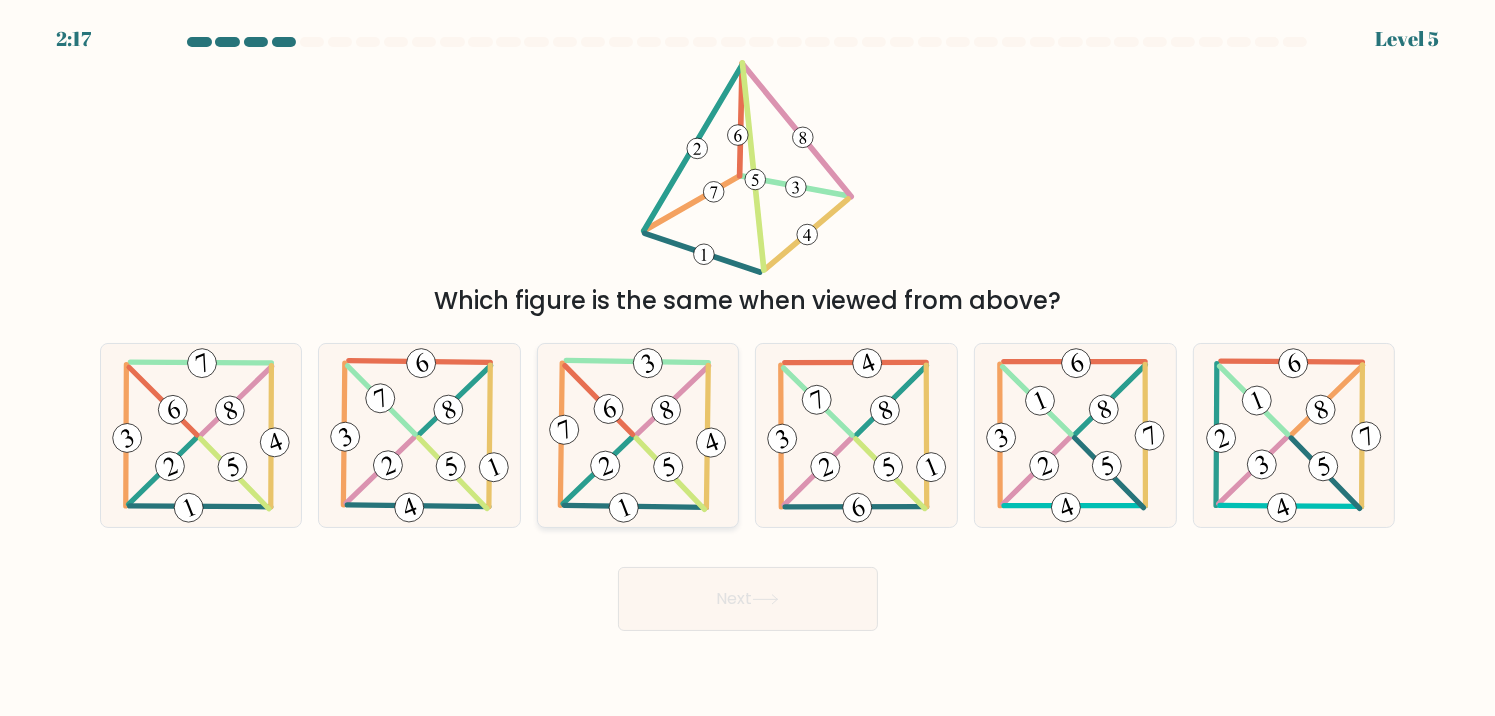click 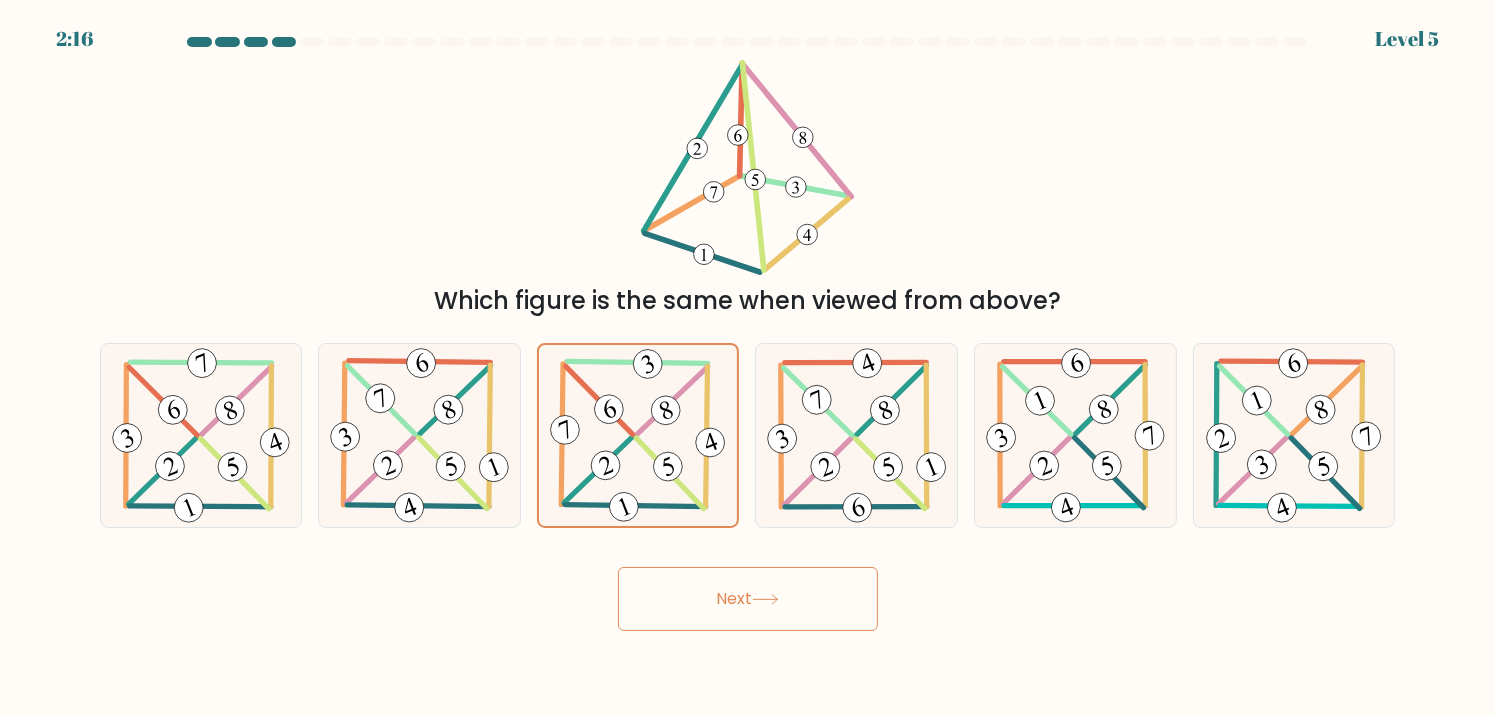 click on "Next" at bounding box center [748, 599] 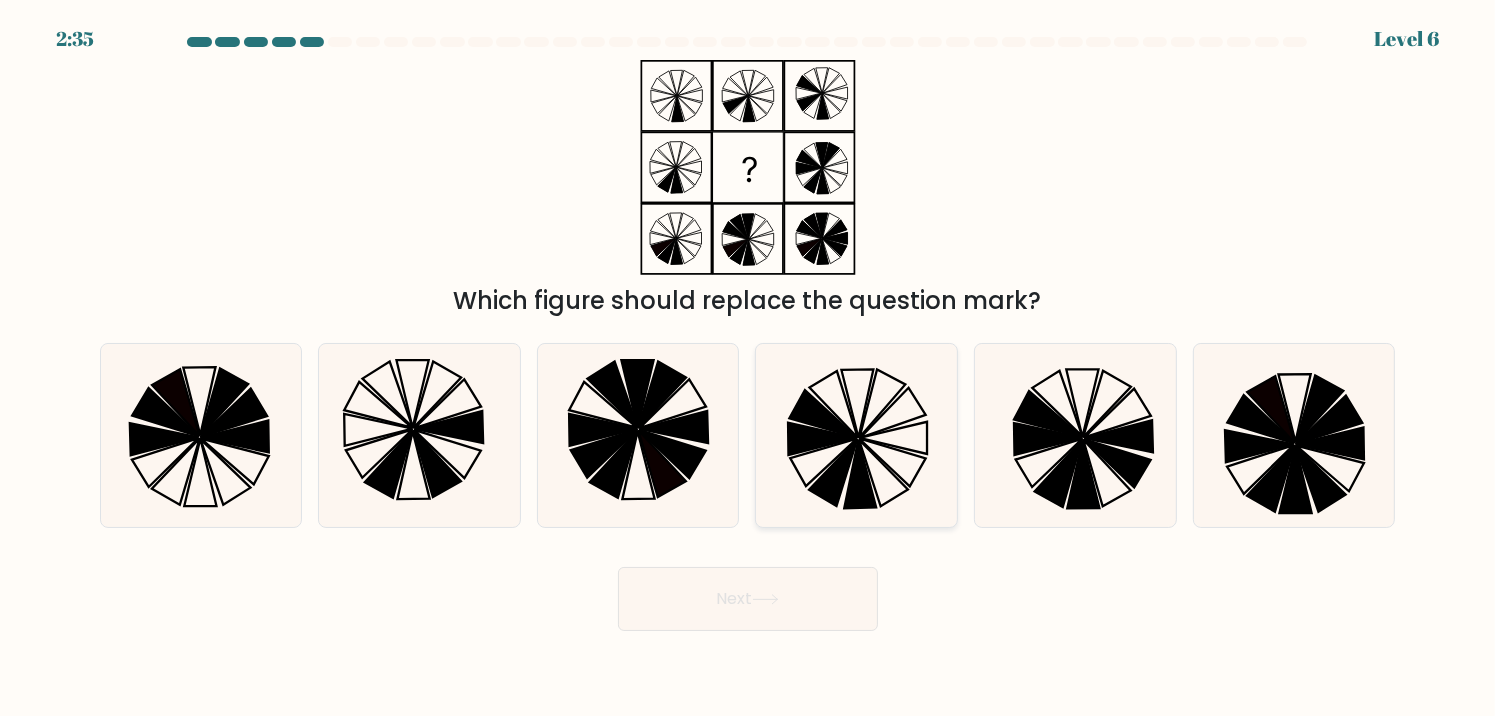 click 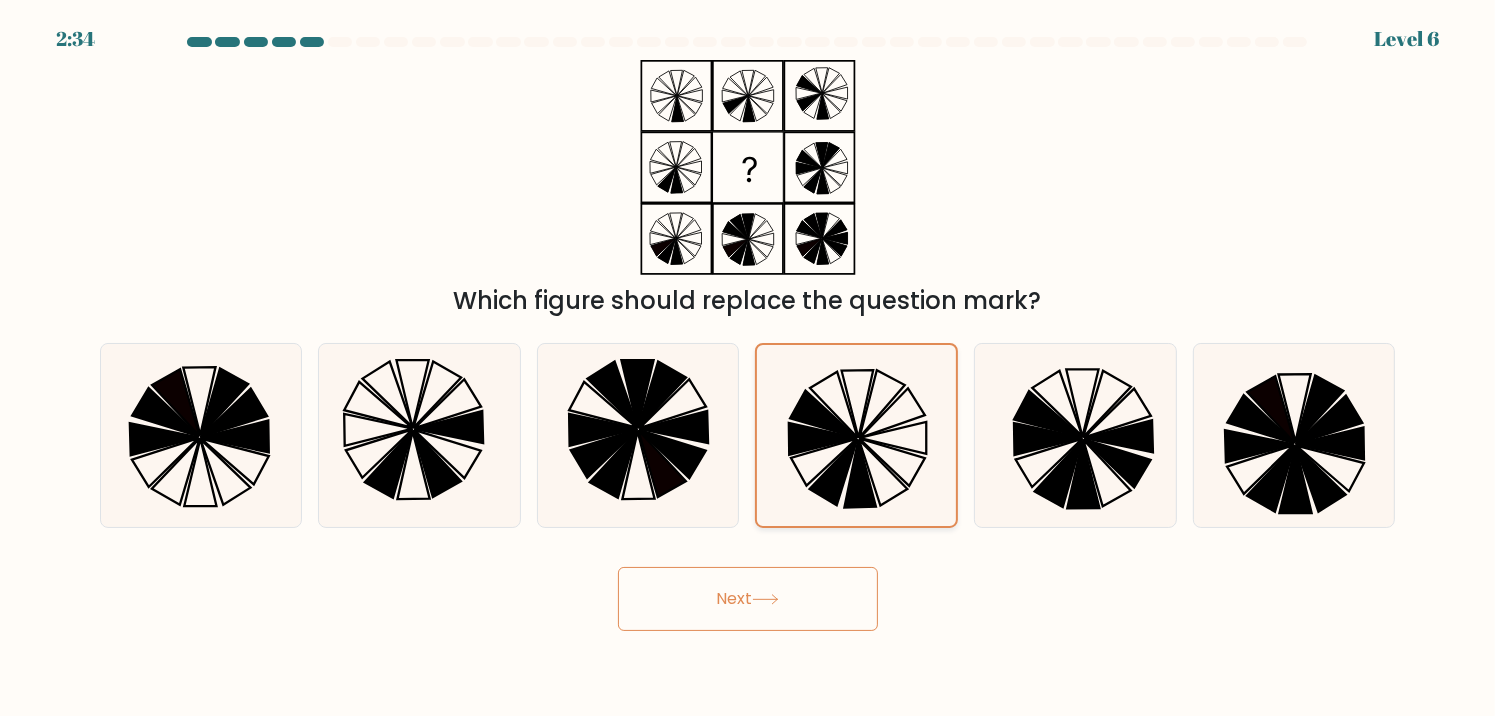 drag, startPoint x: 818, startPoint y: 576, endPoint x: 783, endPoint y: 451, distance: 129.80756 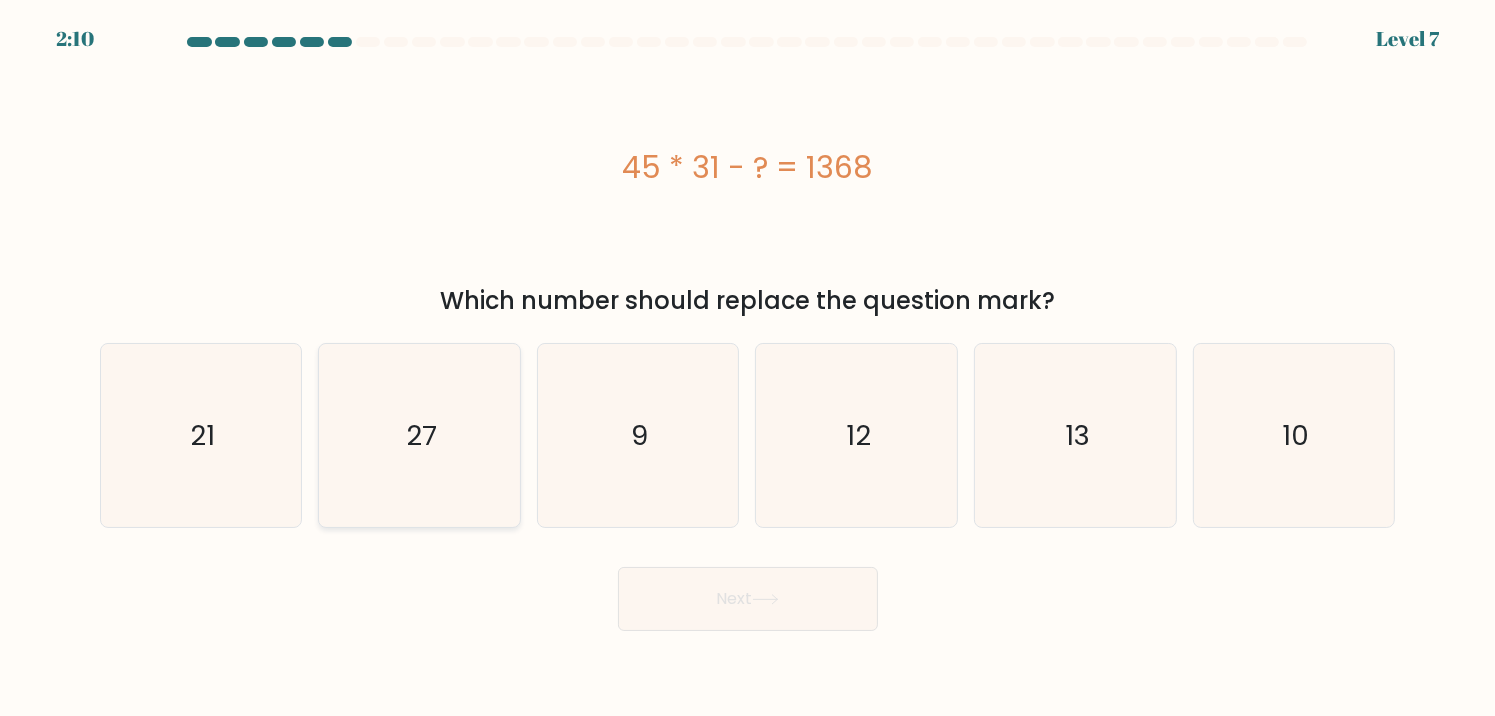 click on "27" 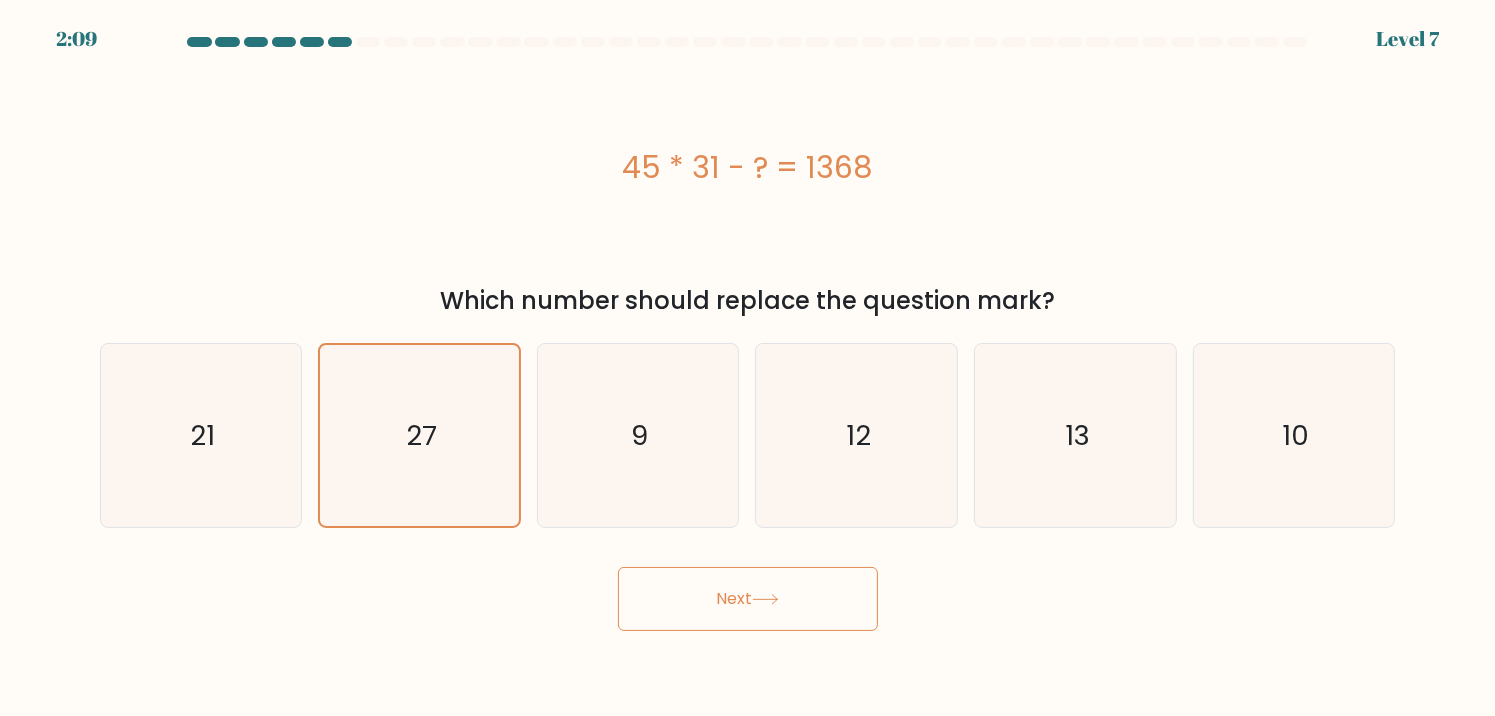 click on "Next" at bounding box center (748, 599) 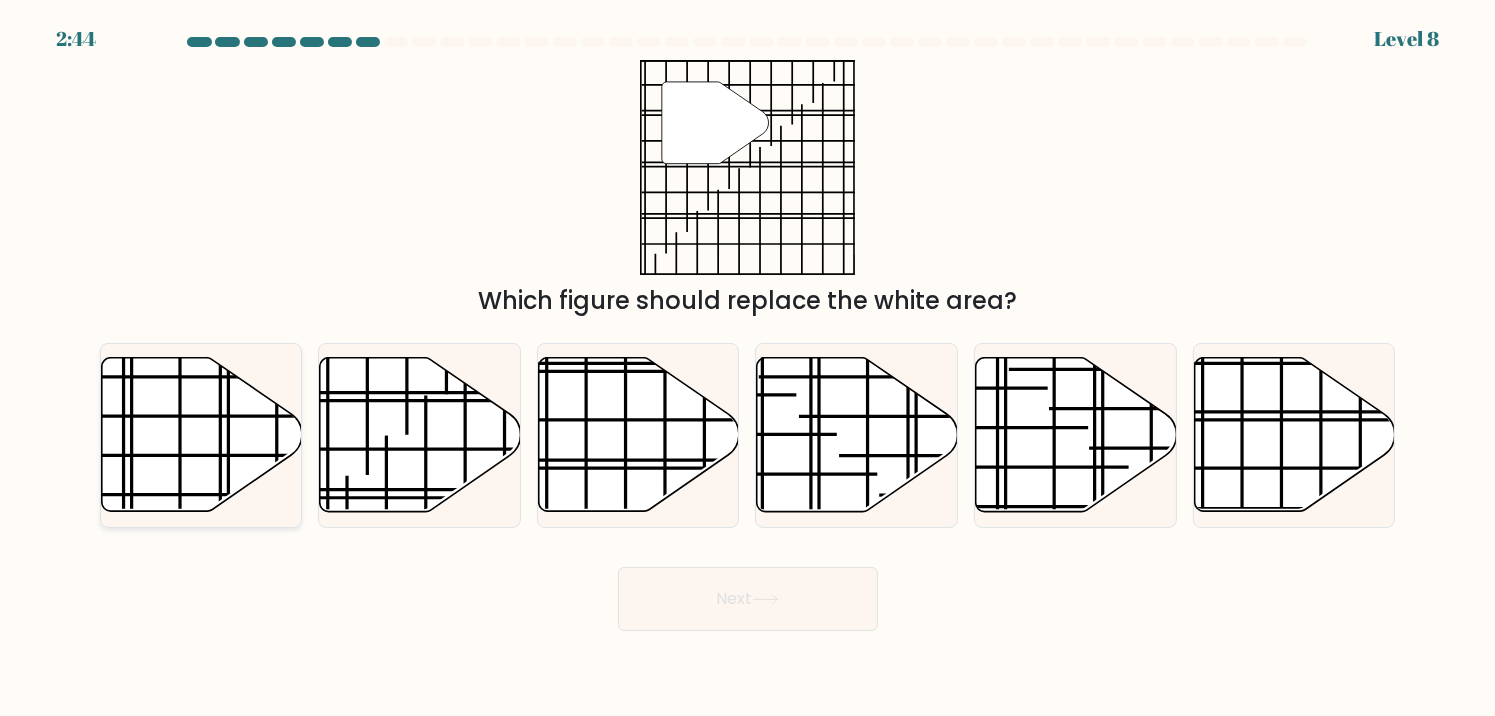 click 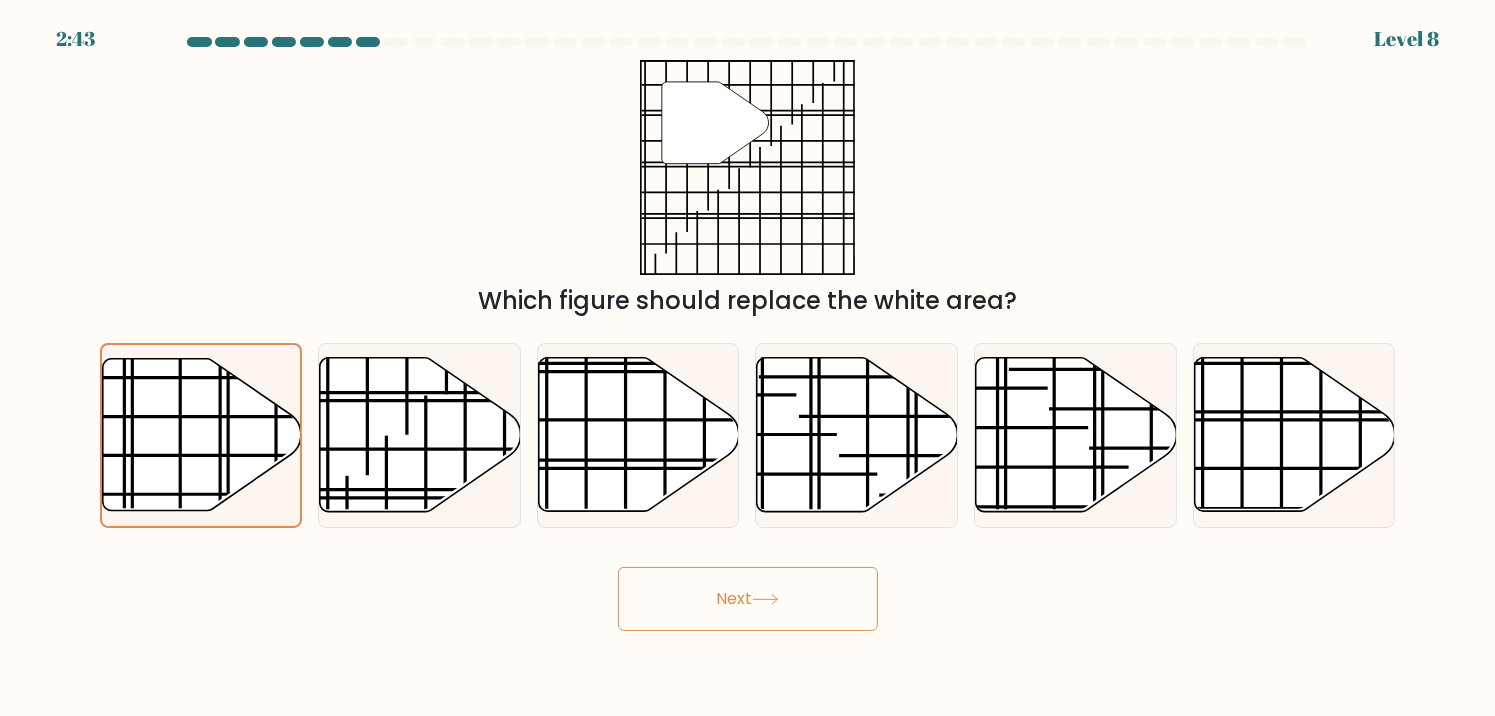 click 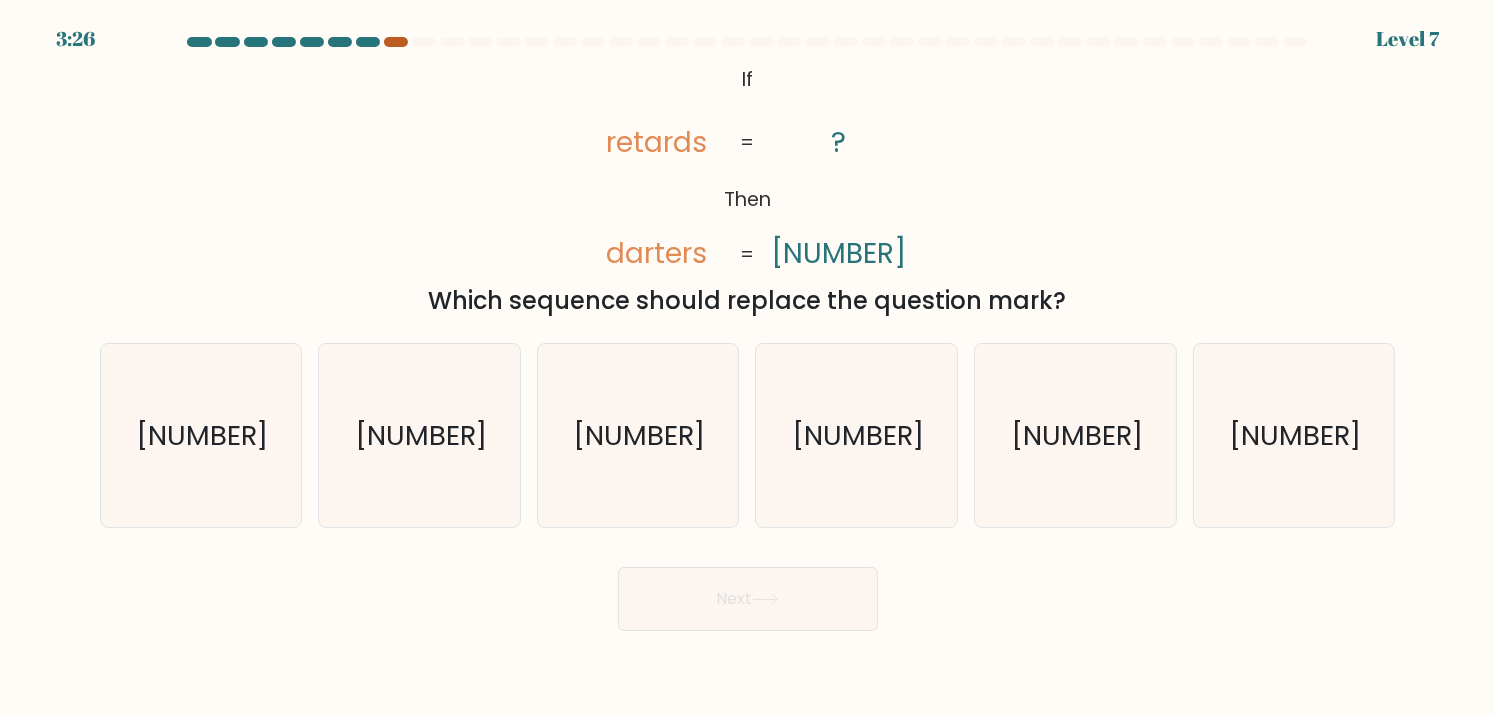 click at bounding box center (396, 42) 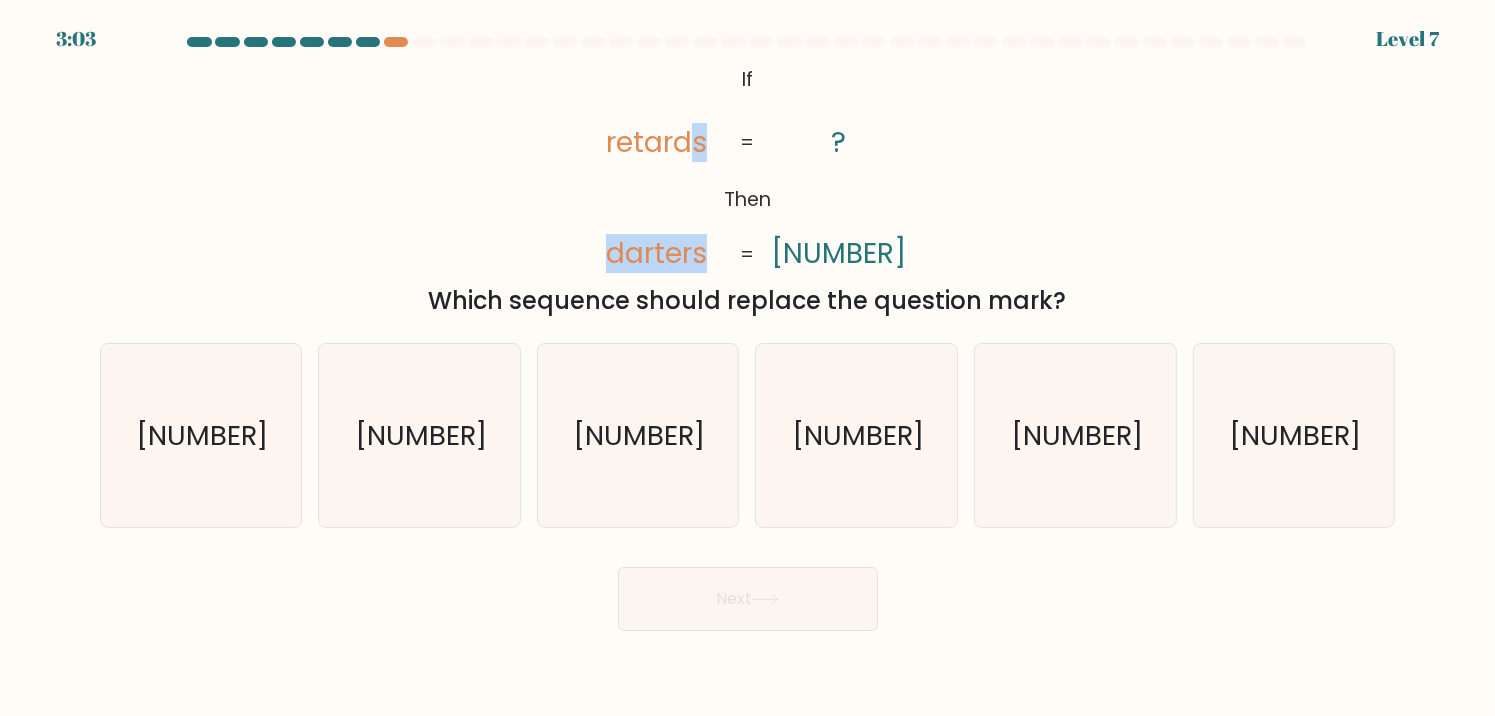 drag, startPoint x: 691, startPoint y: 76, endPoint x: 838, endPoint y: 174, distance: 176.67201 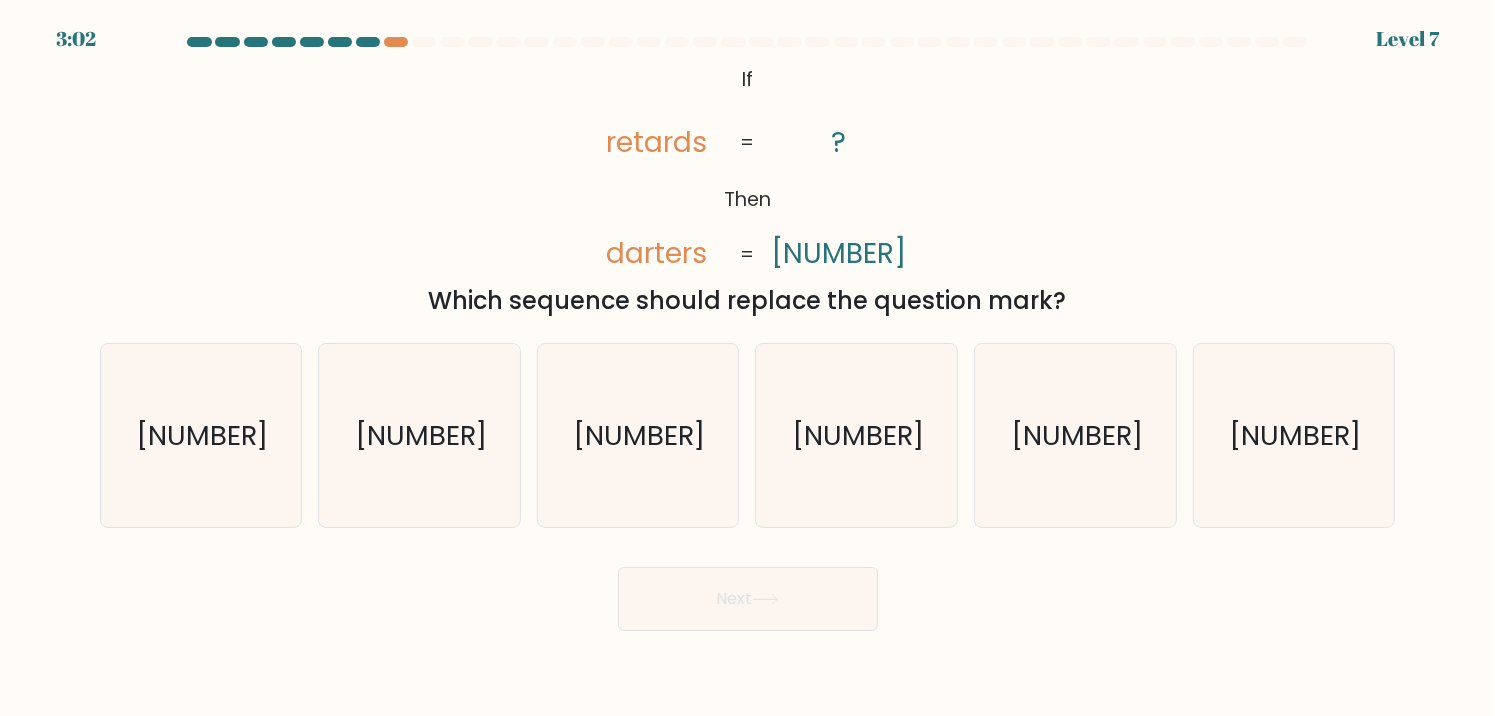 click on "@import url('https://fonts.googleapis.com/css?family=Abril+Fatface:400,100,100italic,300,300italic,400italic,500,500italic,700,700italic,900,900italic');           If       Then       retards       darters       ?       [NUMBER]       =       =" 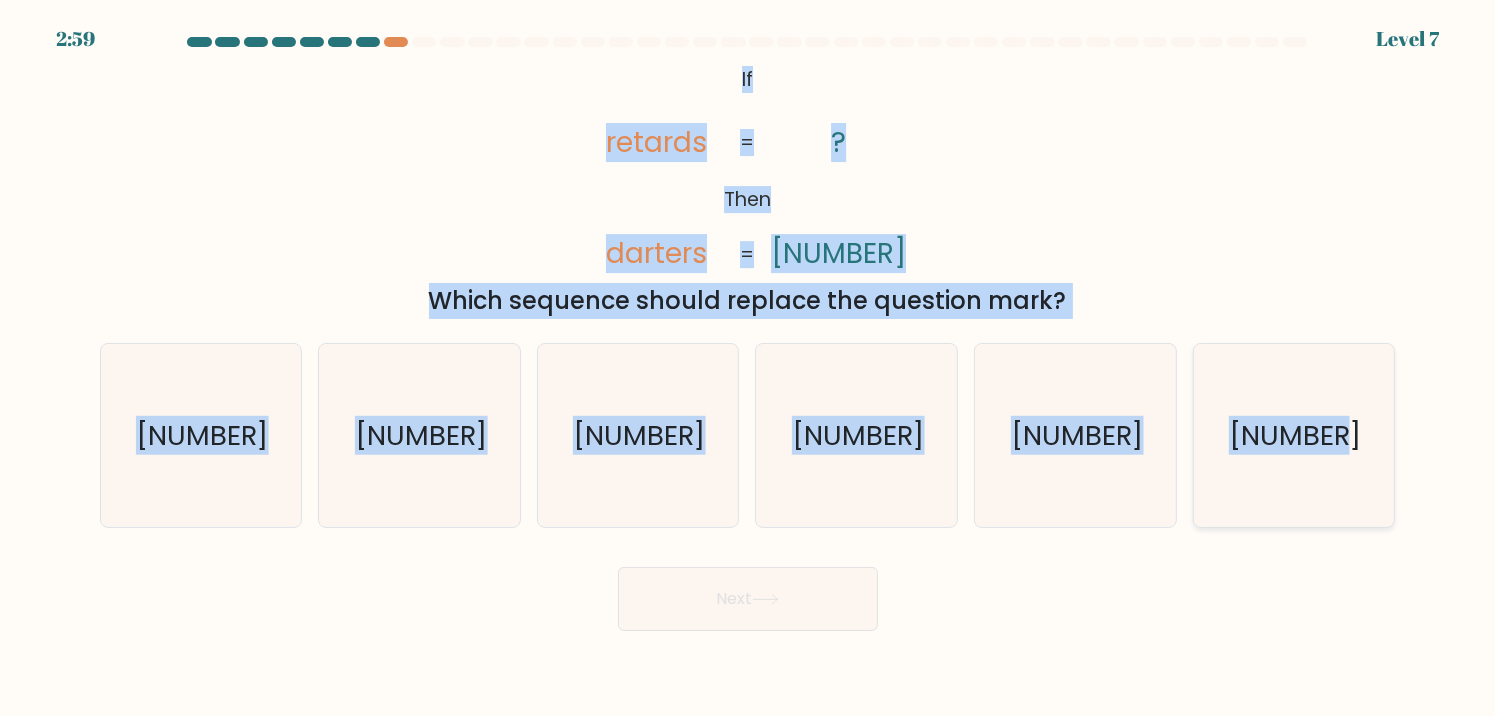 drag, startPoint x: 736, startPoint y: 66, endPoint x: 1375, endPoint y: 463, distance: 752.2832 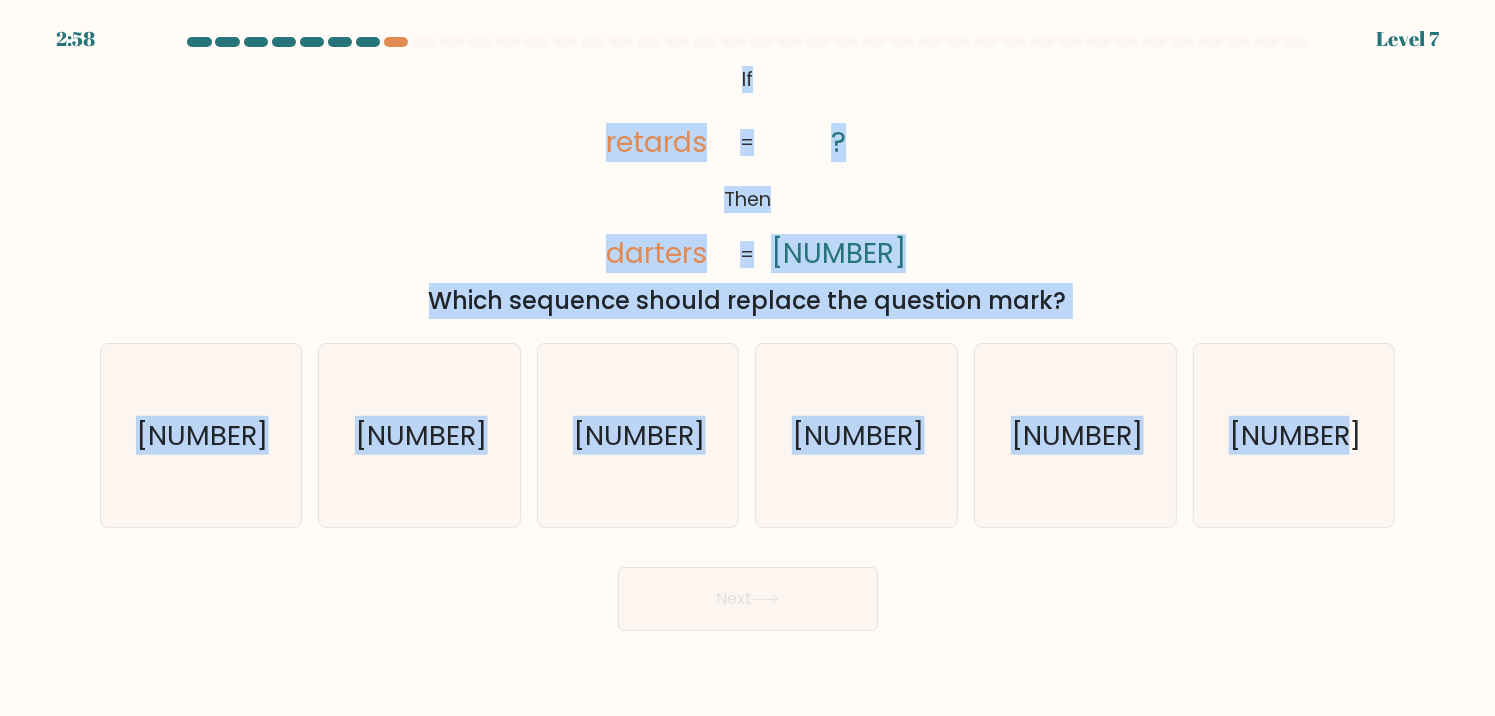 copy on "If       Then       retards       darters       ?       [NUMBER]       =       =
Which sequence should replace the question mark?
a.
5613071
b.
6117530
c.
5061173
d.
3171650
e.
1053167
f.
0761531" 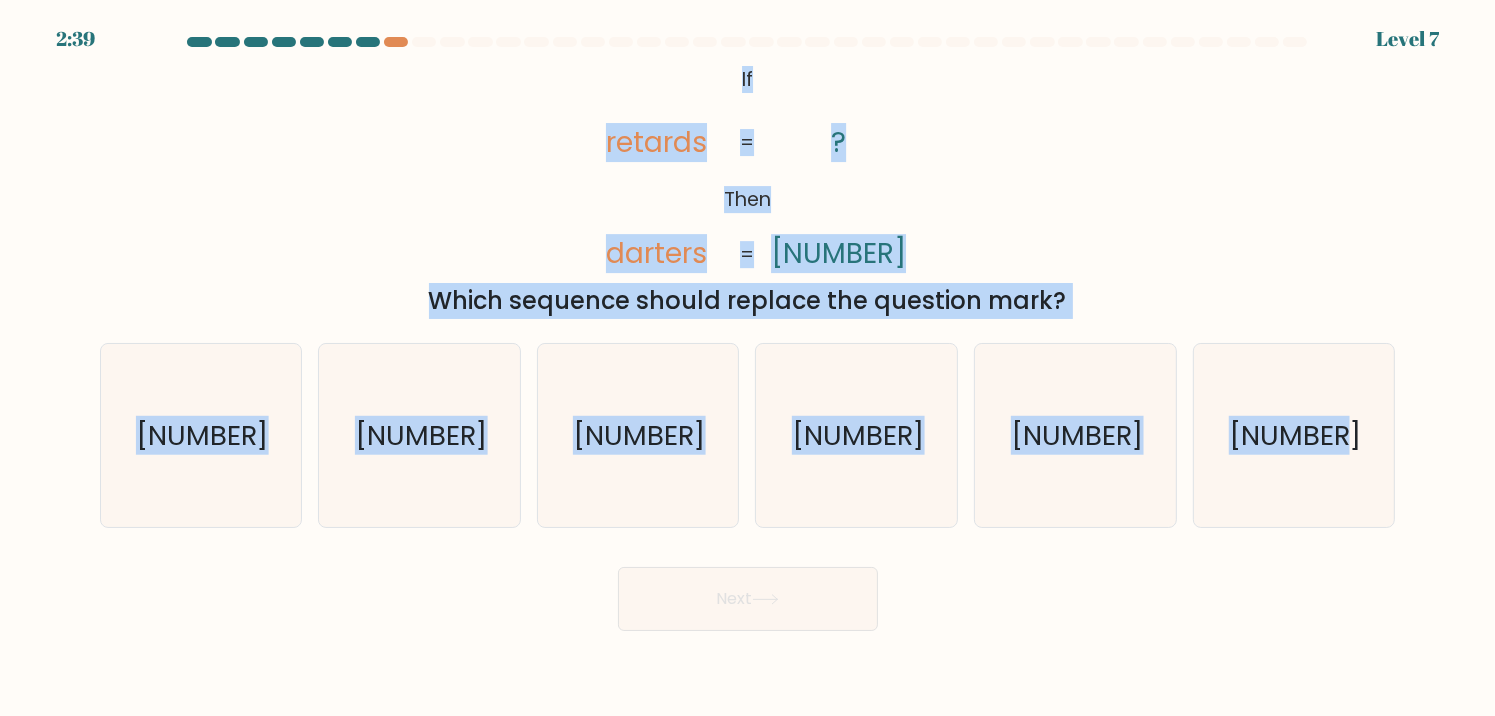 click on "@import url('https://fonts.googleapis.com/css?family=Abril+Fatface:400,100,100italic,300,300italic,400italic,500,500italic,700,700italic,900,900italic');           If       Then       retards       darters       ?       [NUMBER]       =       =" at bounding box center [748, 189] 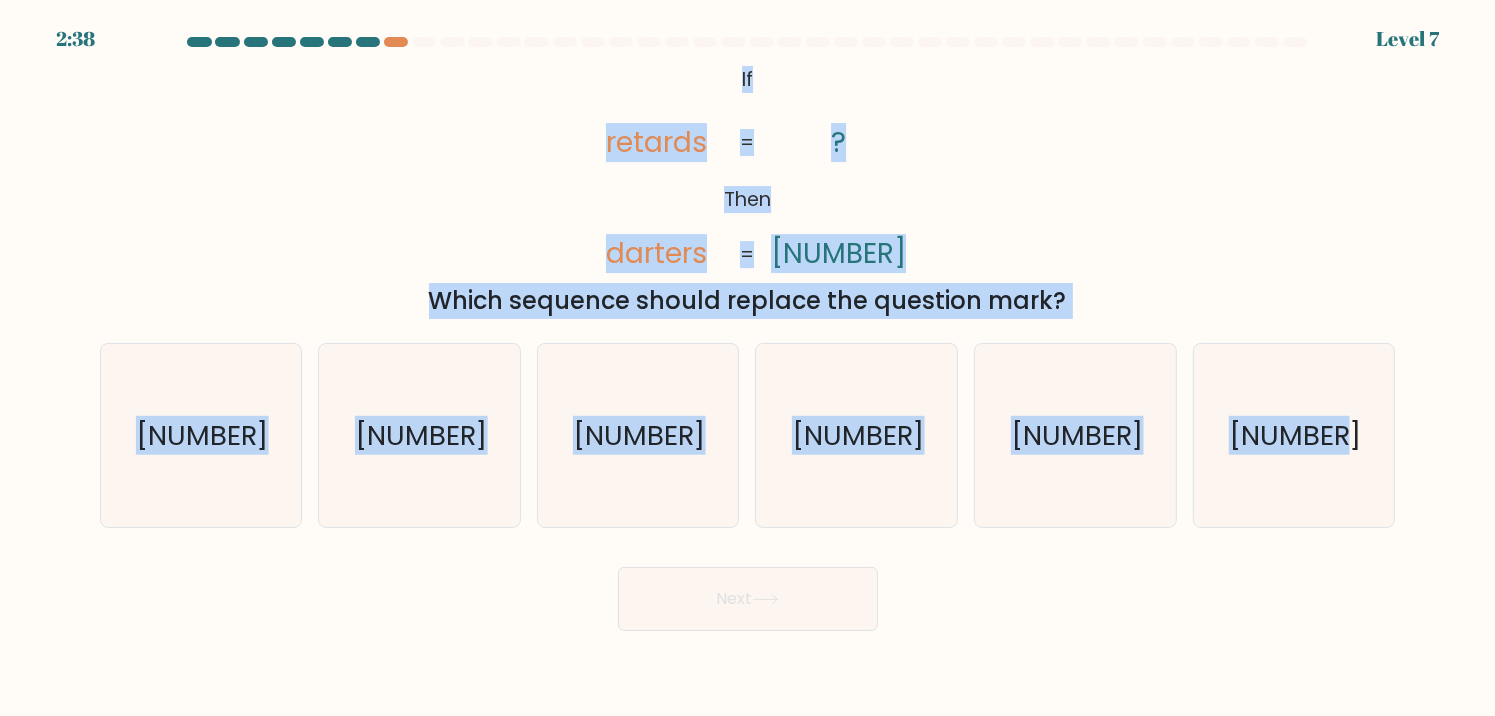 click on "@import url('https://fonts.googleapis.com/css?family=Abril+Fatface:400,100,100italic,300,300italic,400italic,500,500italic,700,700italic,900,900italic');           If       Then       retards       darters       ?       [NUMBER]       =       =" at bounding box center (748, 189) 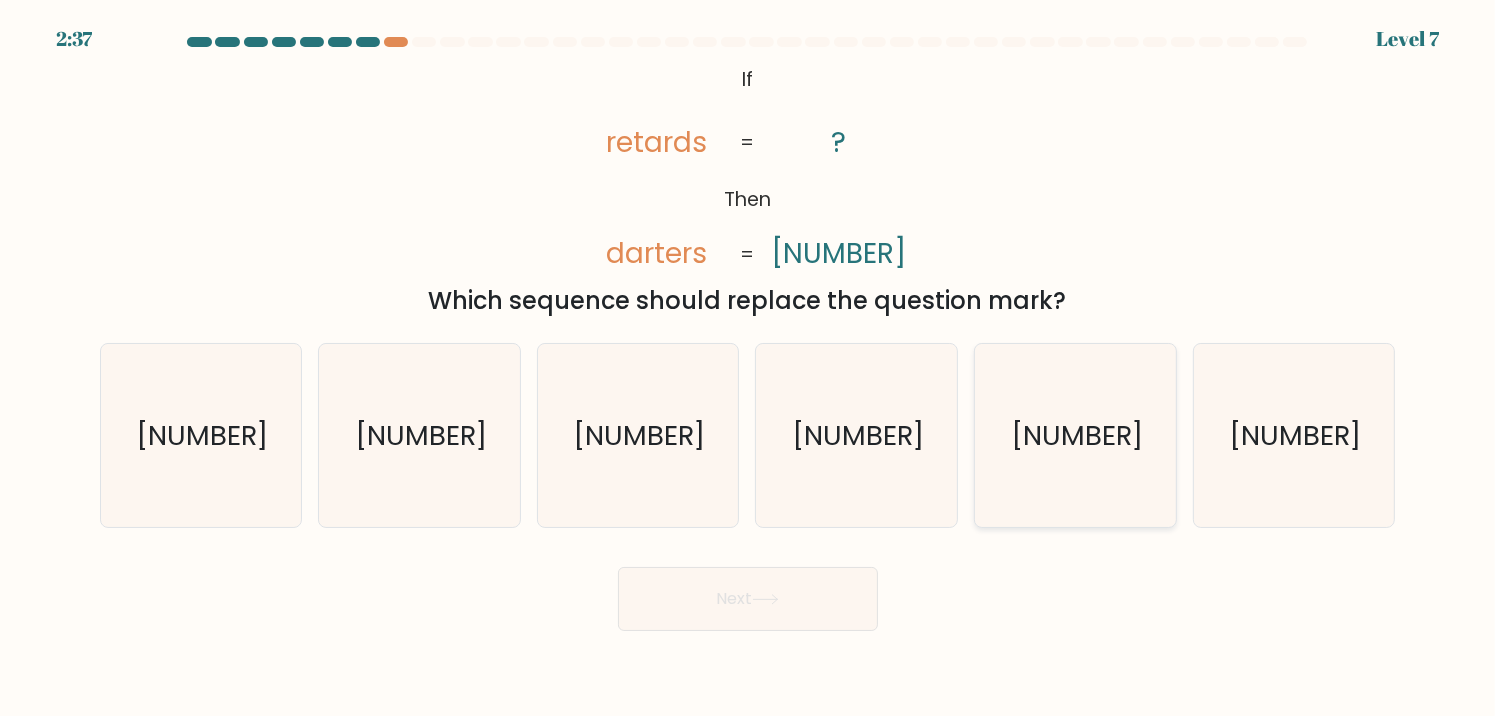 click on "[NUMBER]" 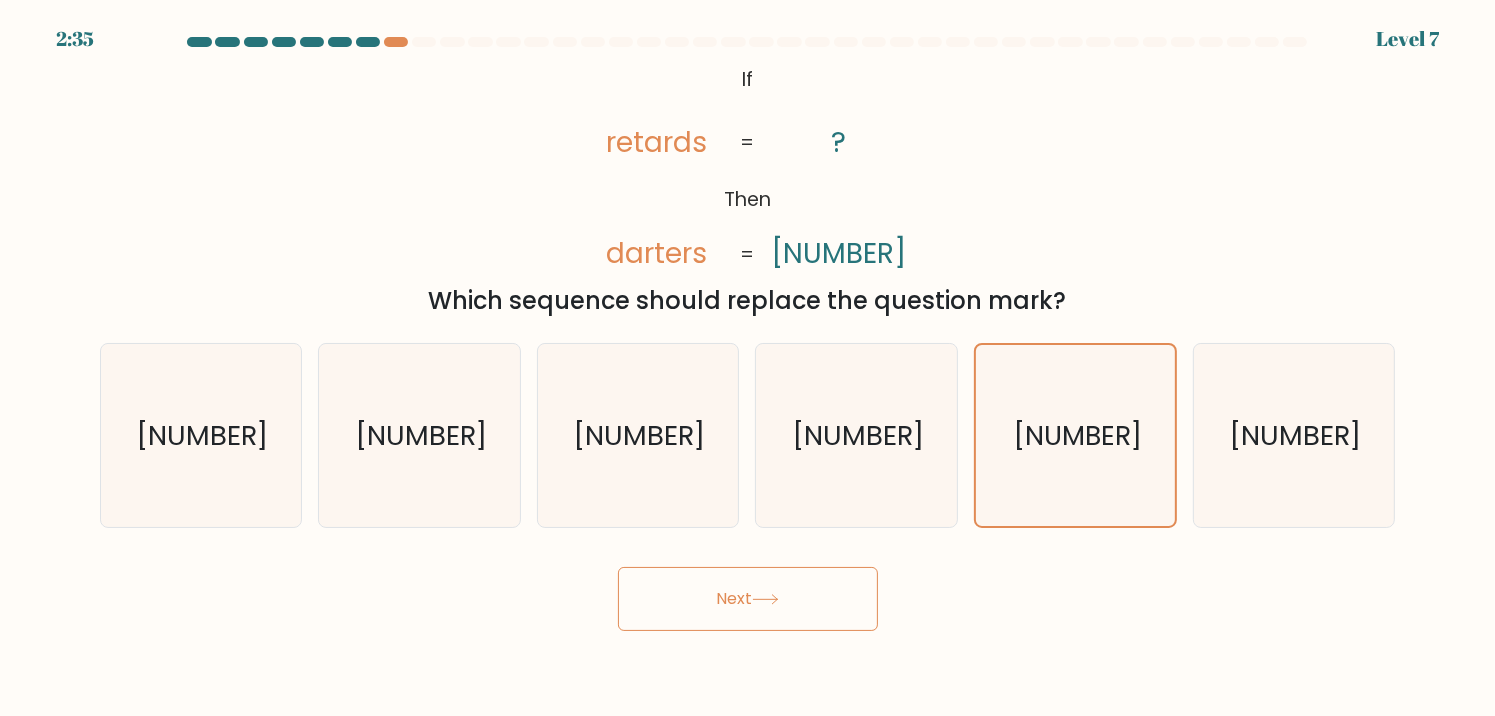 click on "Next" at bounding box center [748, 599] 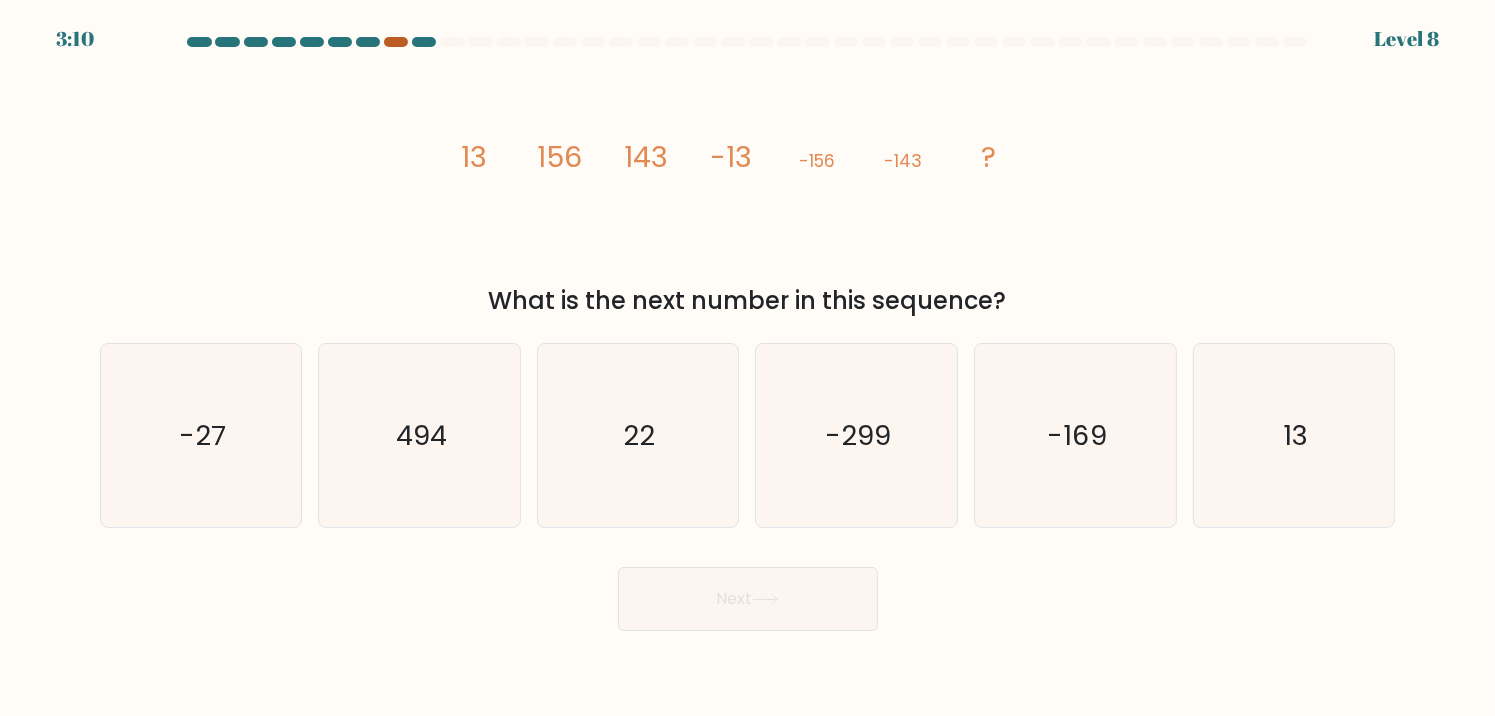 click at bounding box center [396, 42] 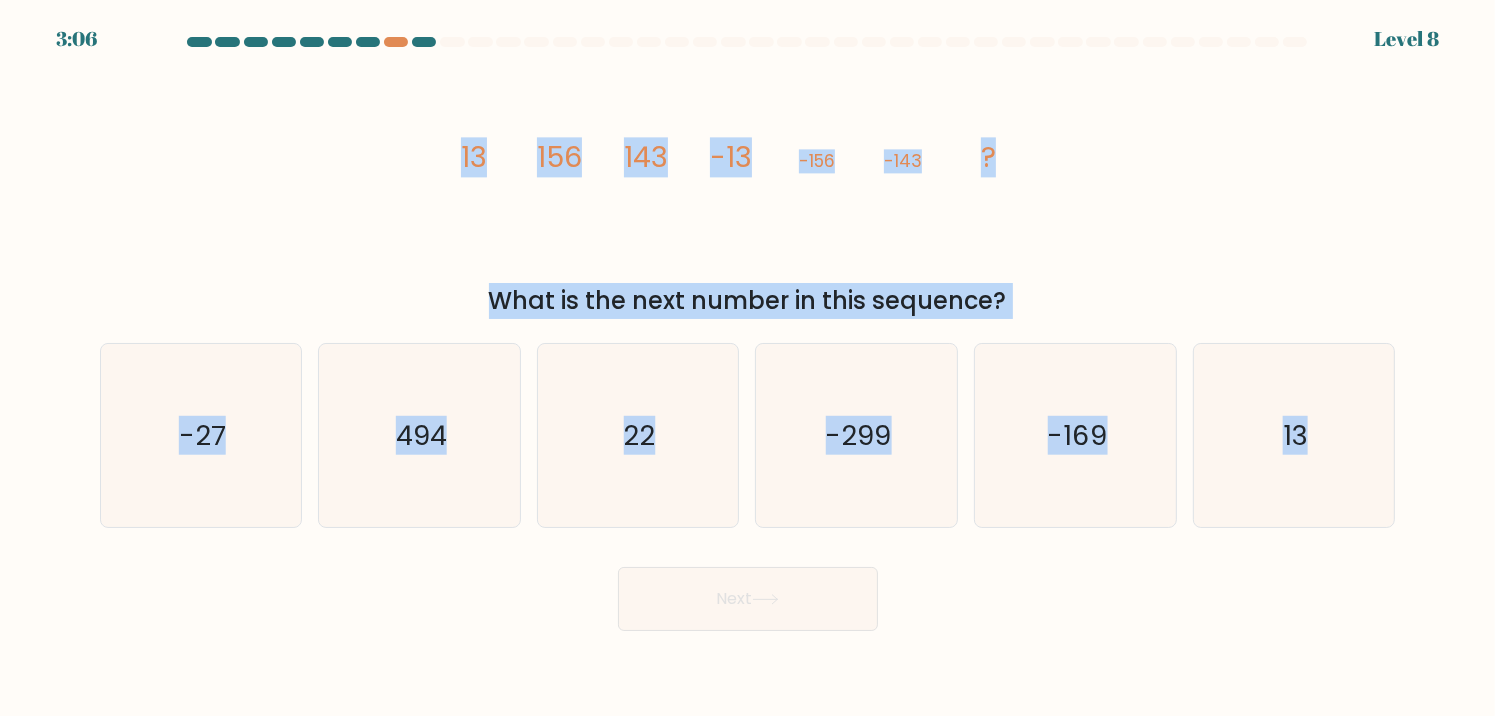drag, startPoint x: 464, startPoint y: 148, endPoint x: 1400, endPoint y: 416, distance: 973.6118 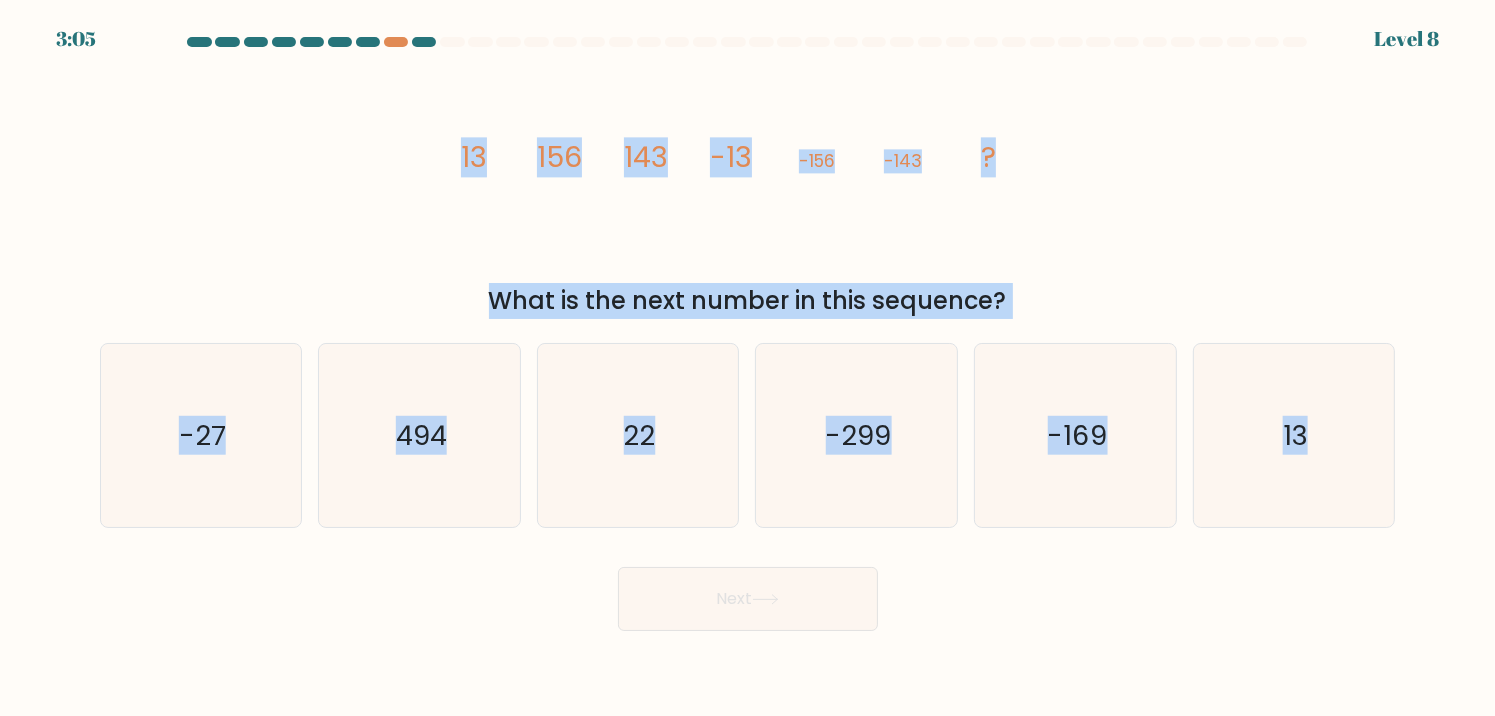 copy on "13
156
143
-13
-156
-143
?
What is the next number in this sequence?
a.
-27
b.
494
c.
22
d.
-299
e.
-169
f.
13" 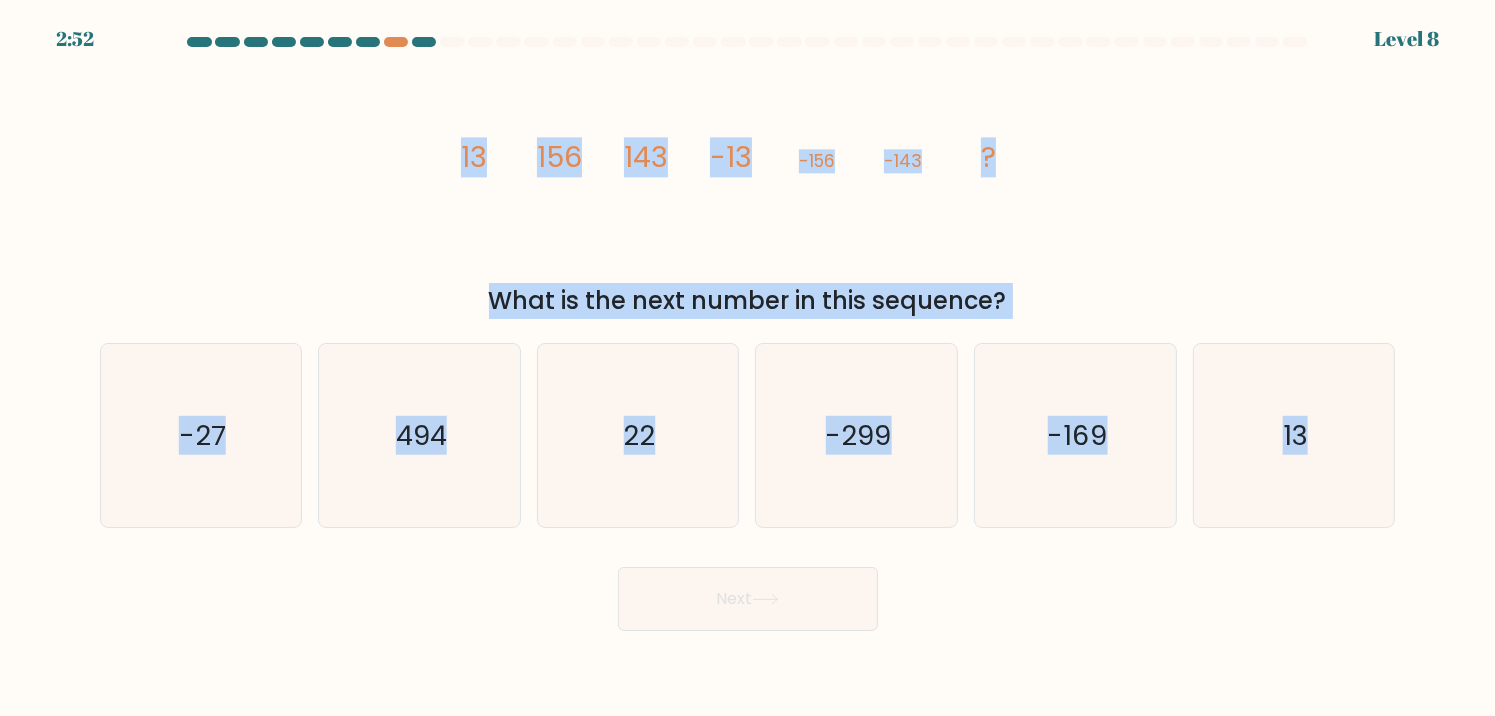 click on "image/svg+xml
13
156
143
-13
-156
-143
?
What is the next number in this sequence?" at bounding box center (748, 189) 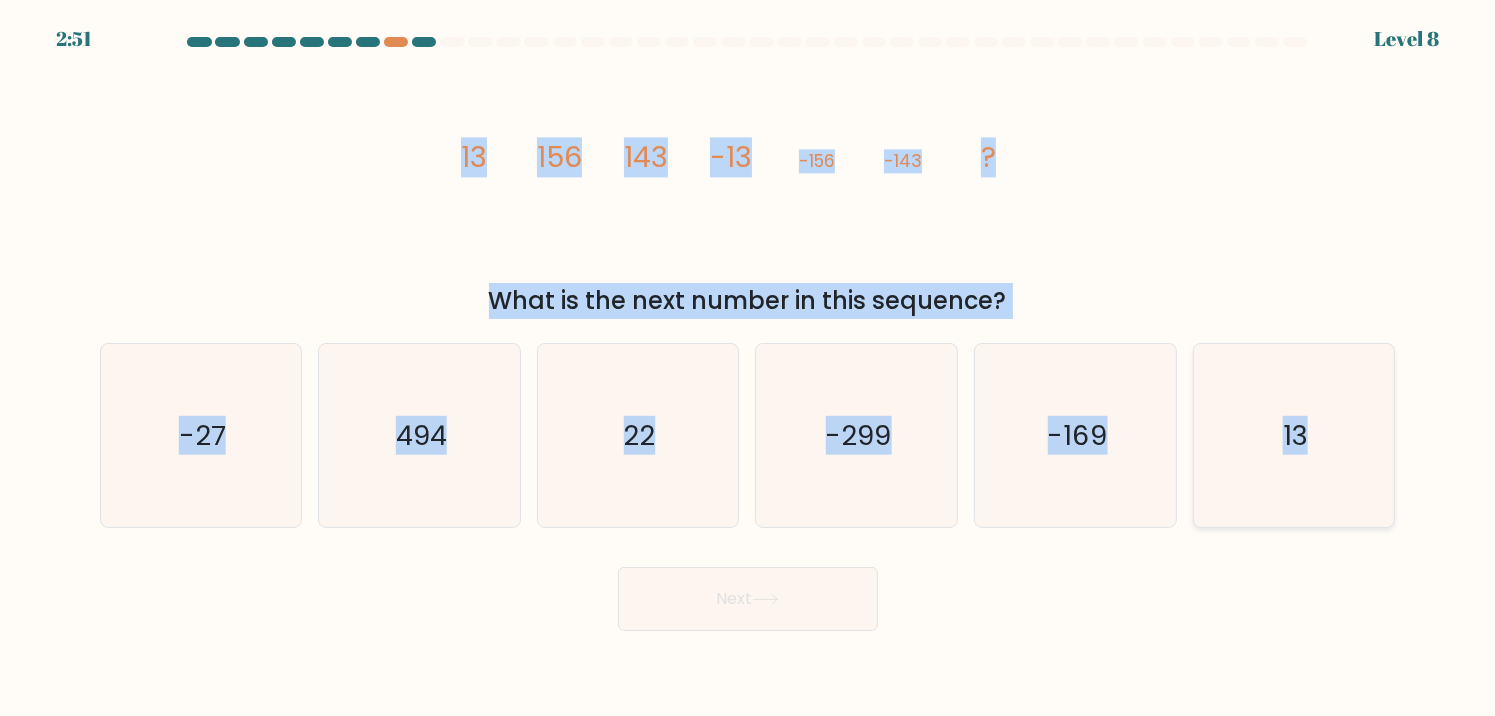 click on "13" 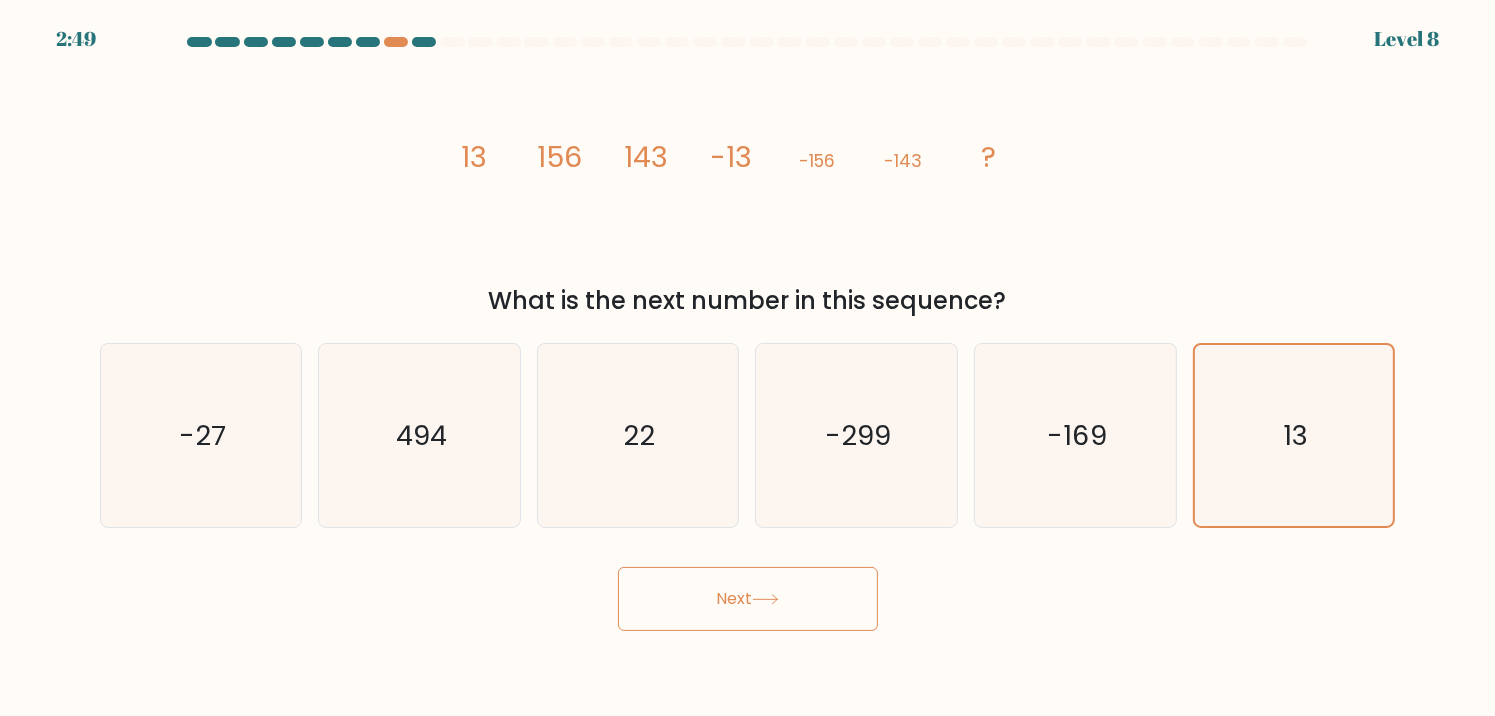 click on "Next" at bounding box center (748, 599) 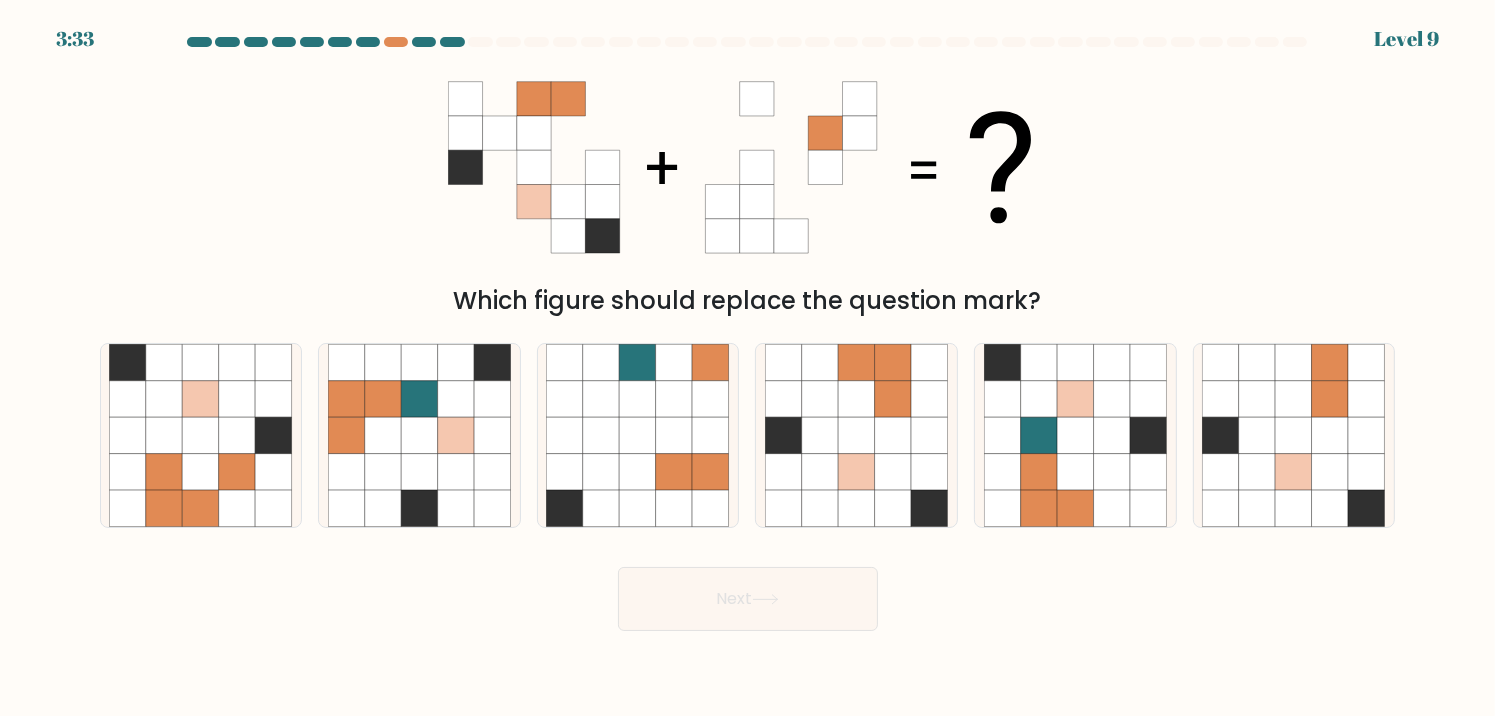 drag, startPoint x: 427, startPoint y: 80, endPoint x: 1034, endPoint y: 314, distance: 650.54205 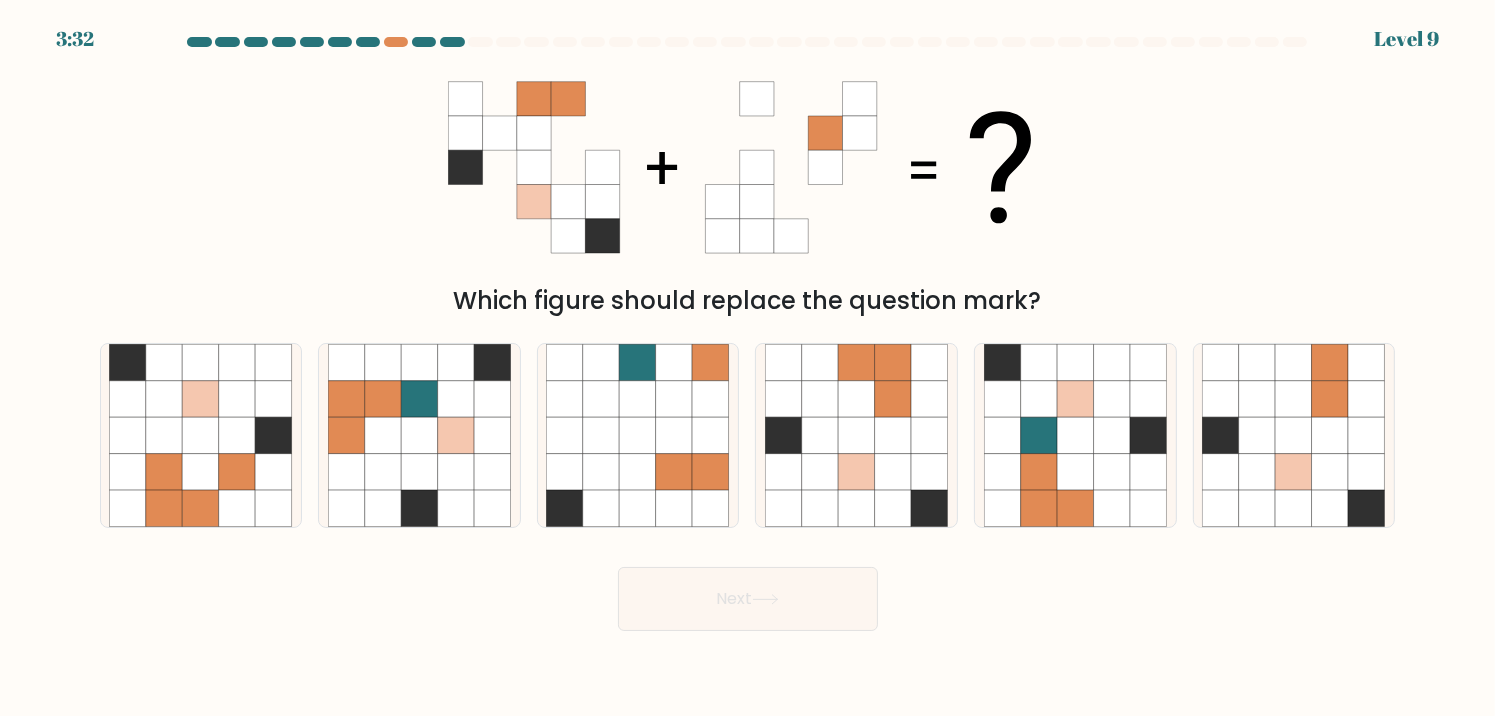 click on "Which figure should replace the question mark?" at bounding box center [748, 189] 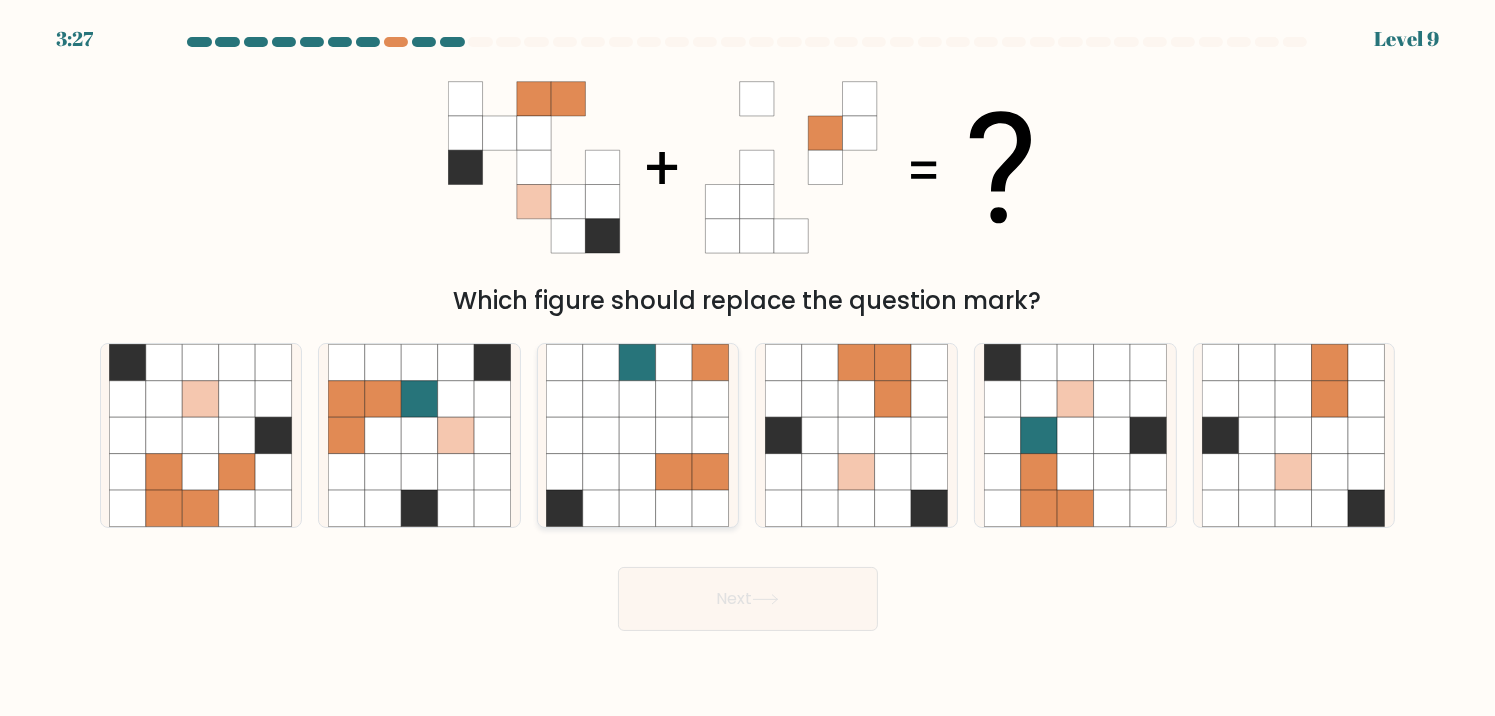 click 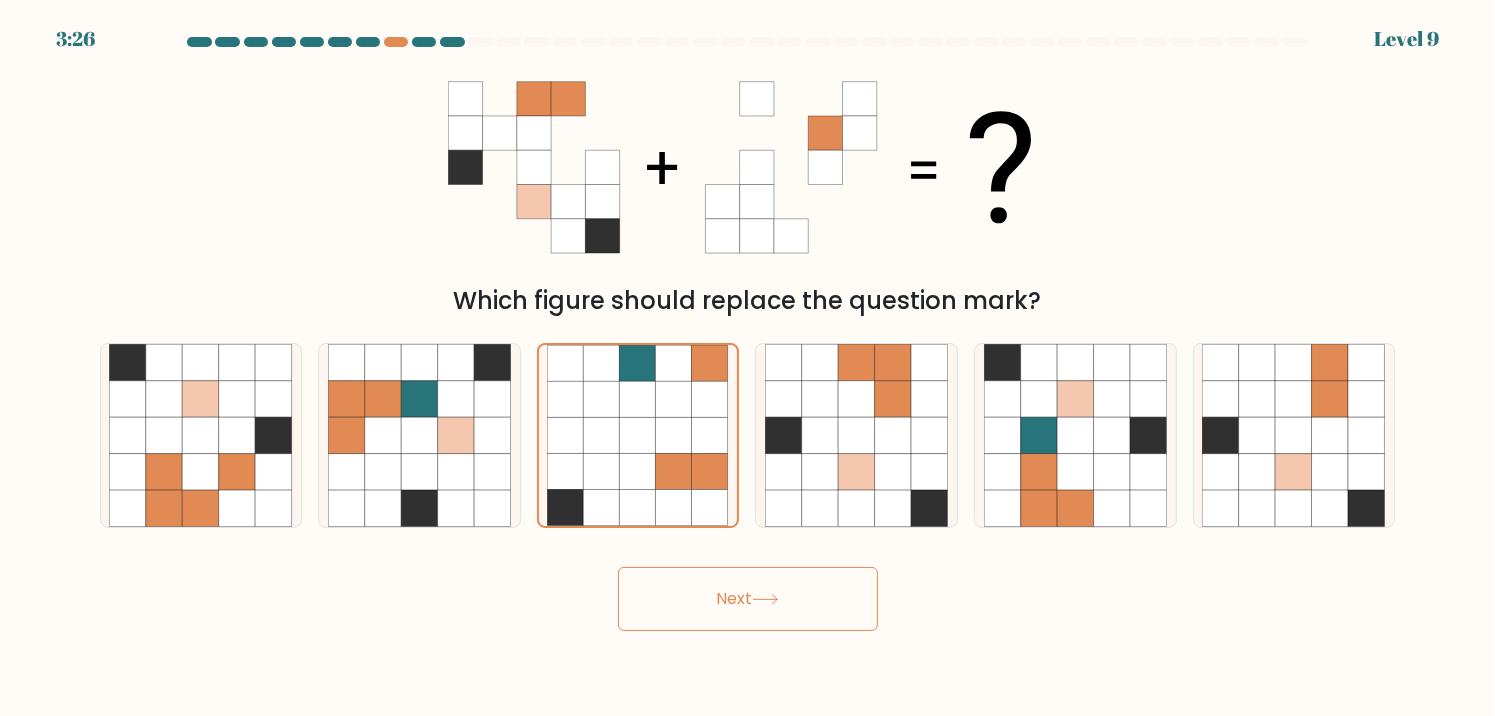 click on "Next" at bounding box center [748, 599] 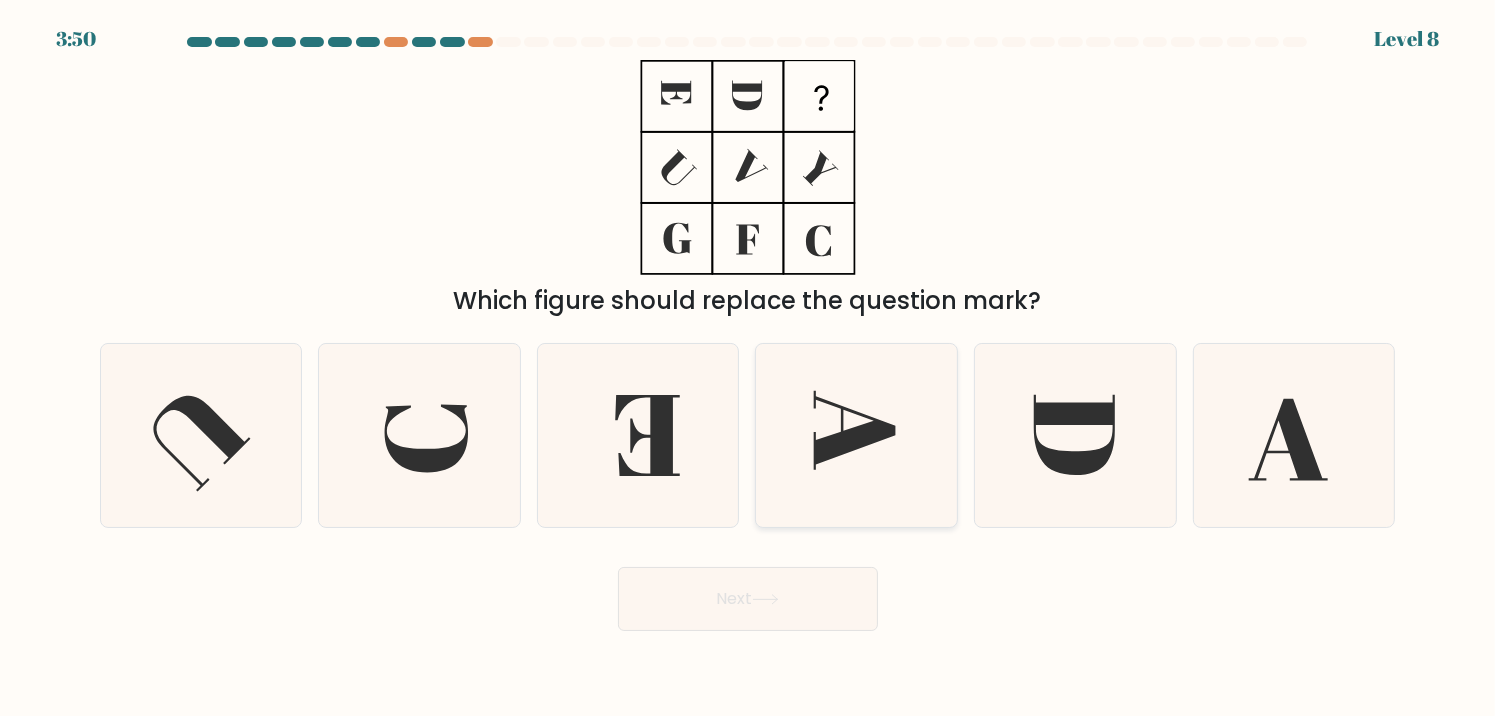 click 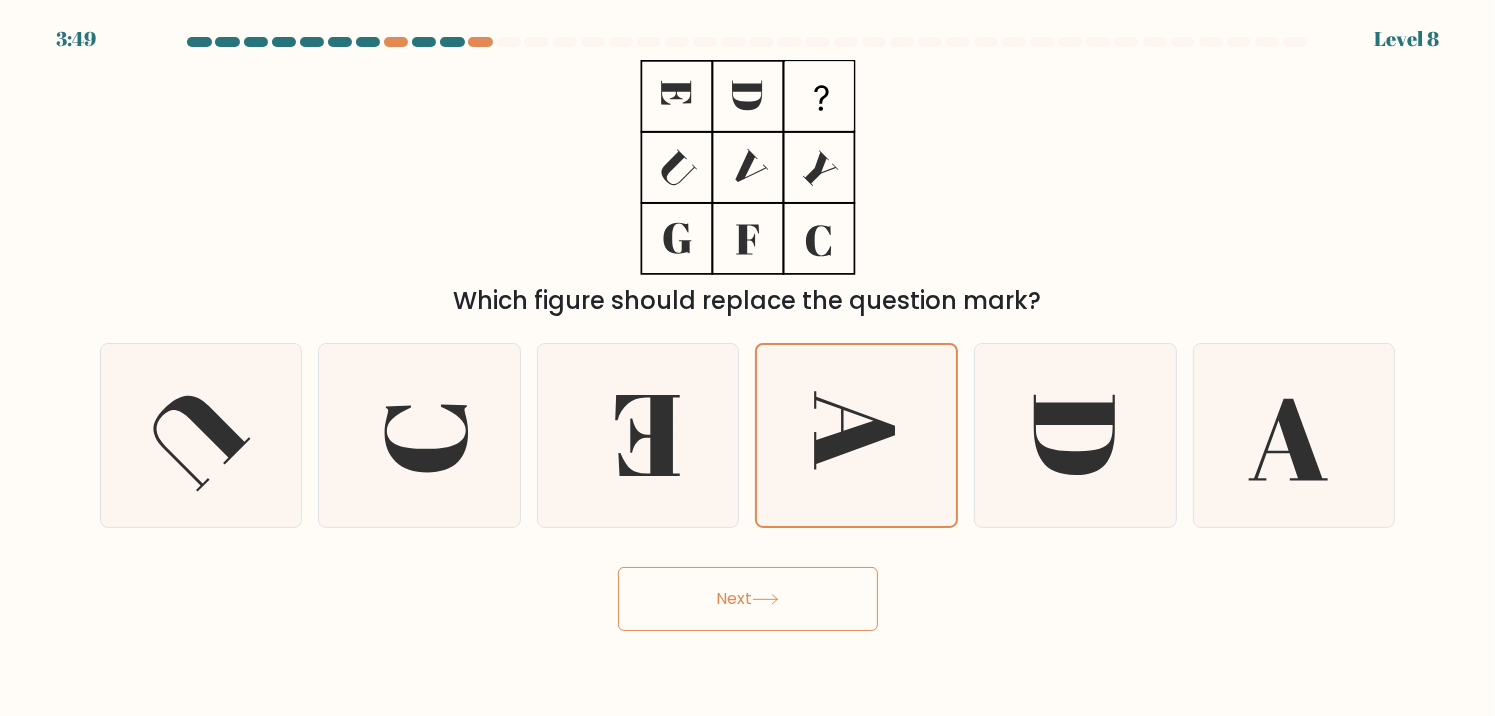 click on "Next" at bounding box center (748, 599) 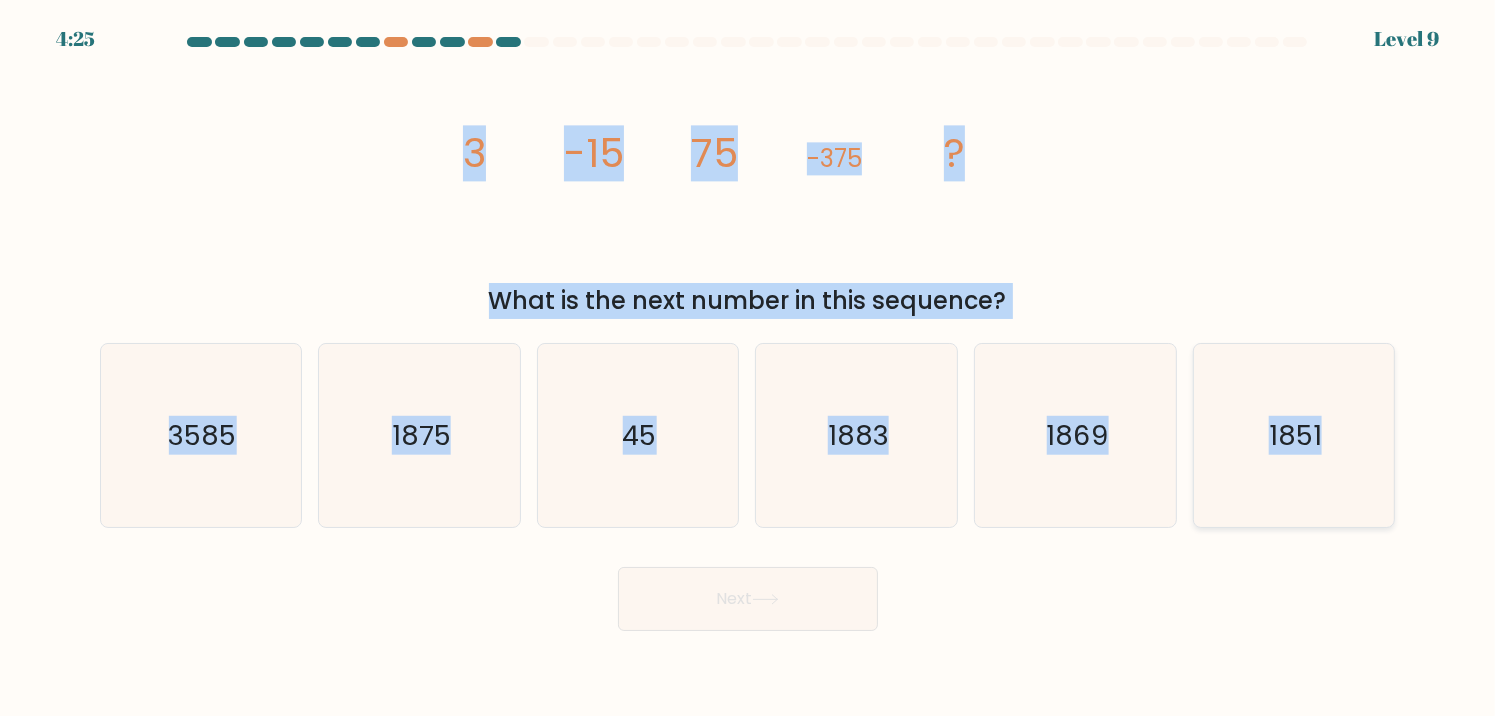 drag, startPoint x: 431, startPoint y: 137, endPoint x: 1387, endPoint y: 411, distance: 994.49084 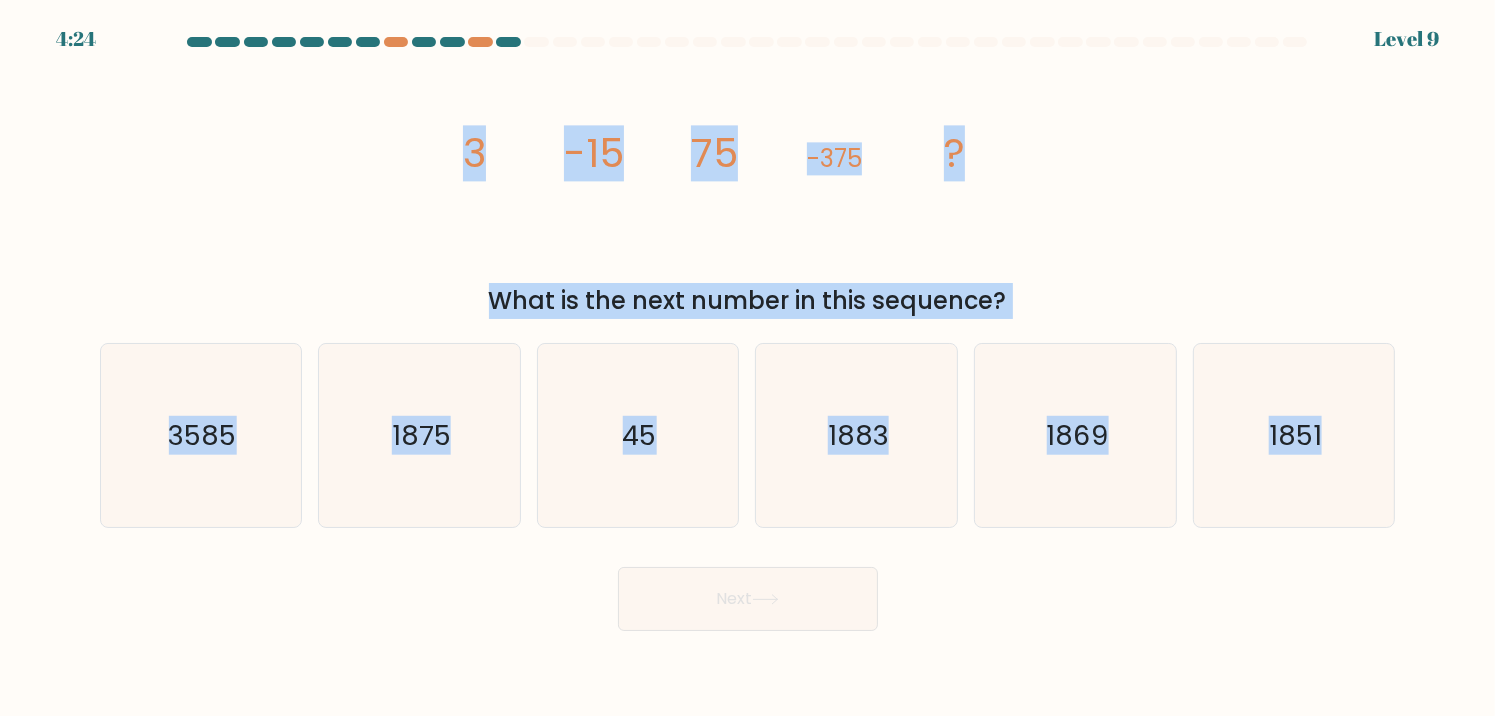 copy on "[NUMBER]
-15
75
-375
?
What is the next number in this sequence?
a.
3585
b.
1875
c.
45
d.
1883
e.
1869
f.
1851" 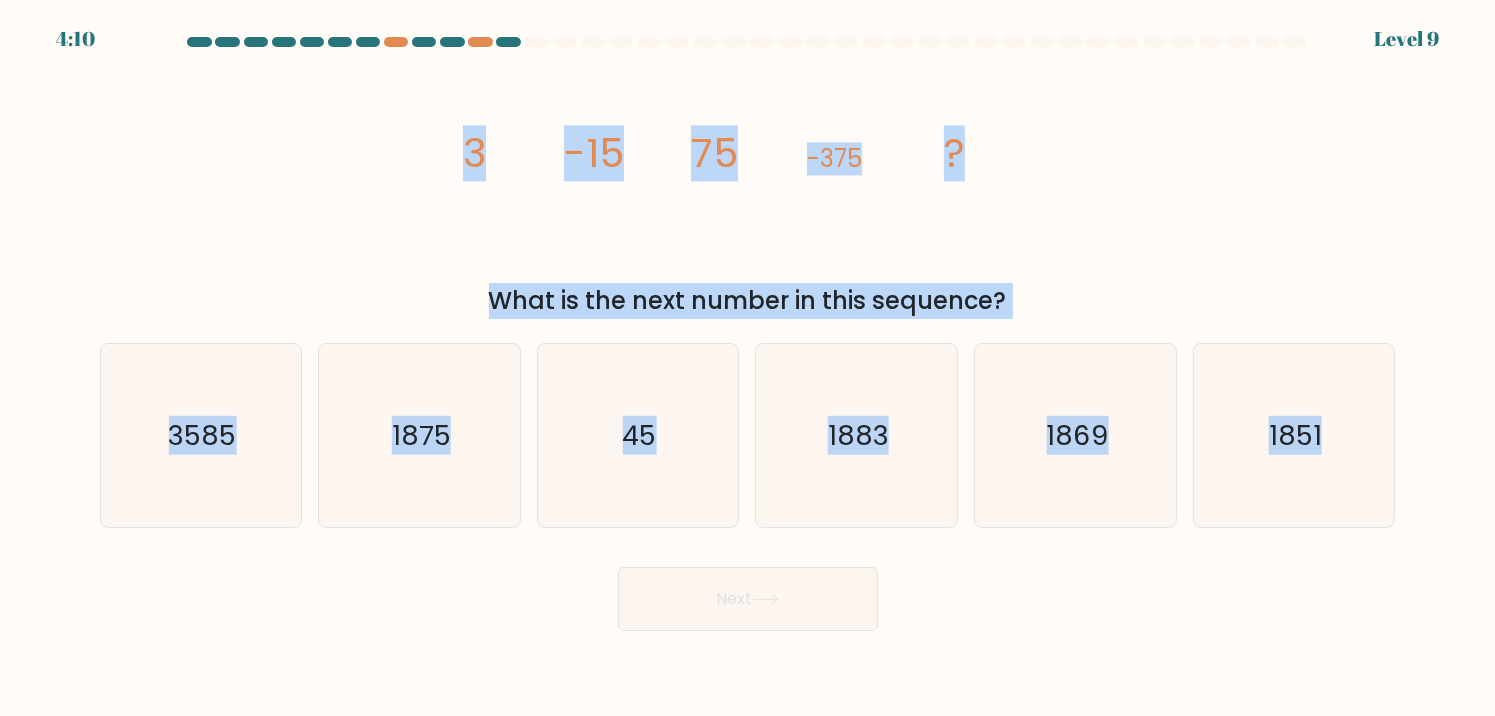 click on "image/svg+xml
3
-15
75
-375
?
What is the next number in this sequence?" at bounding box center [748, 189] 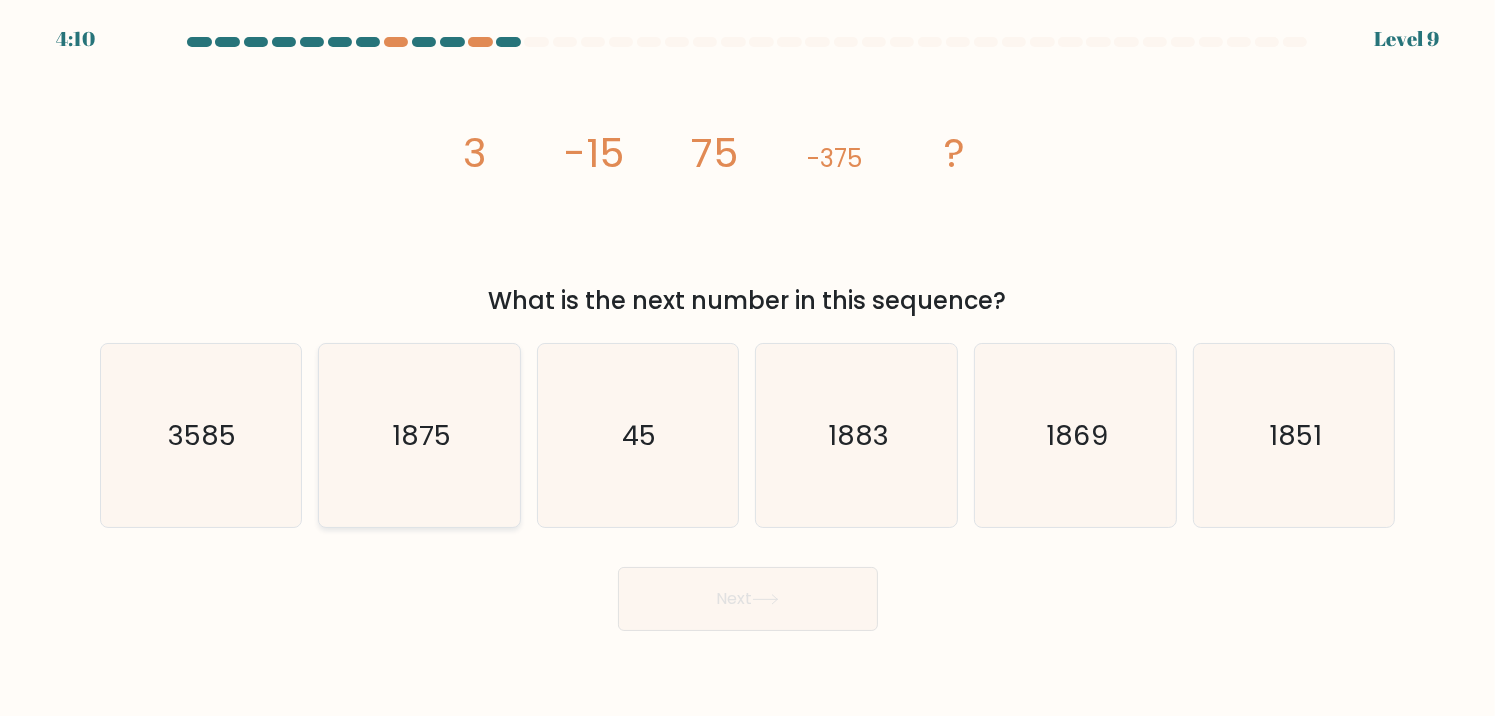 drag, startPoint x: 420, startPoint y: 418, endPoint x: 575, endPoint y: 528, distance: 190.06578 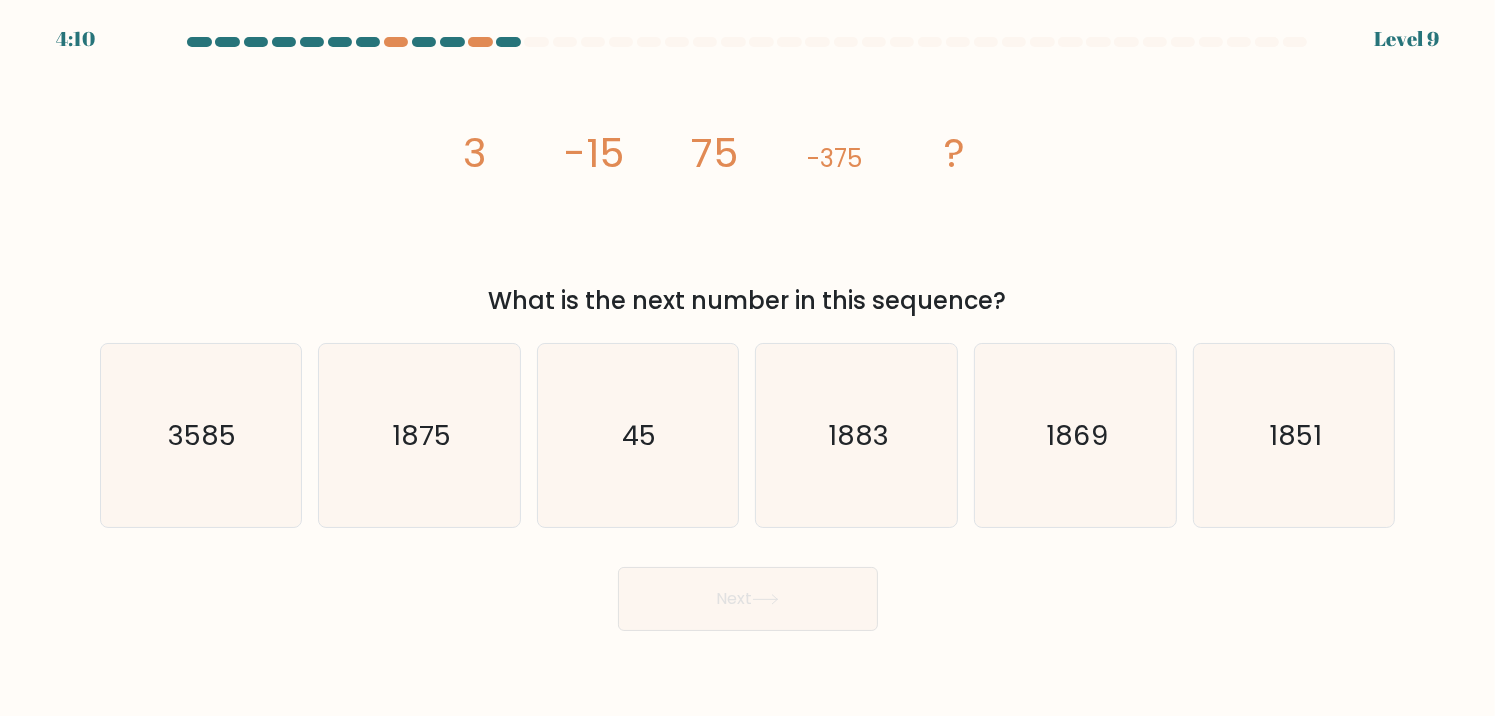 click on "b.
1875" at bounding box center [748, 363] 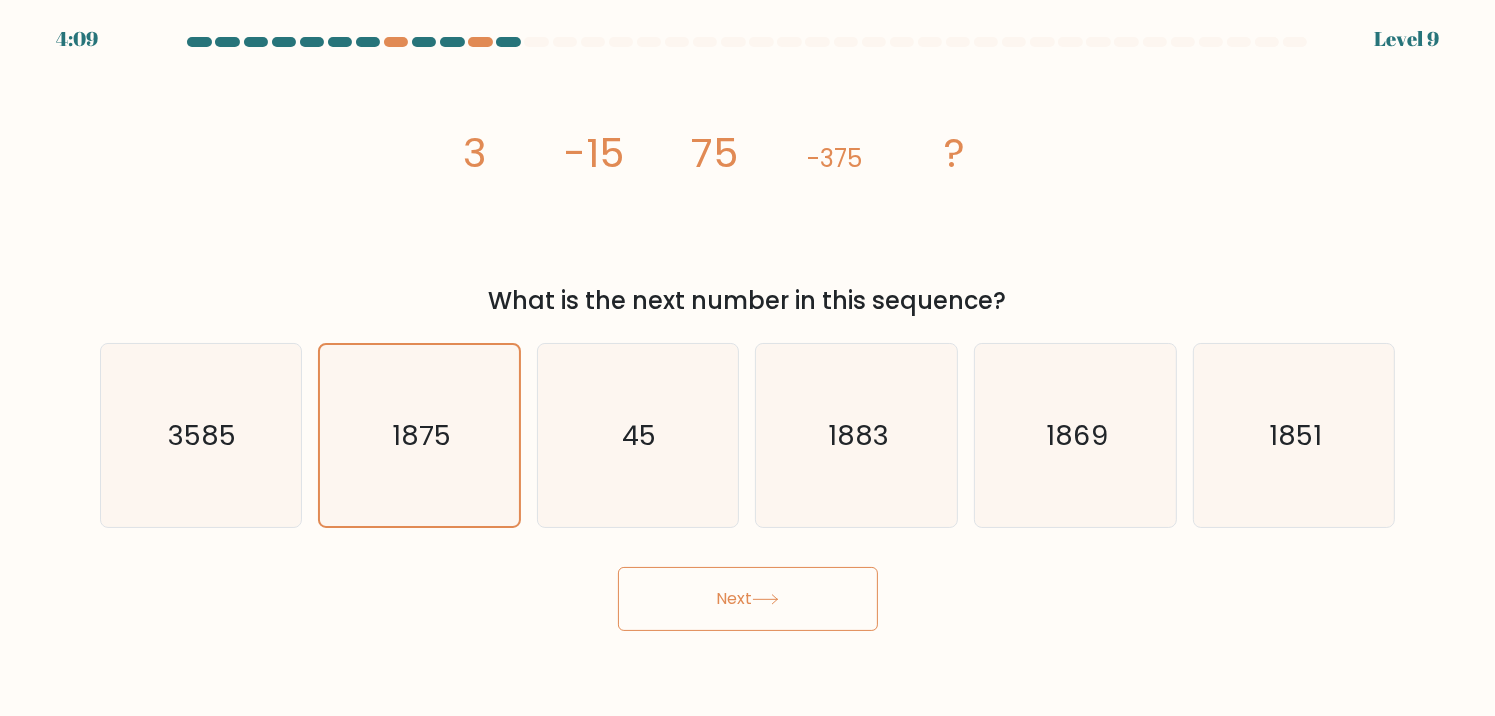 click on "Next" at bounding box center (748, 599) 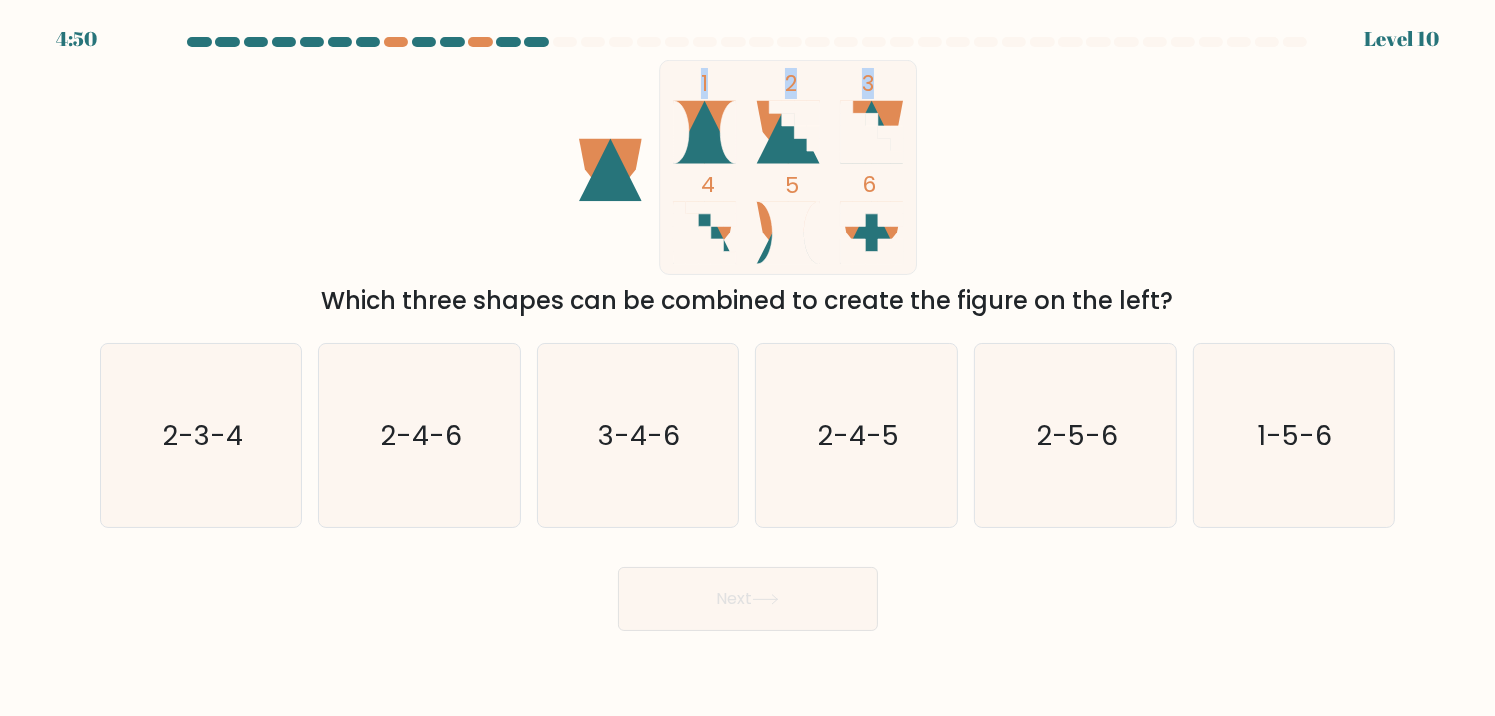 drag, startPoint x: 528, startPoint y: 172, endPoint x: 905, endPoint y: 232, distance: 381.7447 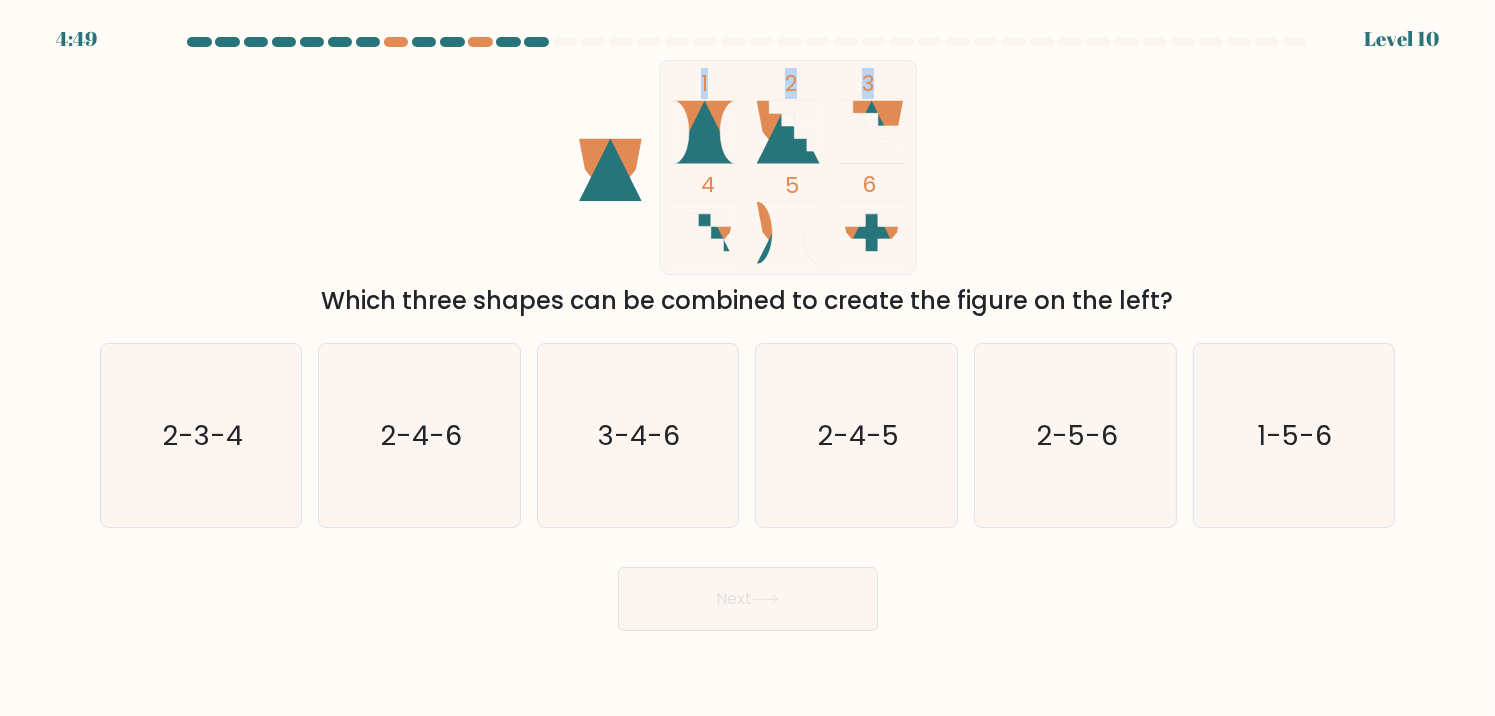 click on "1
2
3
4
5
6
Which three shapes can be combined to create the figure on the left?" at bounding box center (748, 189) 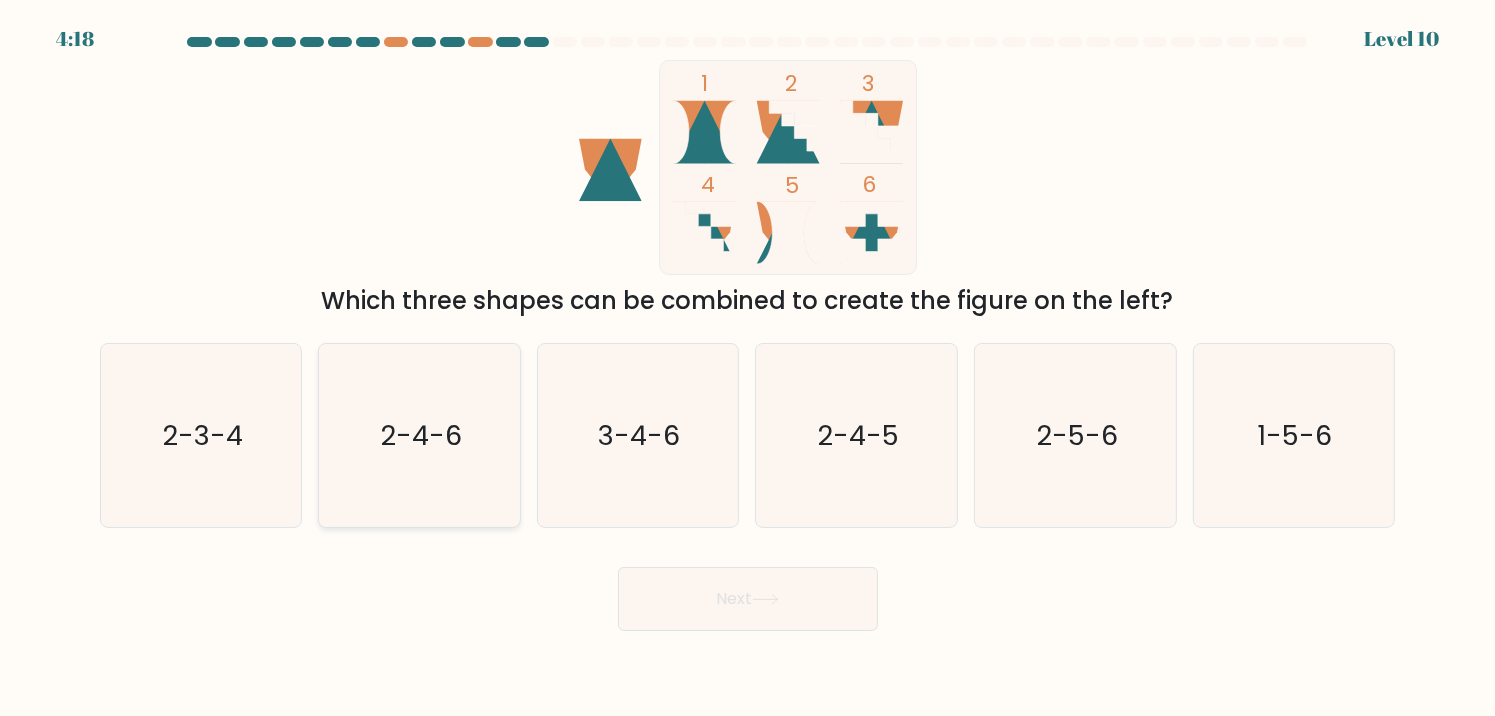click on "2-4-6" 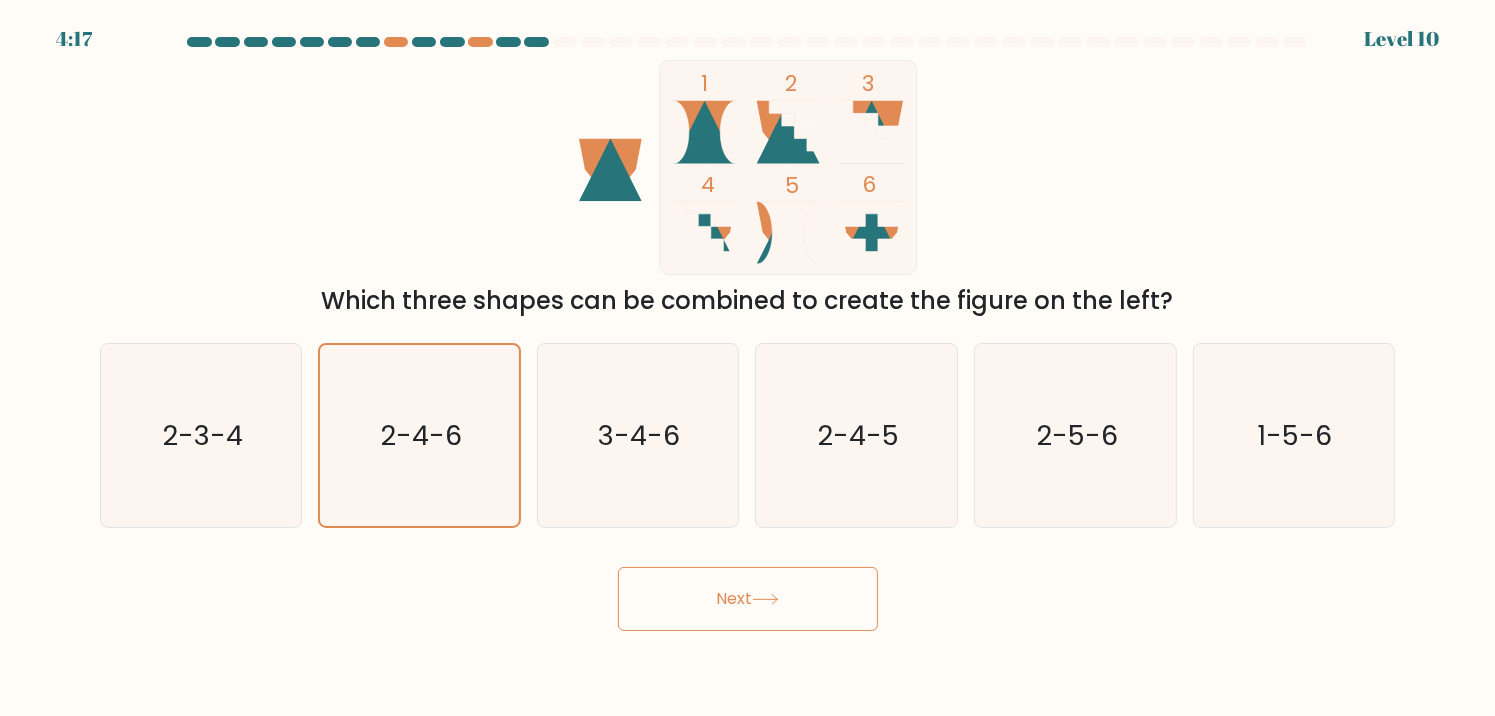 click on "Next" at bounding box center [748, 599] 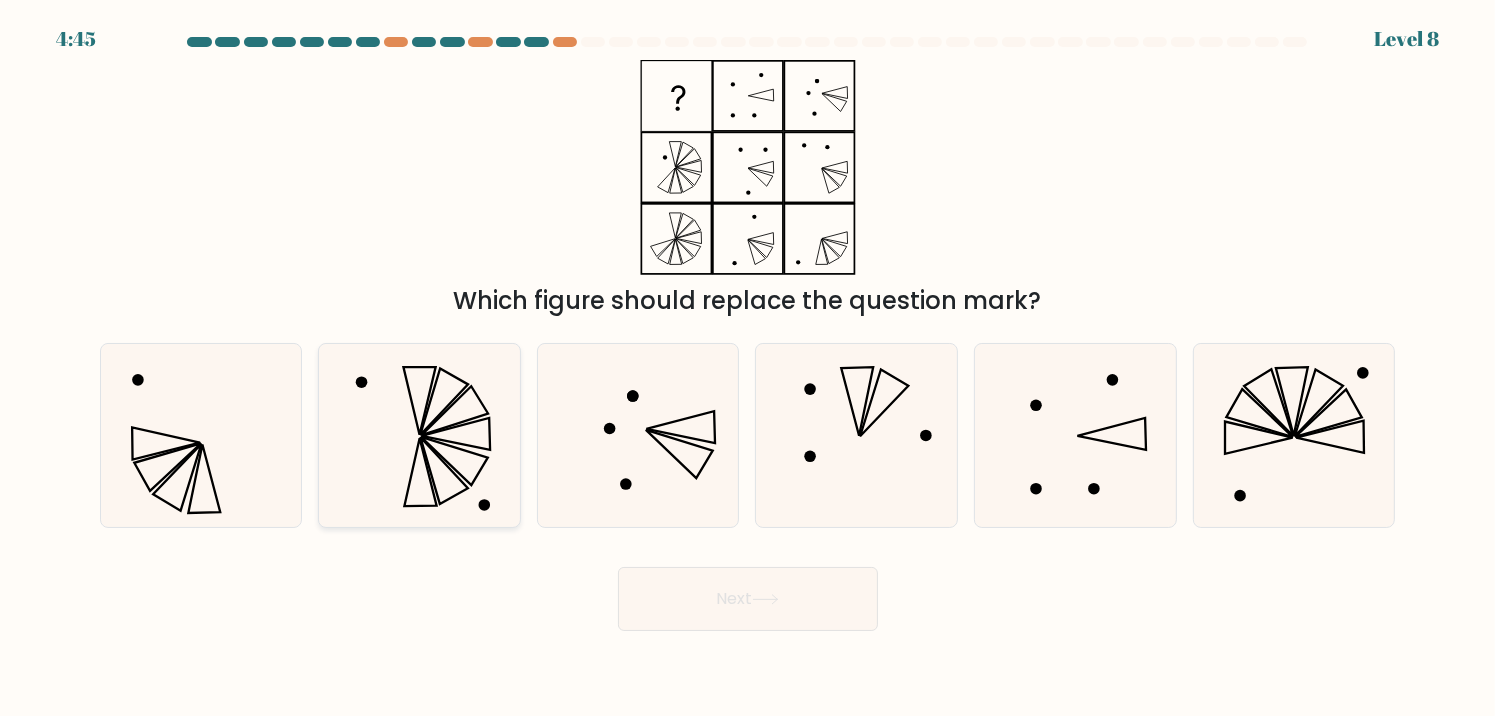 click 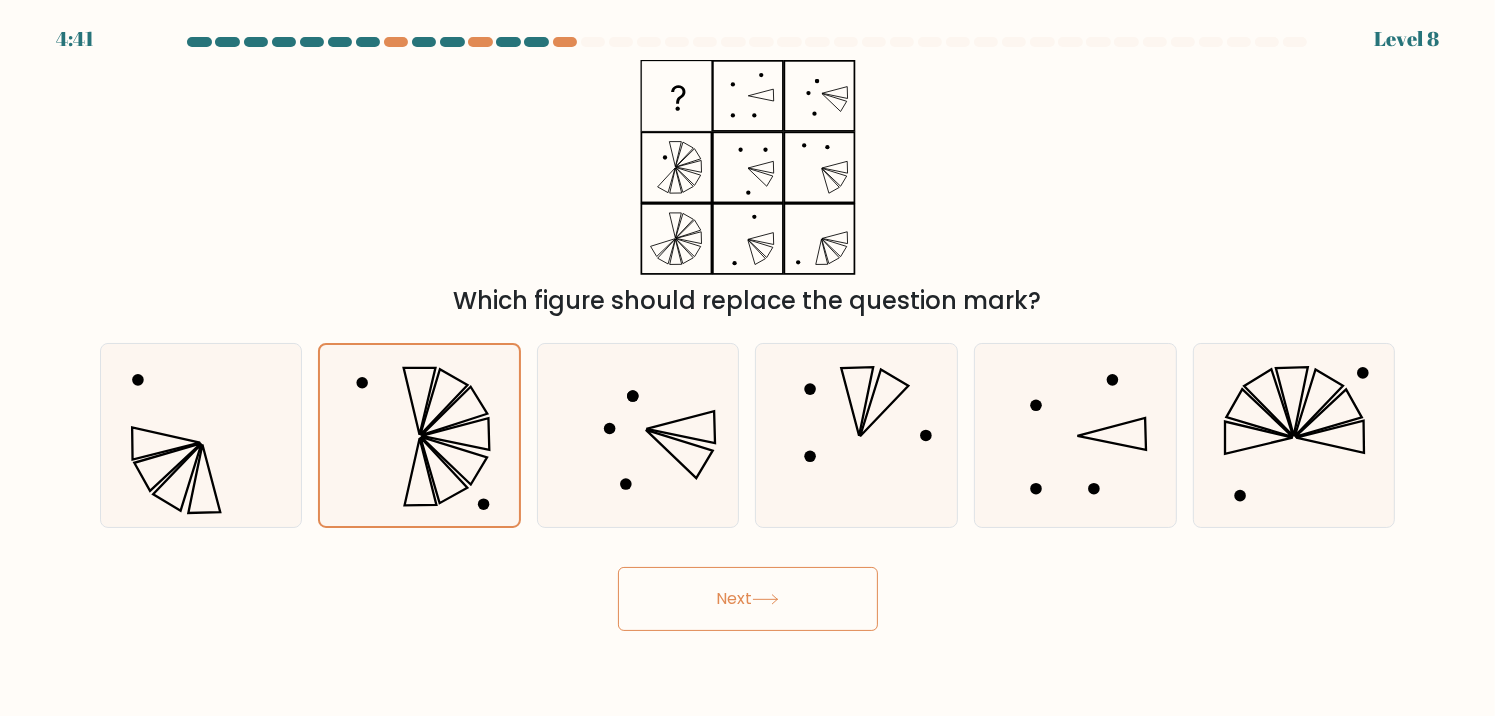 click on "Next" at bounding box center (748, 599) 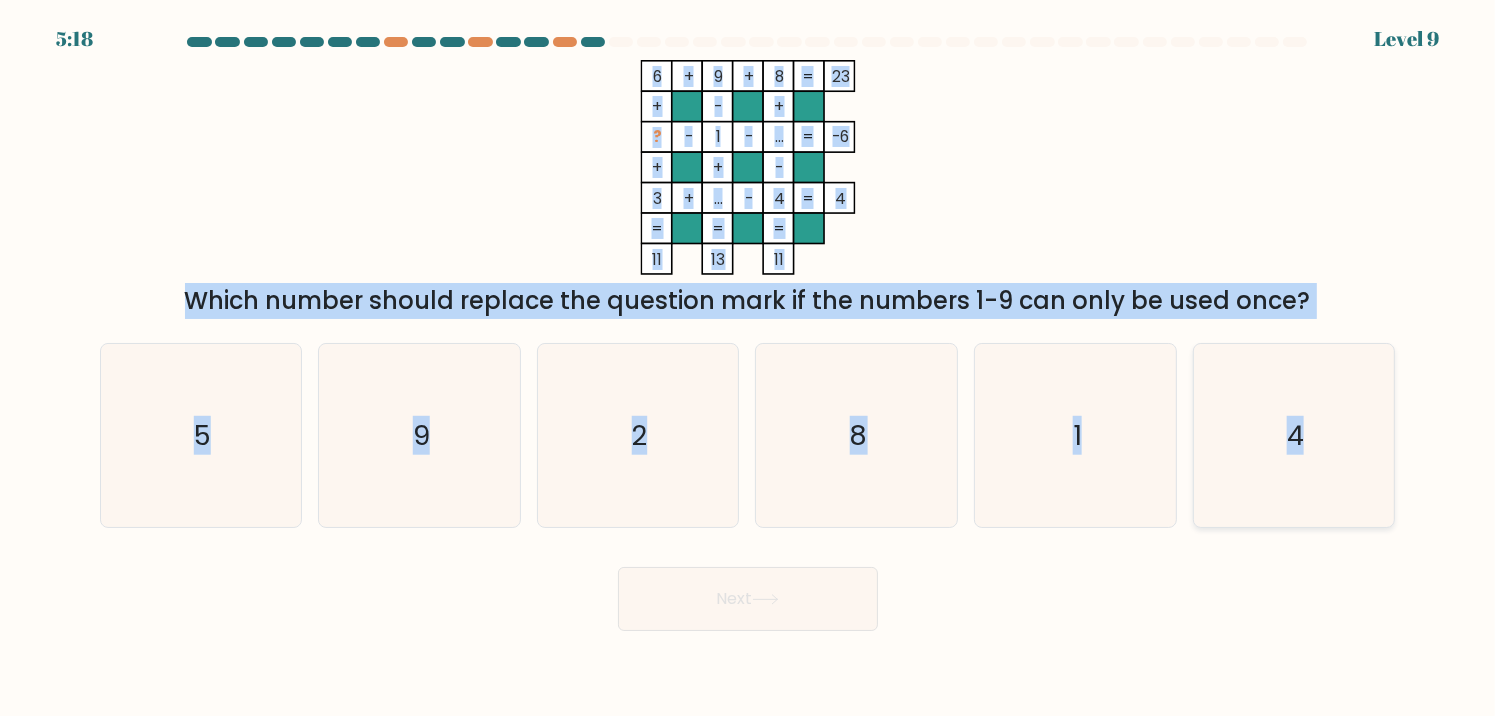 drag, startPoint x: 637, startPoint y: 72, endPoint x: 1347, endPoint y: 508, distance: 833.18427 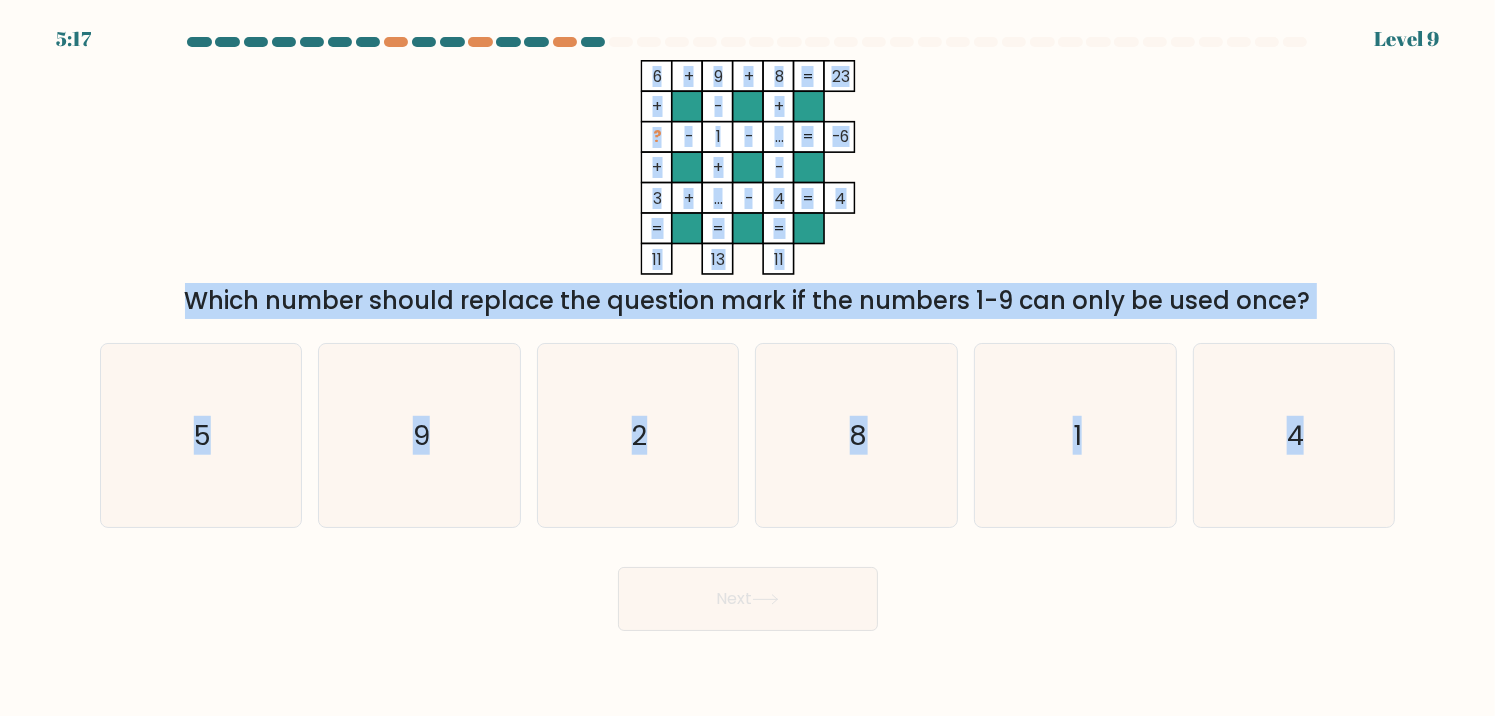 copy on "[NUMBER]    +    [NUMBER]    +    [NUMBER]    [NUMBER]    -    -    +    ?    -    [NUMBER]    -    ...    -    [NUMBER]    +    +    -    [NUMBER]    +    ...    -    [NUMBER]    =   [NUMBER]    =   =   =   =   [NUMBER]    [NUMBER]    [NUMBER]    =
Which number should replace the question mark if the numbers 1-9 can only be used once?
a.
5
b.
9
c.
2
d.
8
e.
1
f.
4" 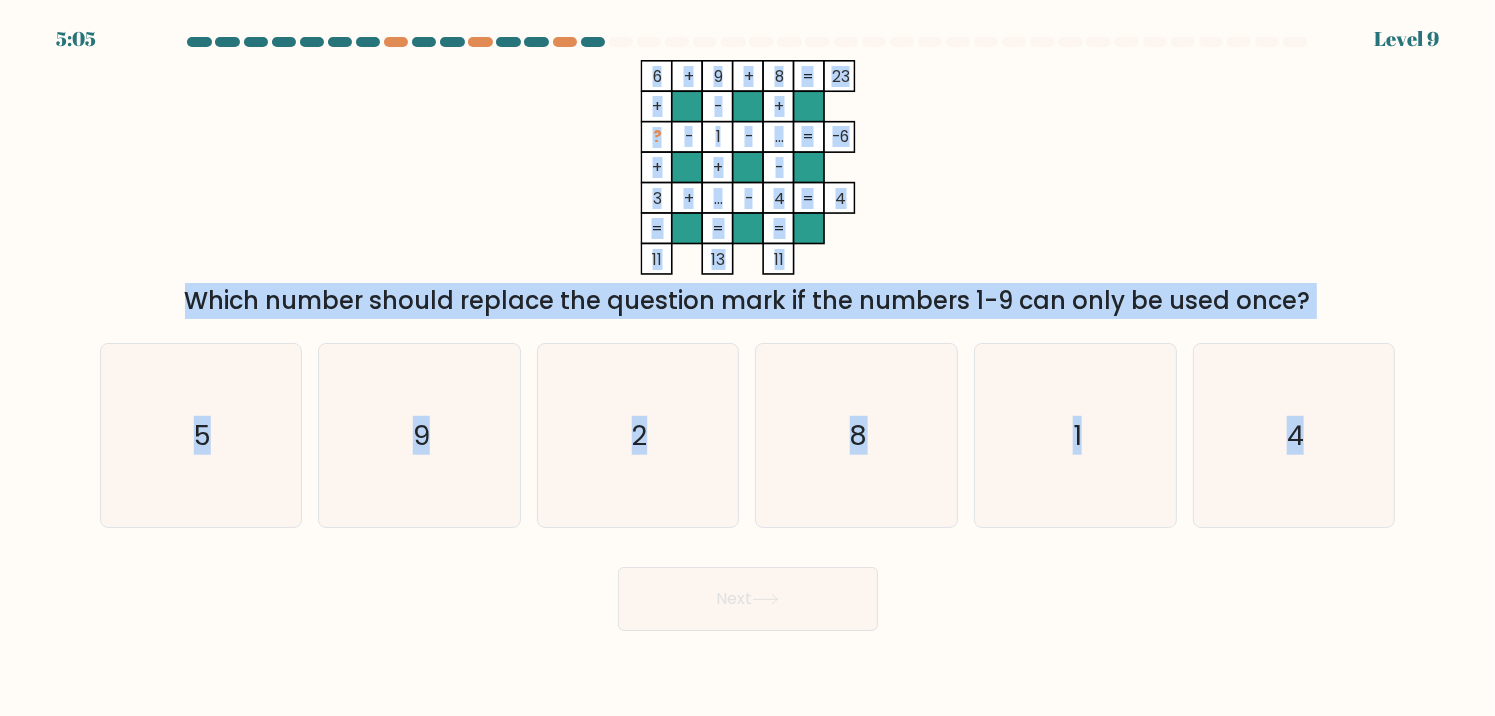 click on "[NUMBER]    +    ...    -    ?    -3    -    -    -    8    -    7    -    5    -4    -    -    +    3    -    4    -    9    =   -10    =   =   =   =   -10    -9    10    =
Which number should replace the question mark if the numbers 1-9 can only be used once?" at bounding box center (748, 189) 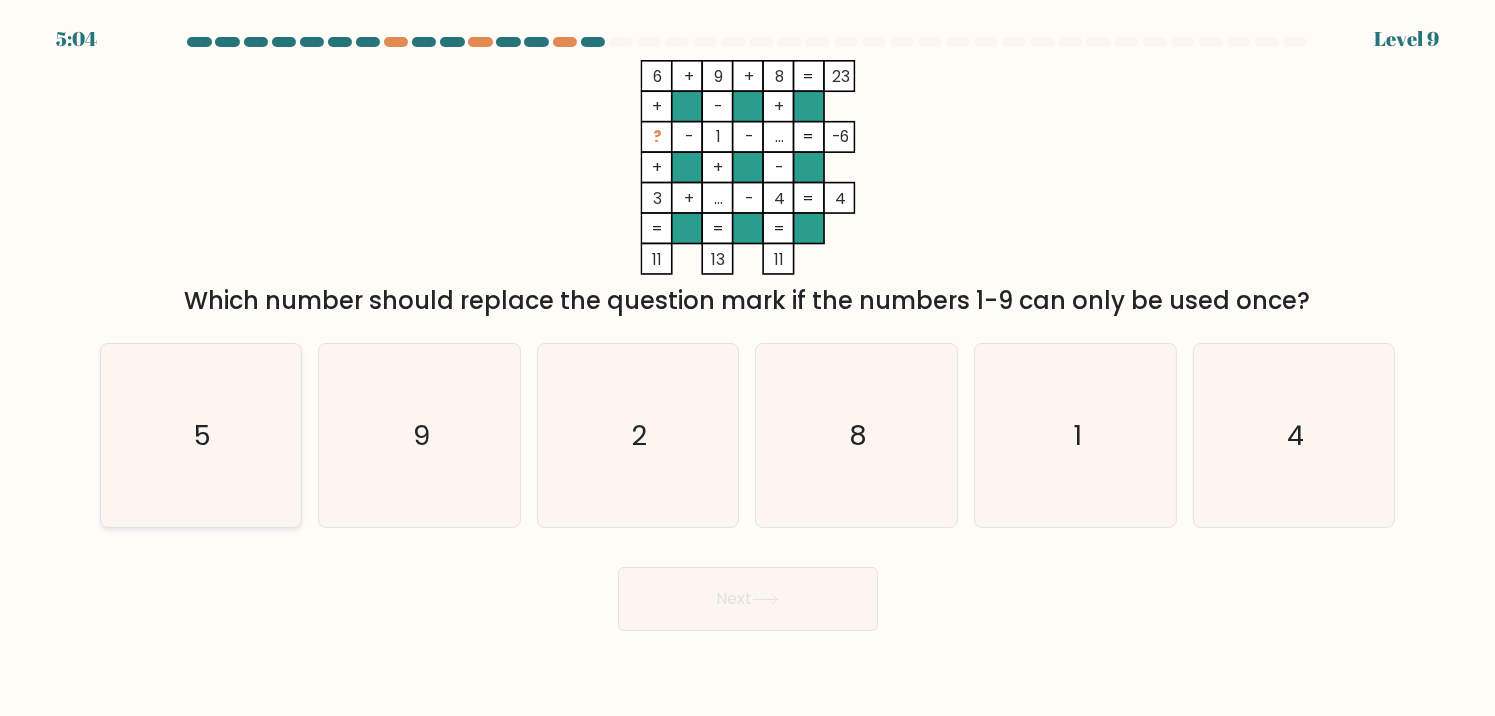 click on "5" 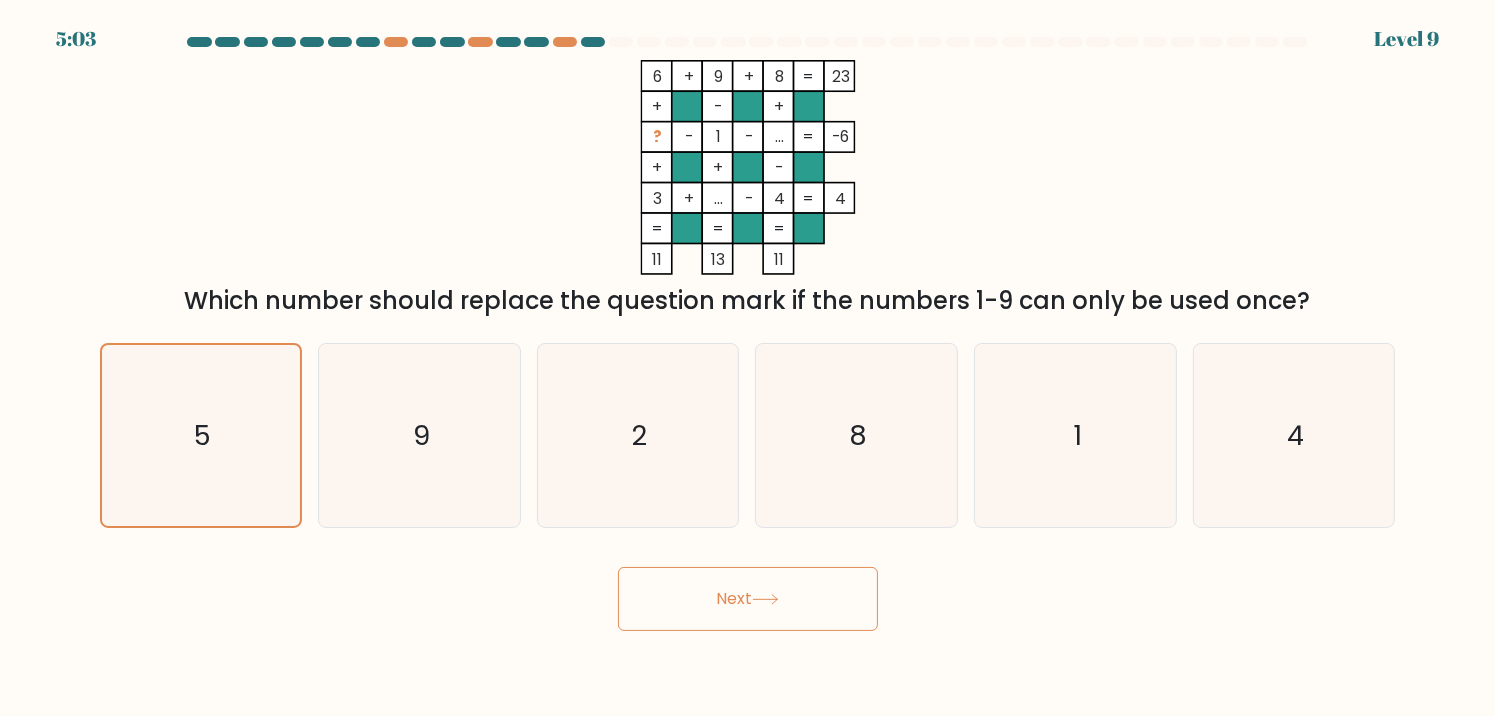 click on "Next" at bounding box center [748, 599] 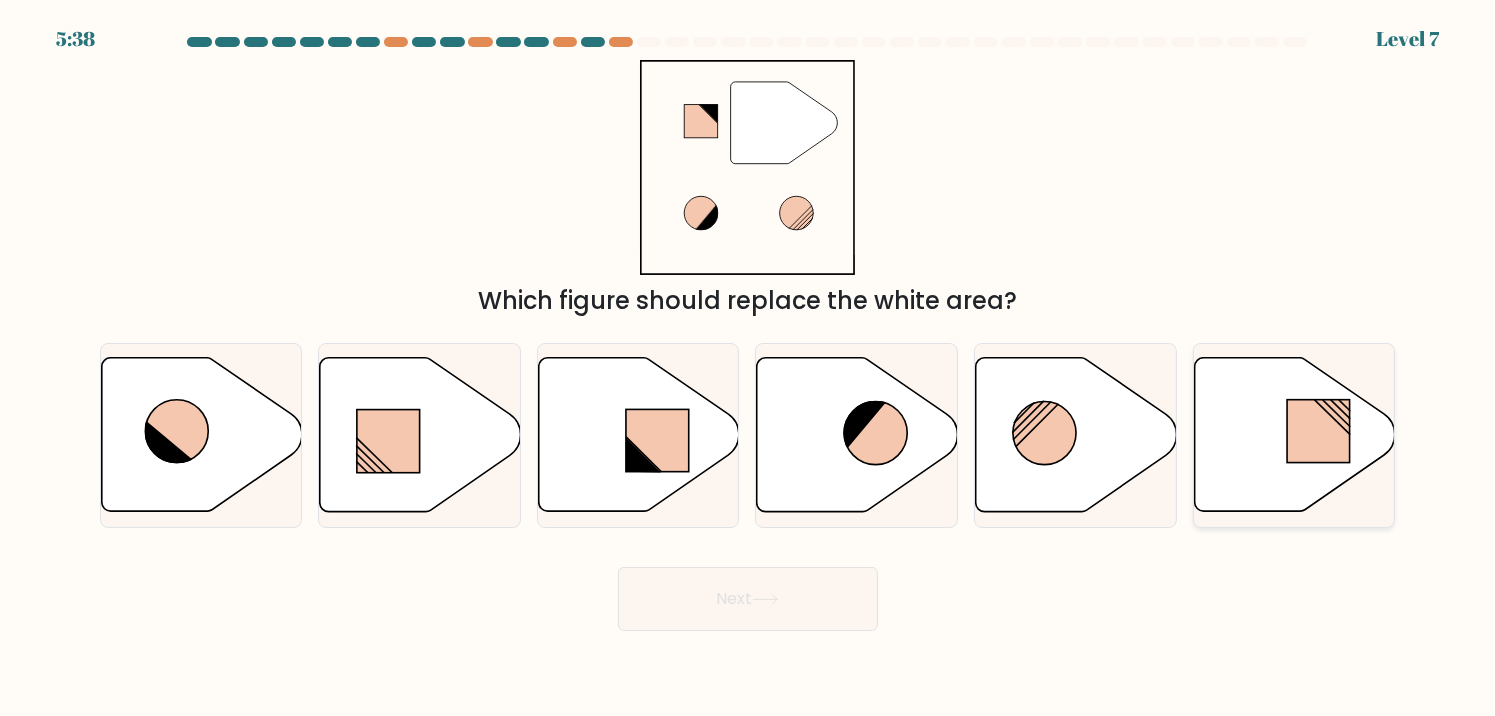 click 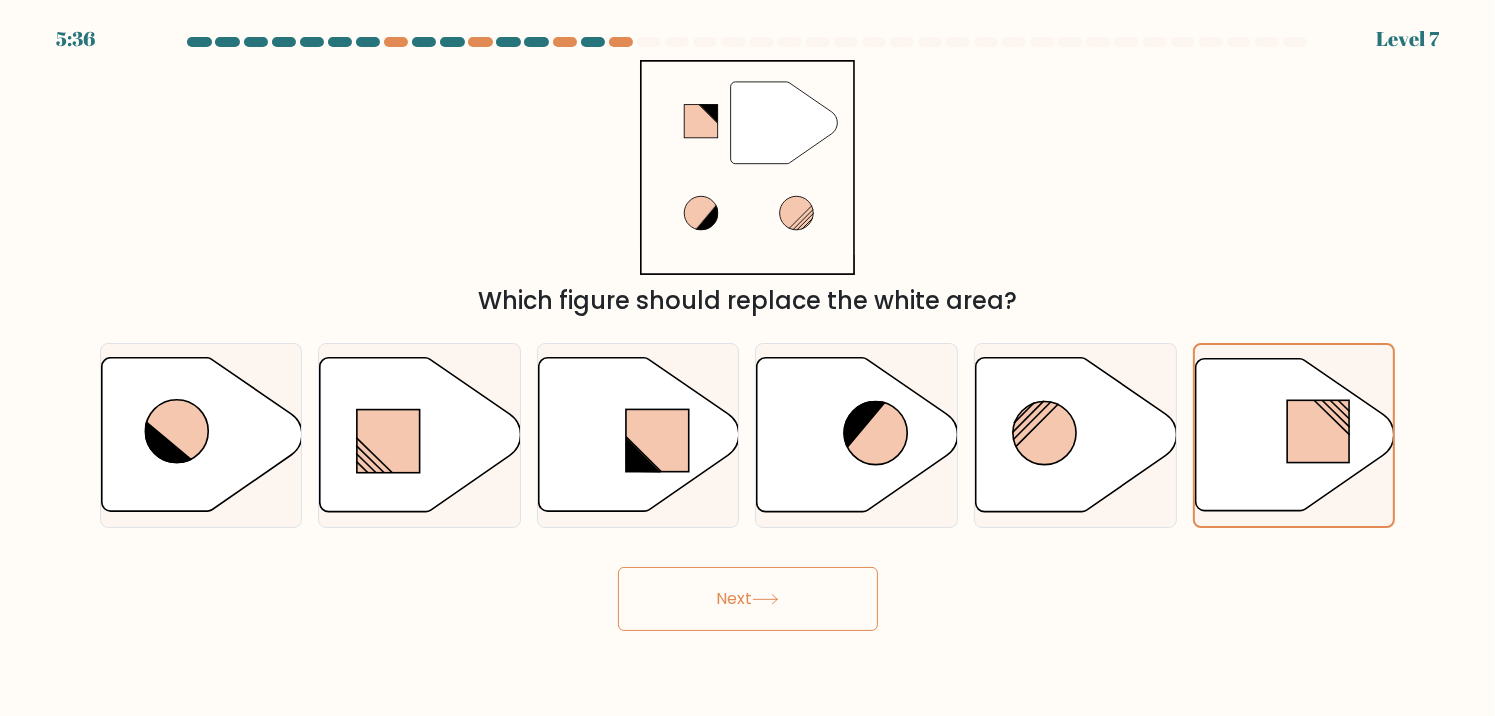 click on "Next" at bounding box center [748, 599] 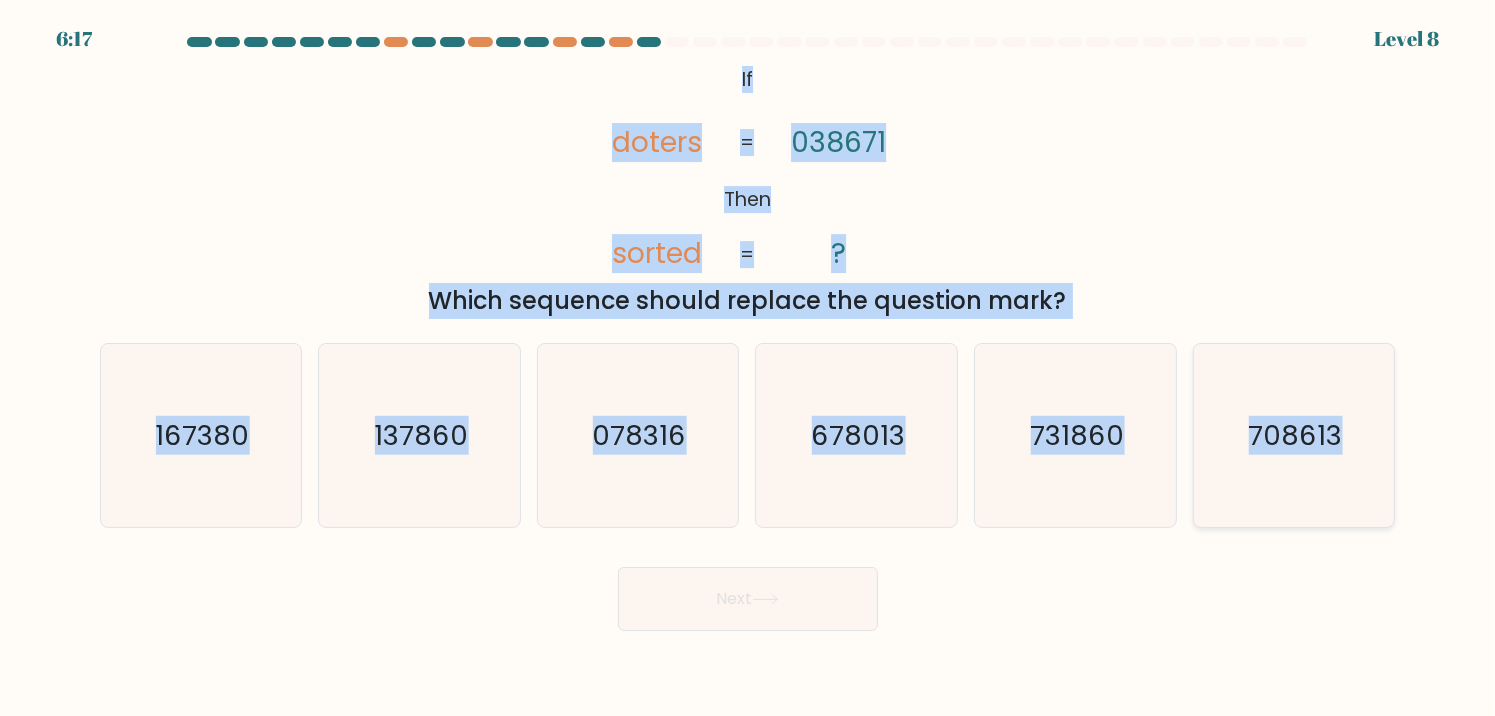 drag, startPoint x: 702, startPoint y: 72, endPoint x: 1345, endPoint y: 408, distance: 725.4964 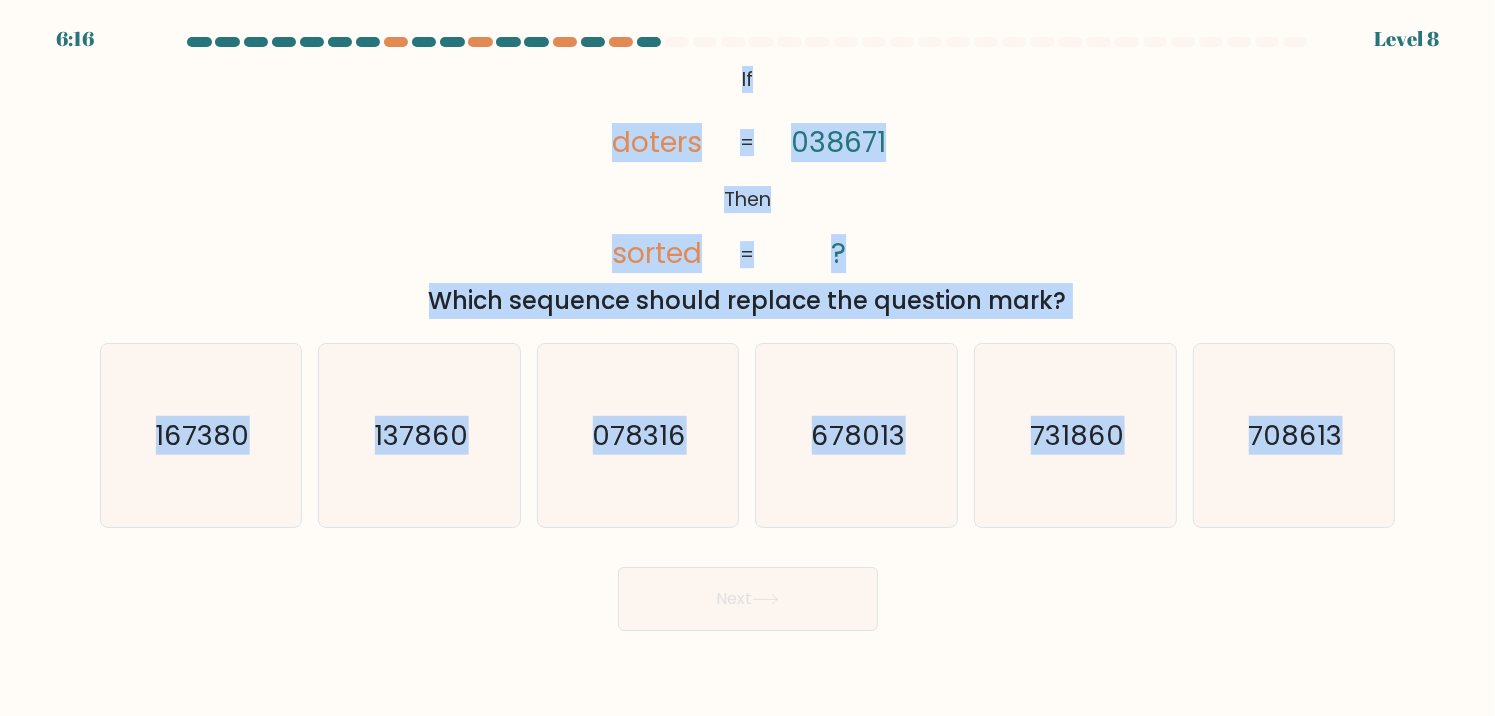 copy on "If       Then       doters       sorted       [NUMBER]       ?       =       =
Which sequence should replace the question mark?
a.
167380
b.
137860
c.
078316
d.
678013
e.
731860
f.
708613" 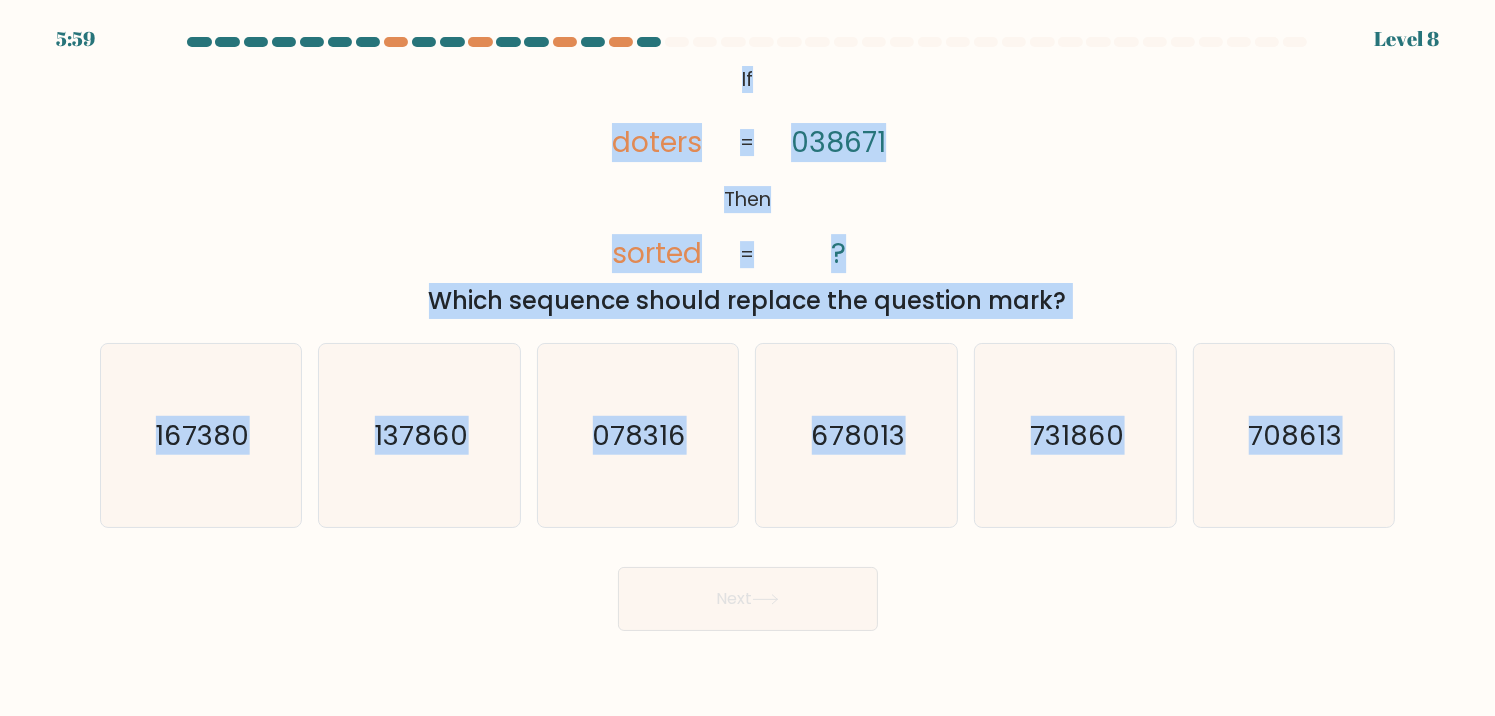 click on "@import url('https://fonts.googleapis.com/css?family=Abril+Fatface:400,100,100italic,300,300italic,400italic,500,500italic,700,700italic,900,900italic');           If       Then       doters       sorted       [NUMBER]       ?       =       =
Which sequence should replace the question mark?" at bounding box center (748, 189) 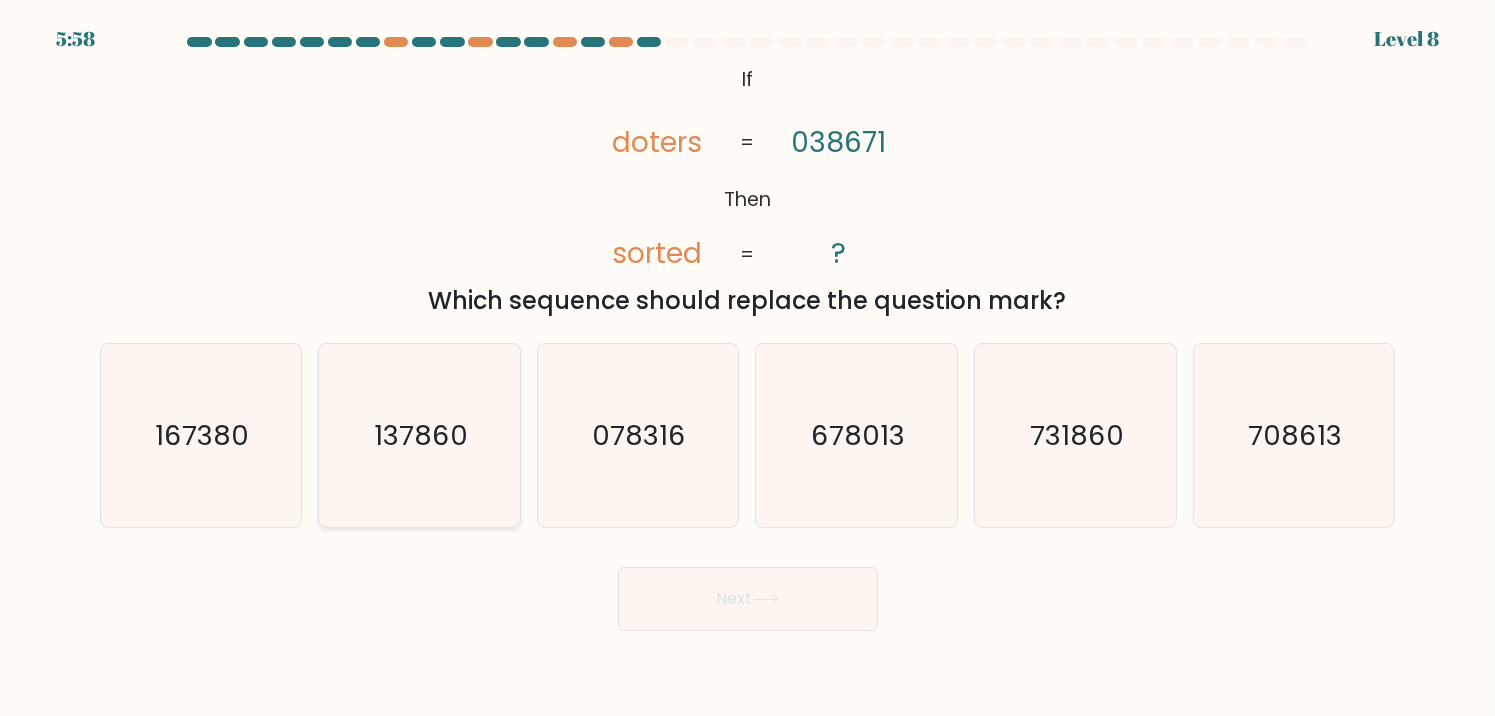 click on "137860" 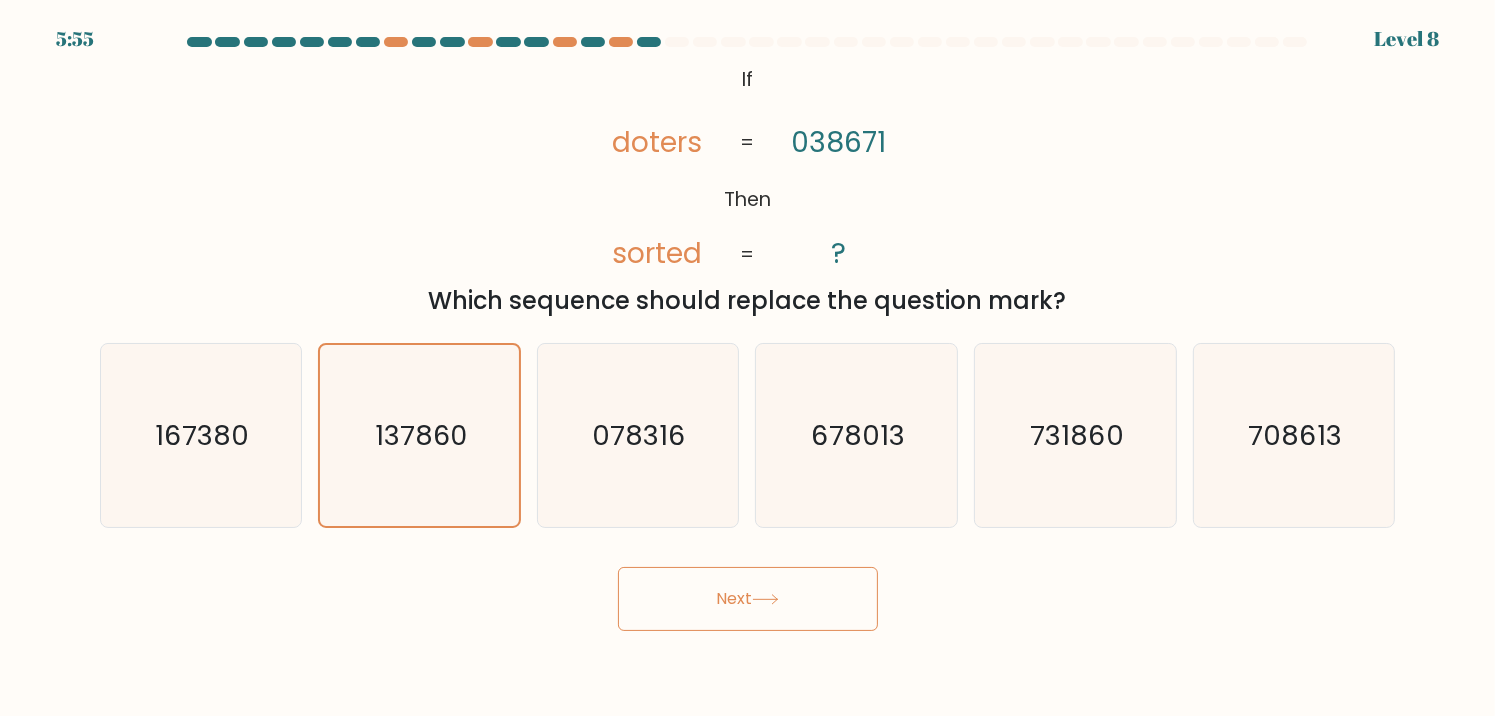 click on "Next" at bounding box center [748, 599] 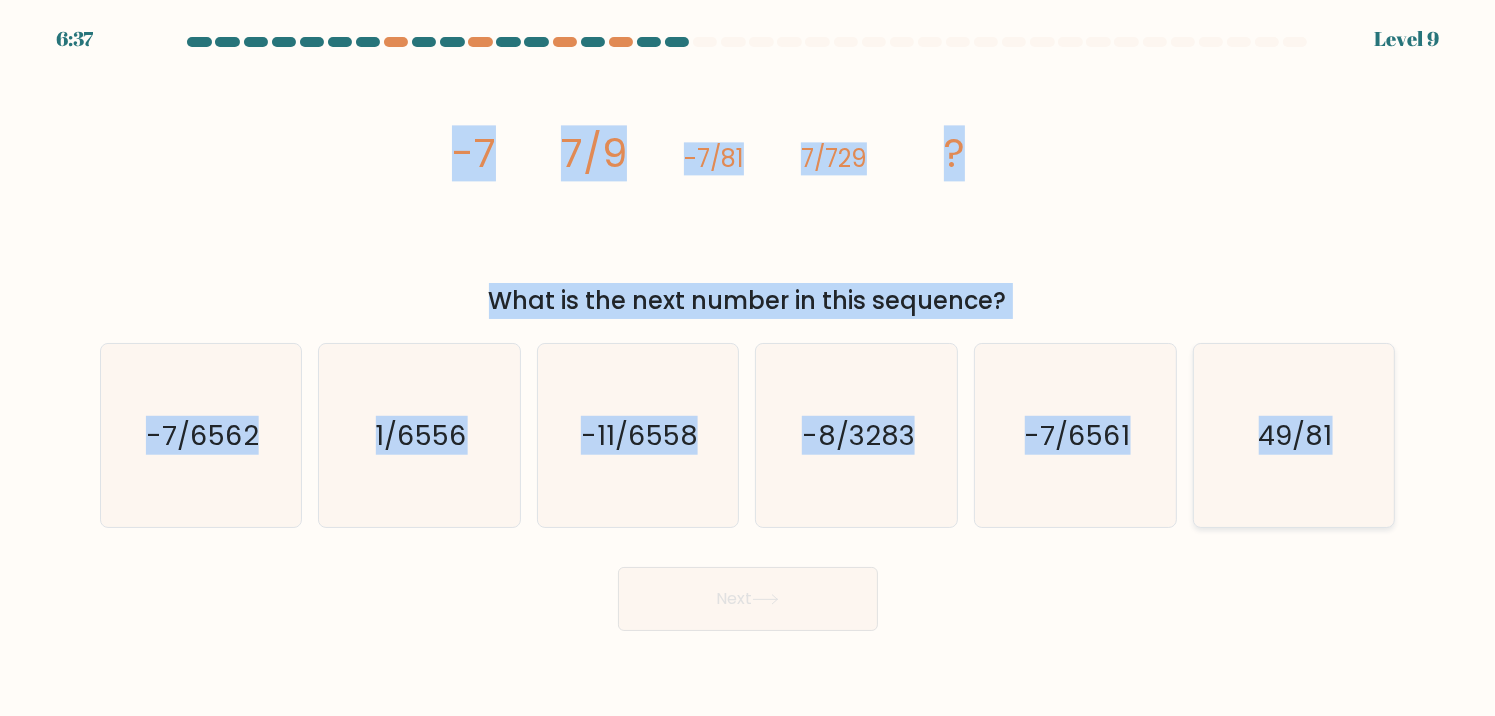 drag, startPoint x: 424, startPoint y: 132, endPoint x: 1380, endPoint y: 404, distance: 993.94165 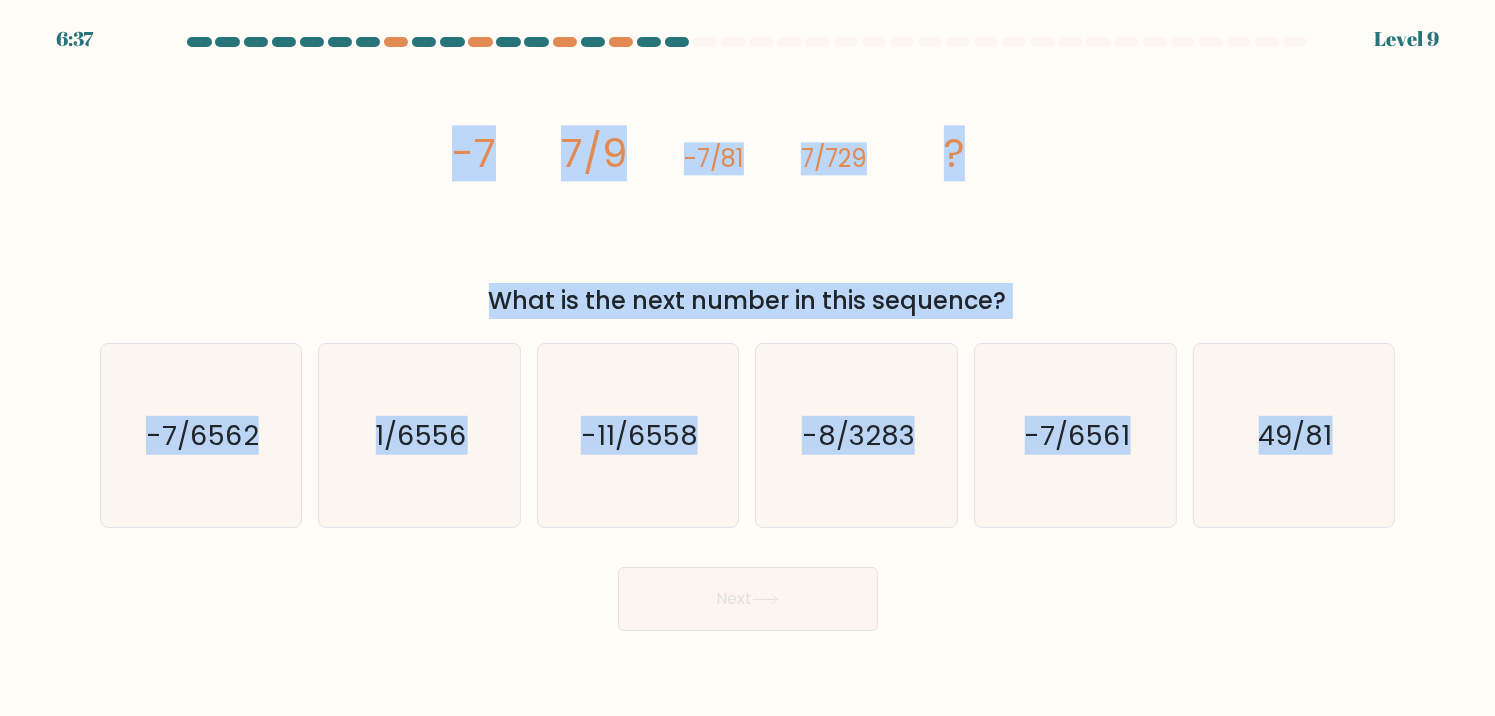 copy on "-7
7/9
-7/81
7/729
?
What is the next number in this sequence?
a.
-7/6562
b.
1/6556
c.
-11/6558
d.
-8/3283
e.
-7/6561
f.
49/81" 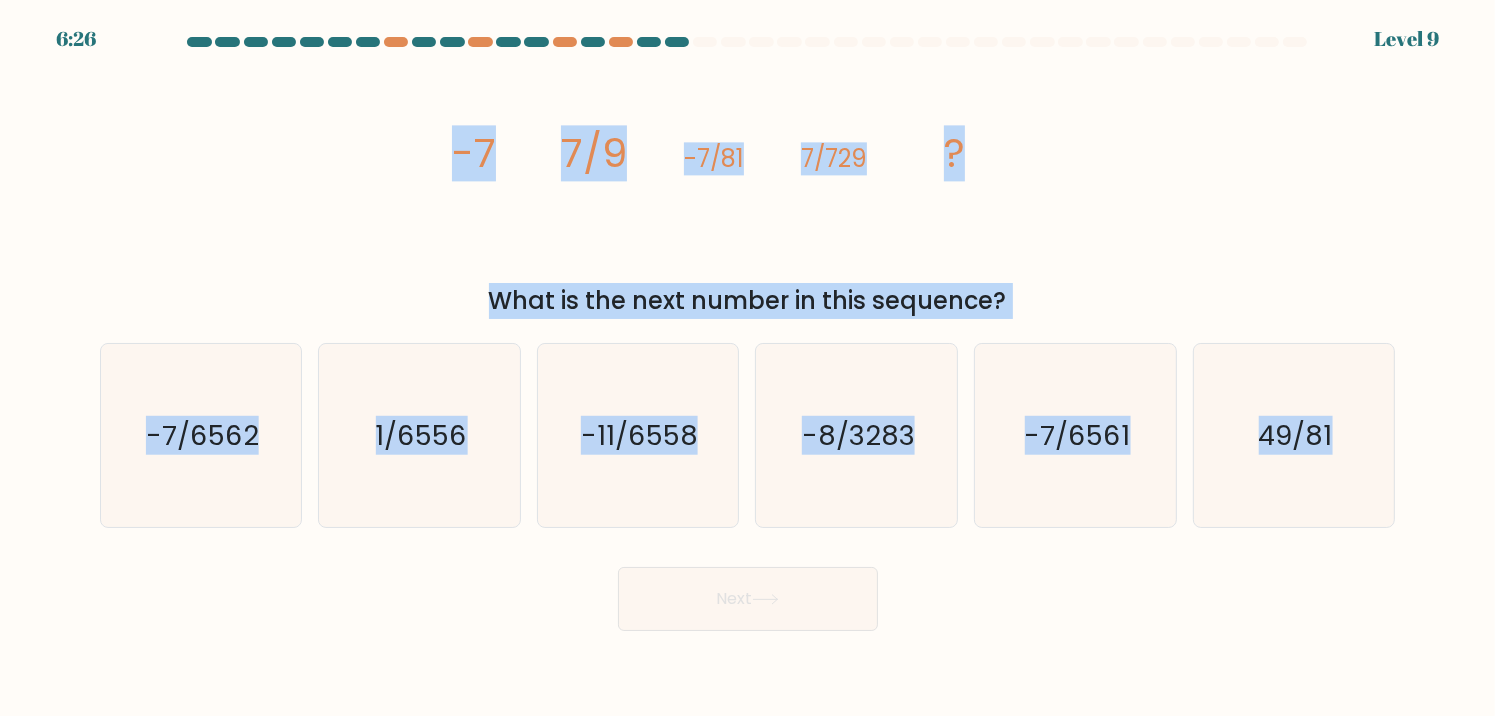 click on "image/svg+xml
-7
7/9
-7/81
7/729
?
What is the next number in this sequence?" at bounding box center [748, 189] 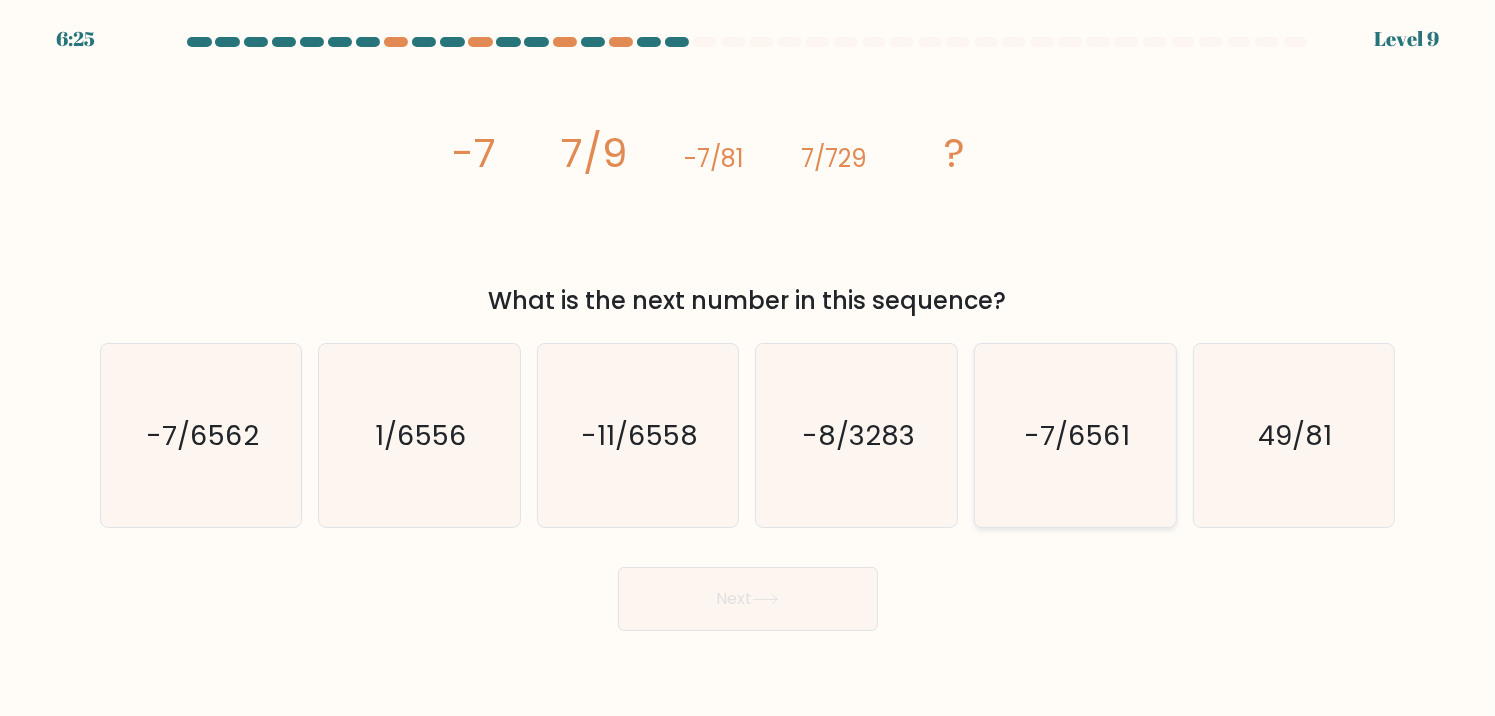 click on "-7/6561" 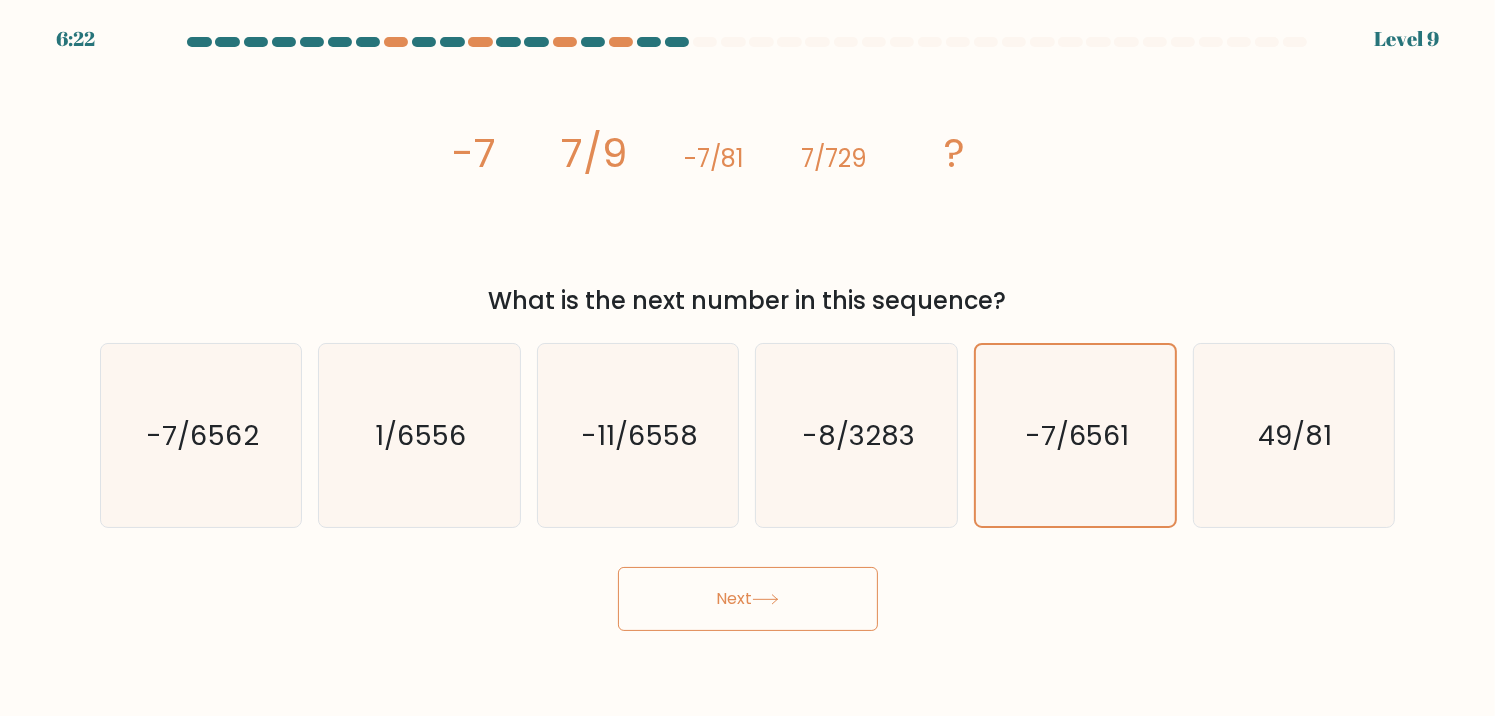 click on "Next" at bounding box center [748, 599] 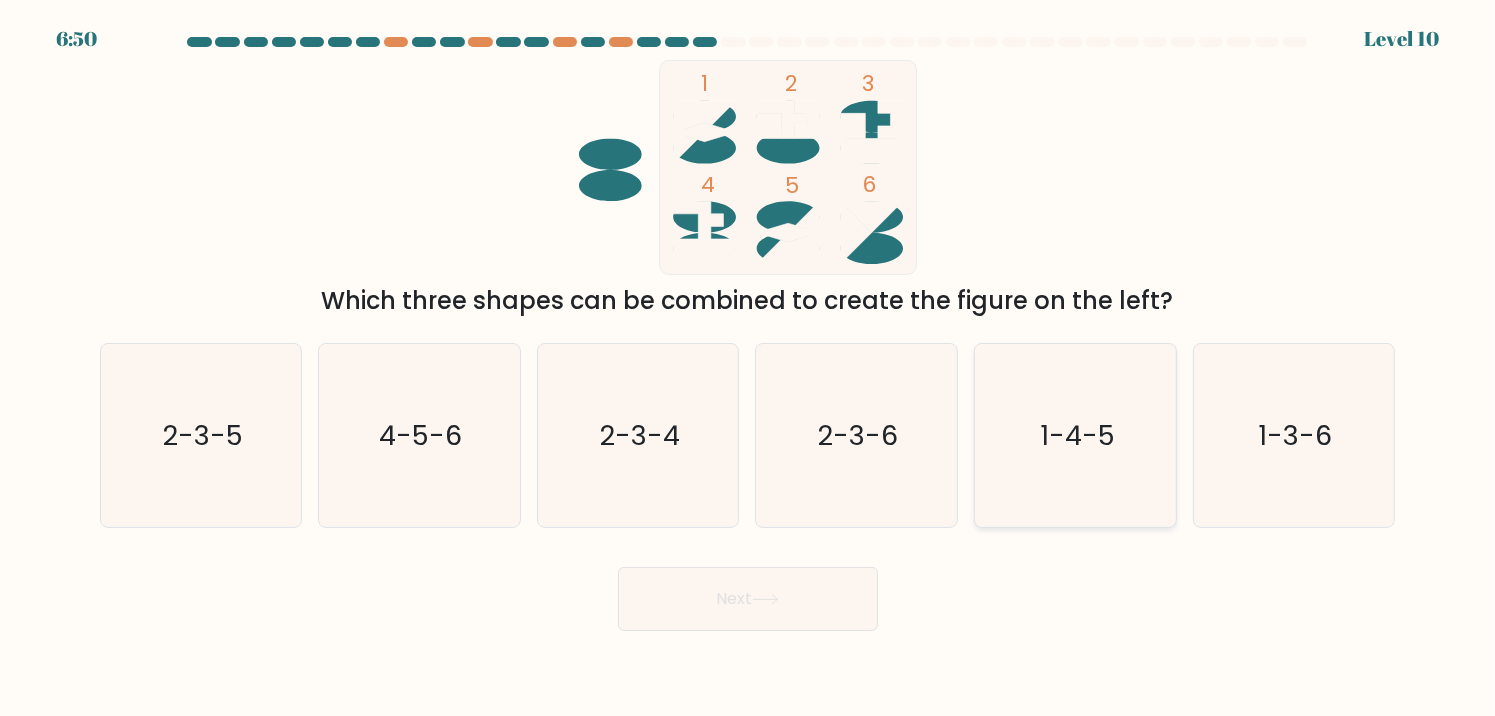 click on "1-4-5" 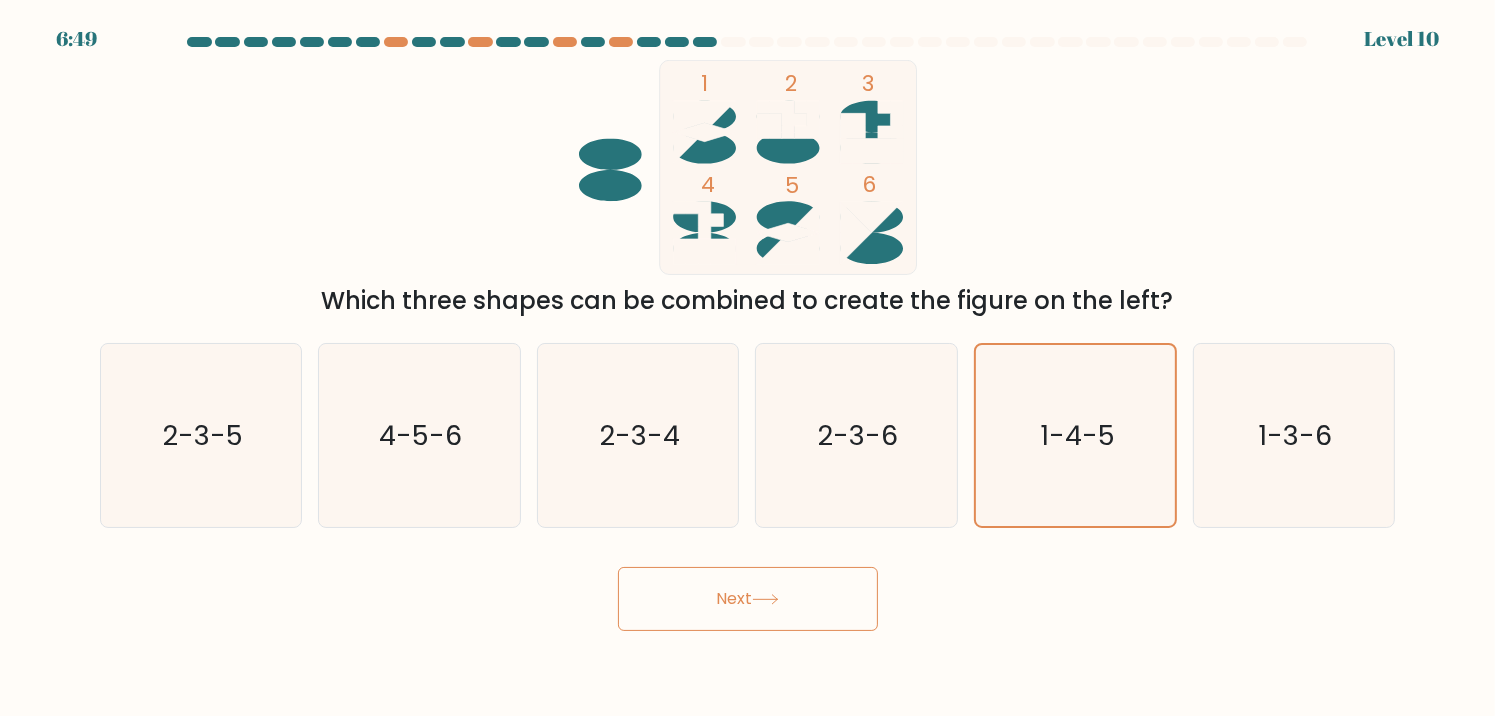 click on "Next" at bounding box center (748, 599) 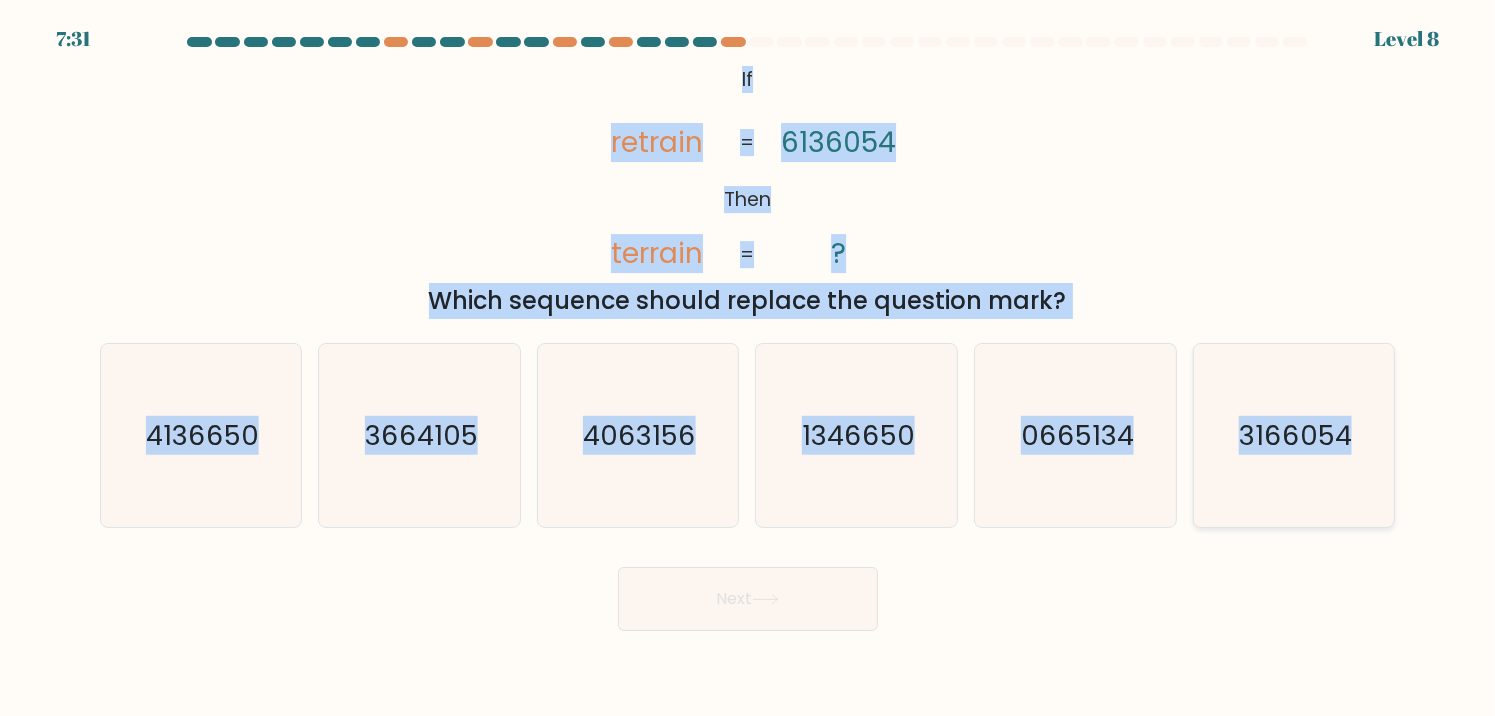 drag, startPoint x: 734, startPoint y: 77, endPoint x: 1380, endPoint y: 437, distance: 739.5377 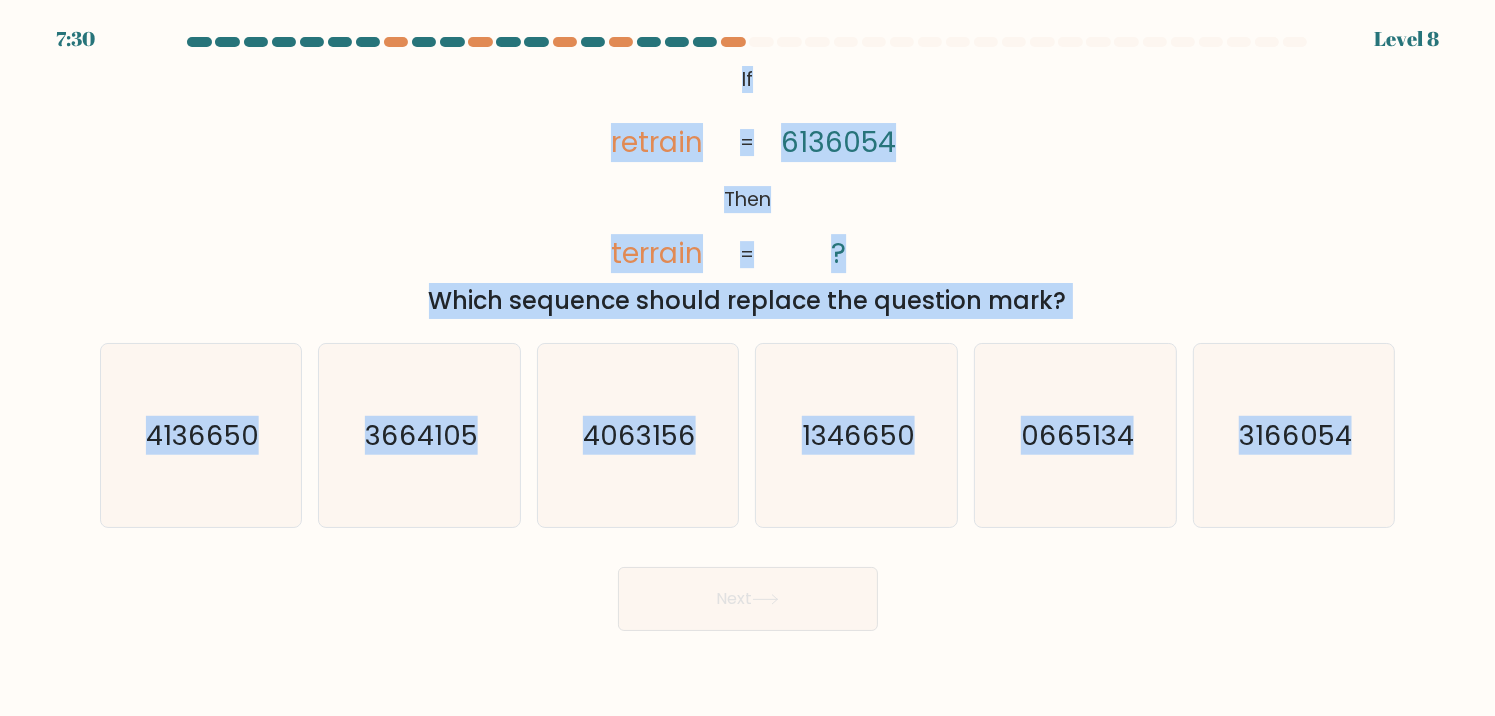copy on "If       Then       retrain       terrain       [NUMBER]       ?       =       =
Which sequence should replace the question mark?
a.
4136650
b.
3664105
c.
4063156
d.
1346650
e.
0665134
f.
3166054" 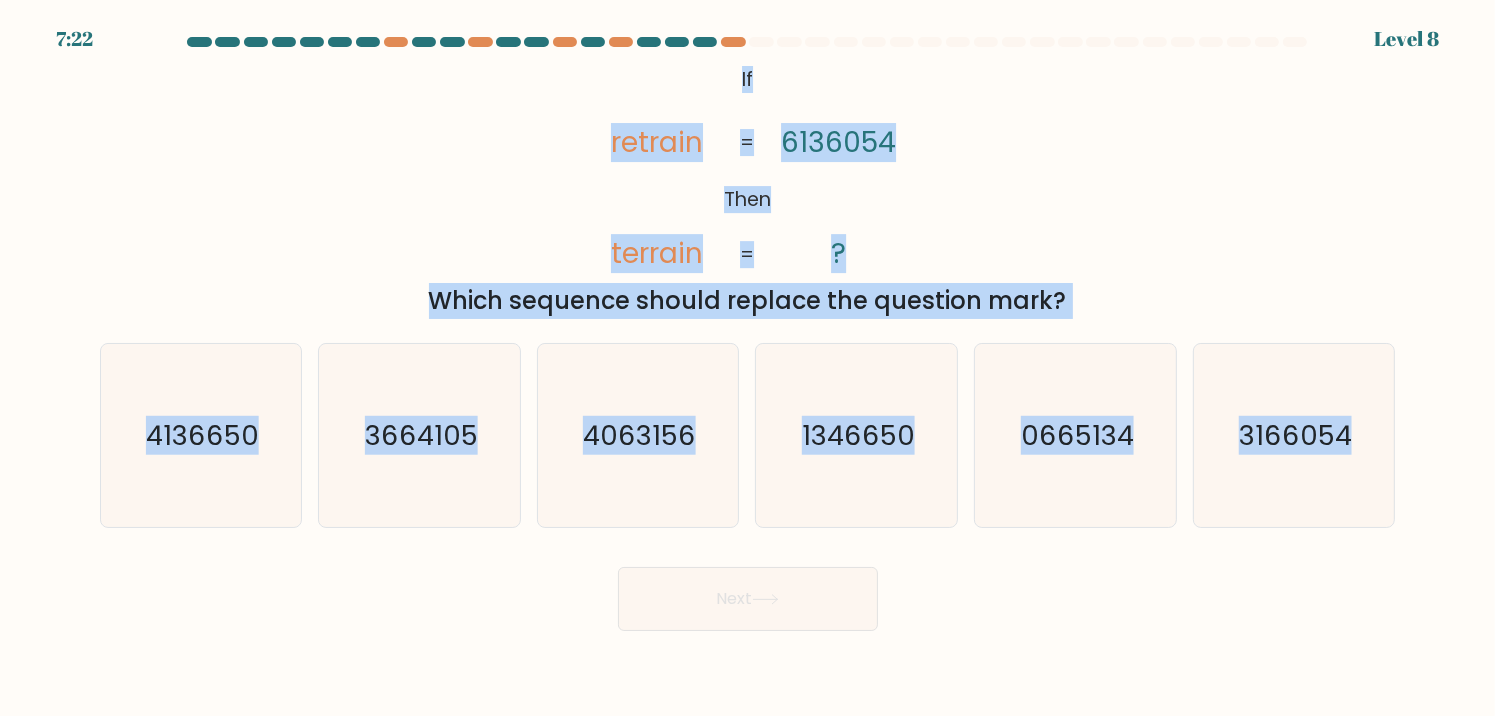 click on "@import url('https://fonts.googleapis.com/css?family=Abril+Fatface:400,100,100italic,300,300italic,400italic,500,500italic,700,700italic,900,900italic');           If       Then       retrain       terrain       [NUMBER]       ?       =       =
Which sequence should replace the question mark?" at bounding box center [748, 189] 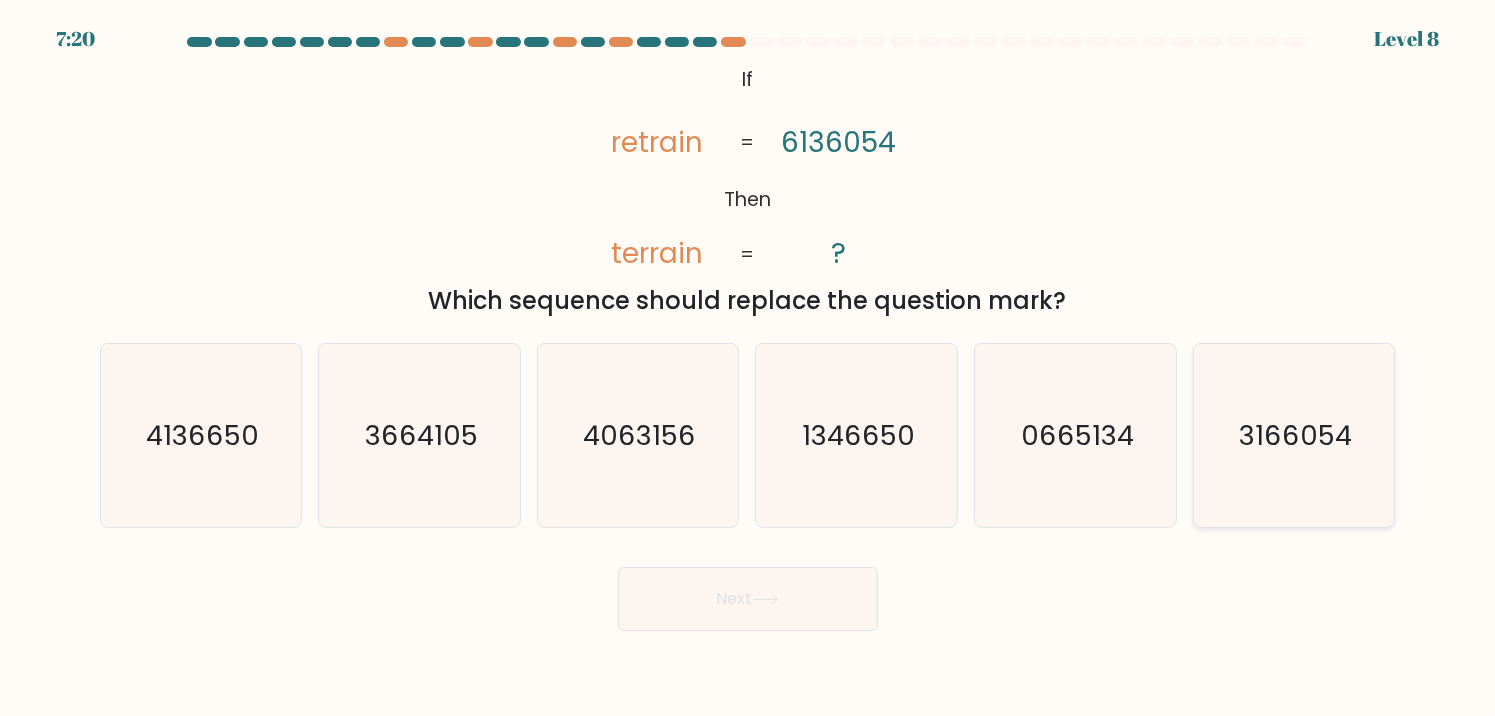 click on "3166054" 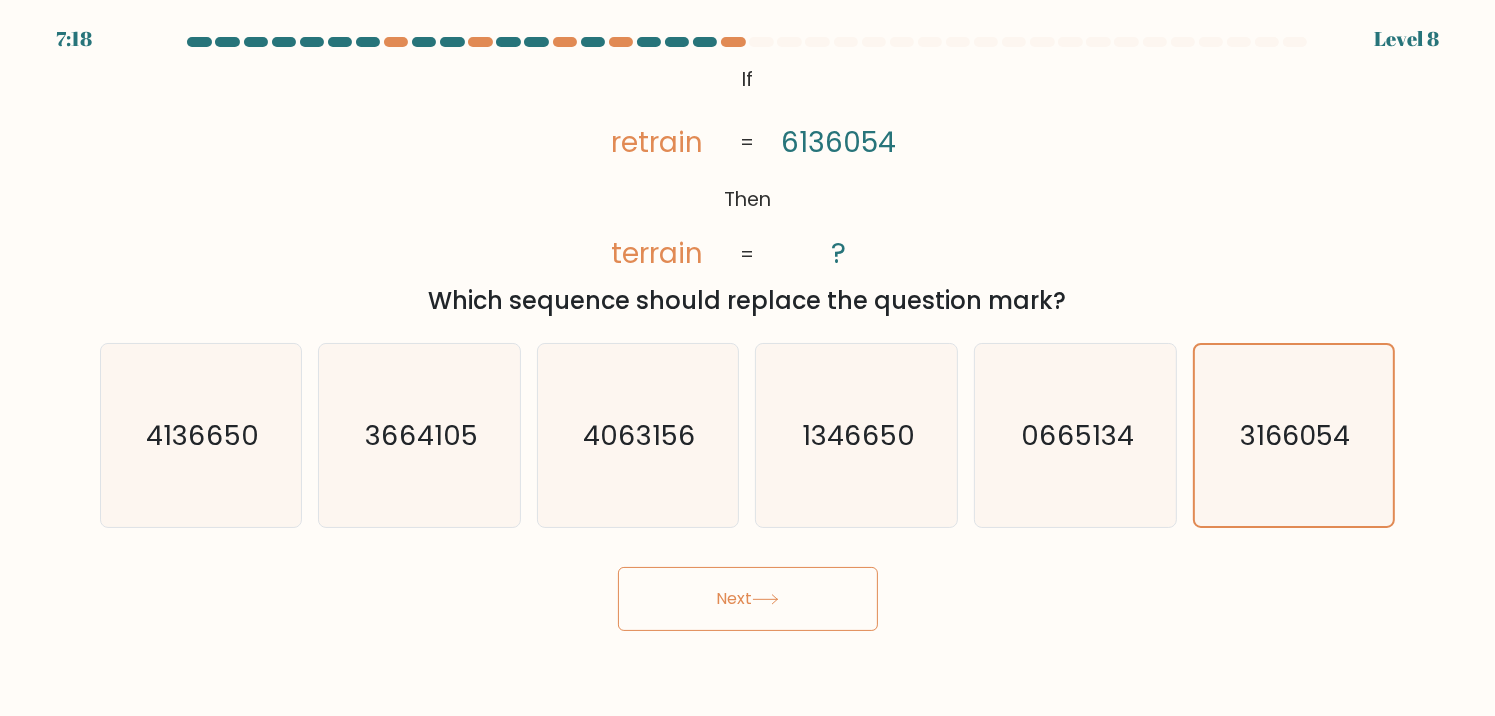 click on "Next" at bounding box center (748, 599) 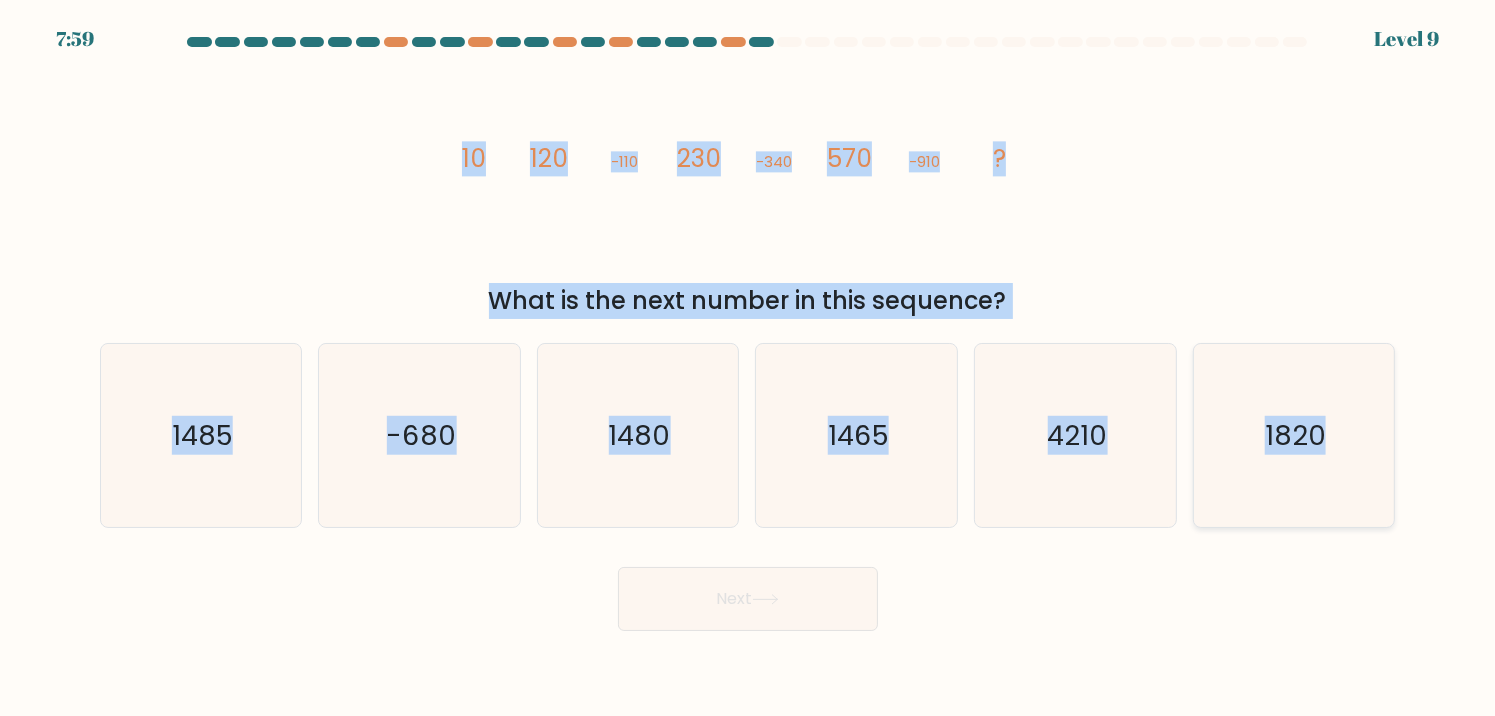 drag, startPoint x: 450, startPoint y: 157, endPoint x: 1366, endPoint y: 411, distance: 950.564 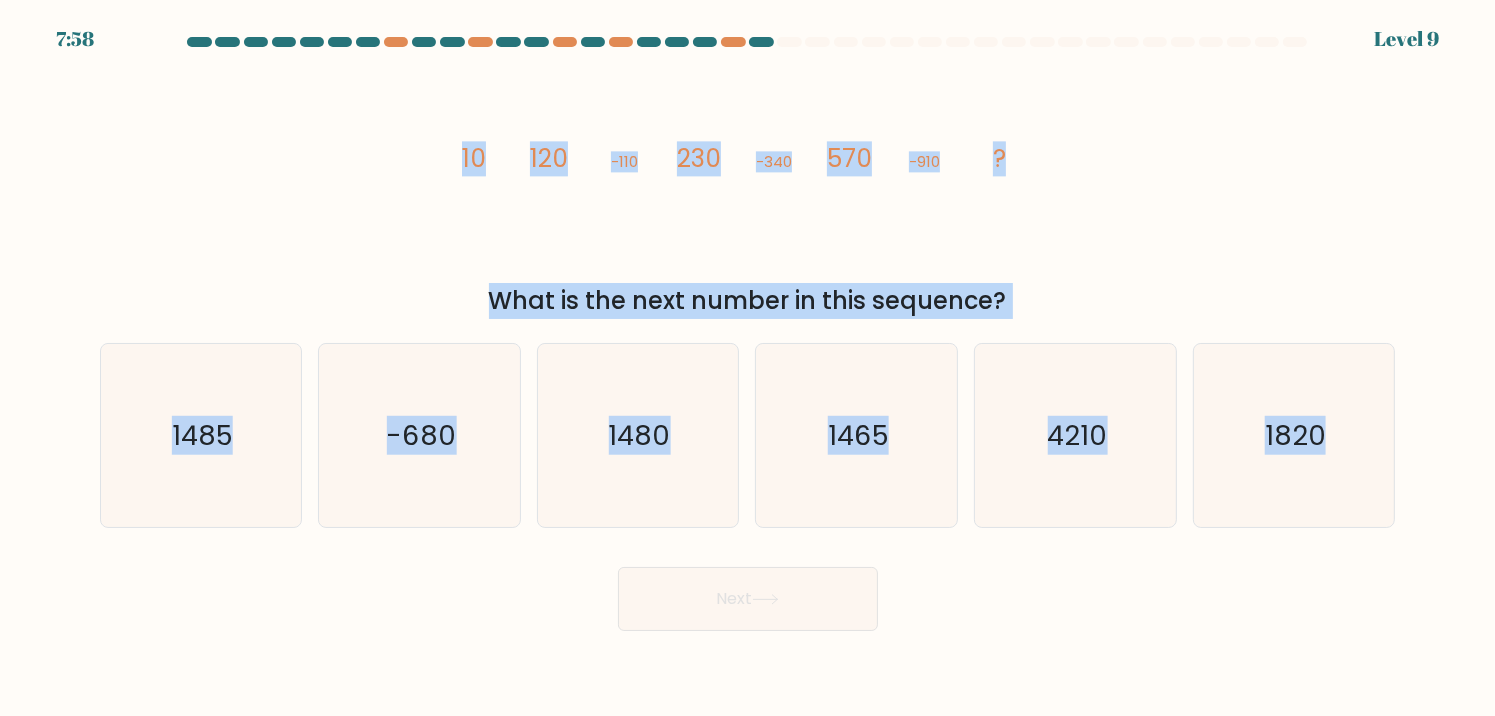 copy on "[NUMBER]
[NUMBER]
-110
230
-340
570
-910
?
What is the next number in this sequence?
a.
1485
b.
-680
c.
1480
d.
1465
e.
4210
f.
1820" 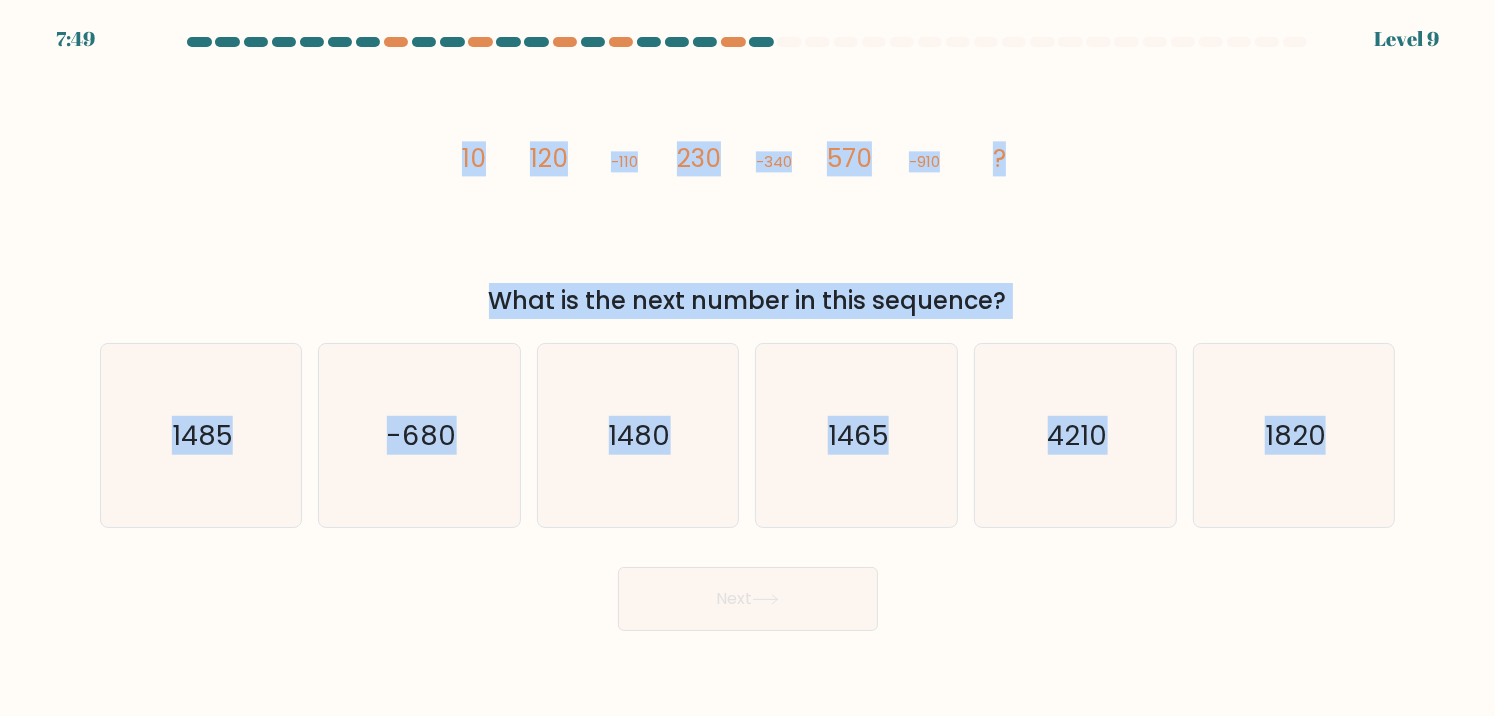 click on "image/svg+xml
10
120
-110
230
-340
570
-910
?
What is the next number in this sequence?" at bounding box center (748, 189) 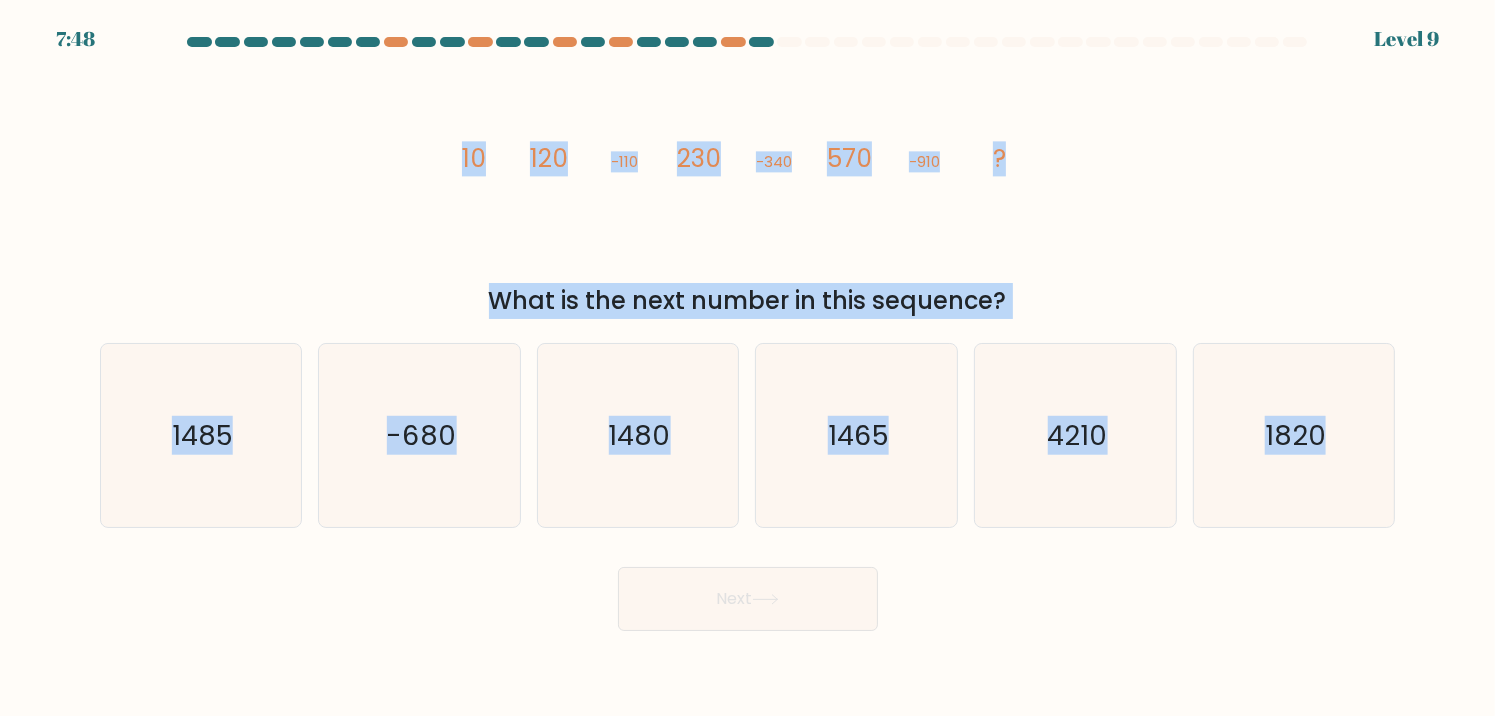 click on "What is the next number in this sequence?" at bounding box center [748, 301] 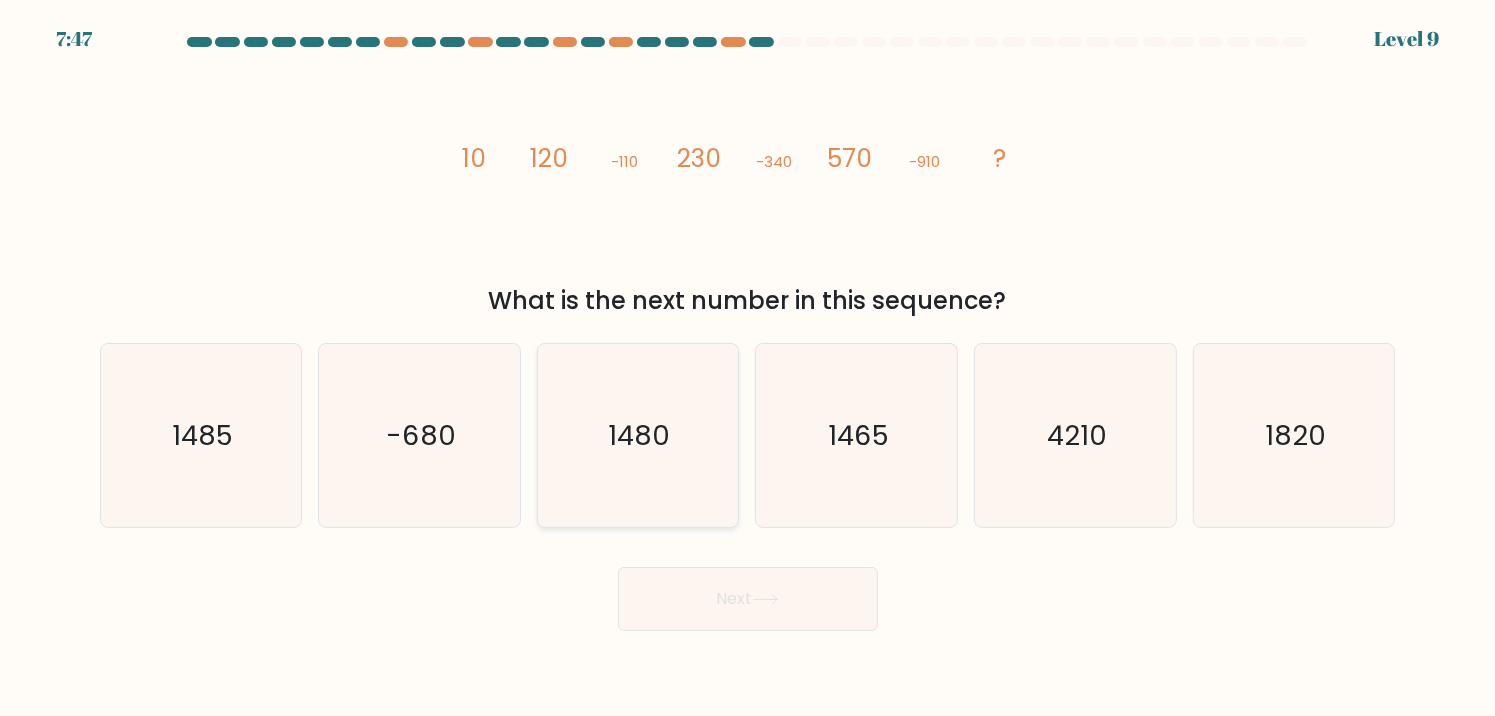 click on "1480" 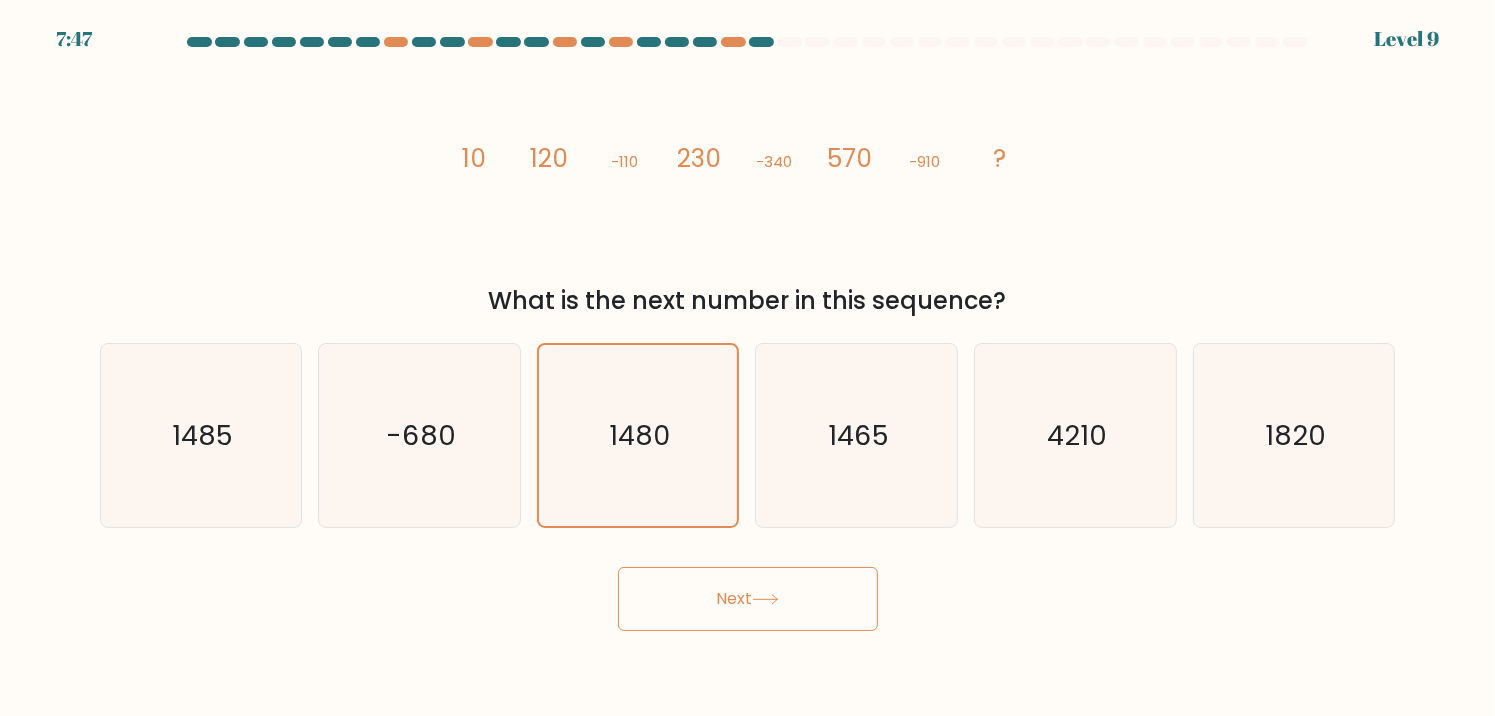 click on "Next" at bounding box center [748, 599] 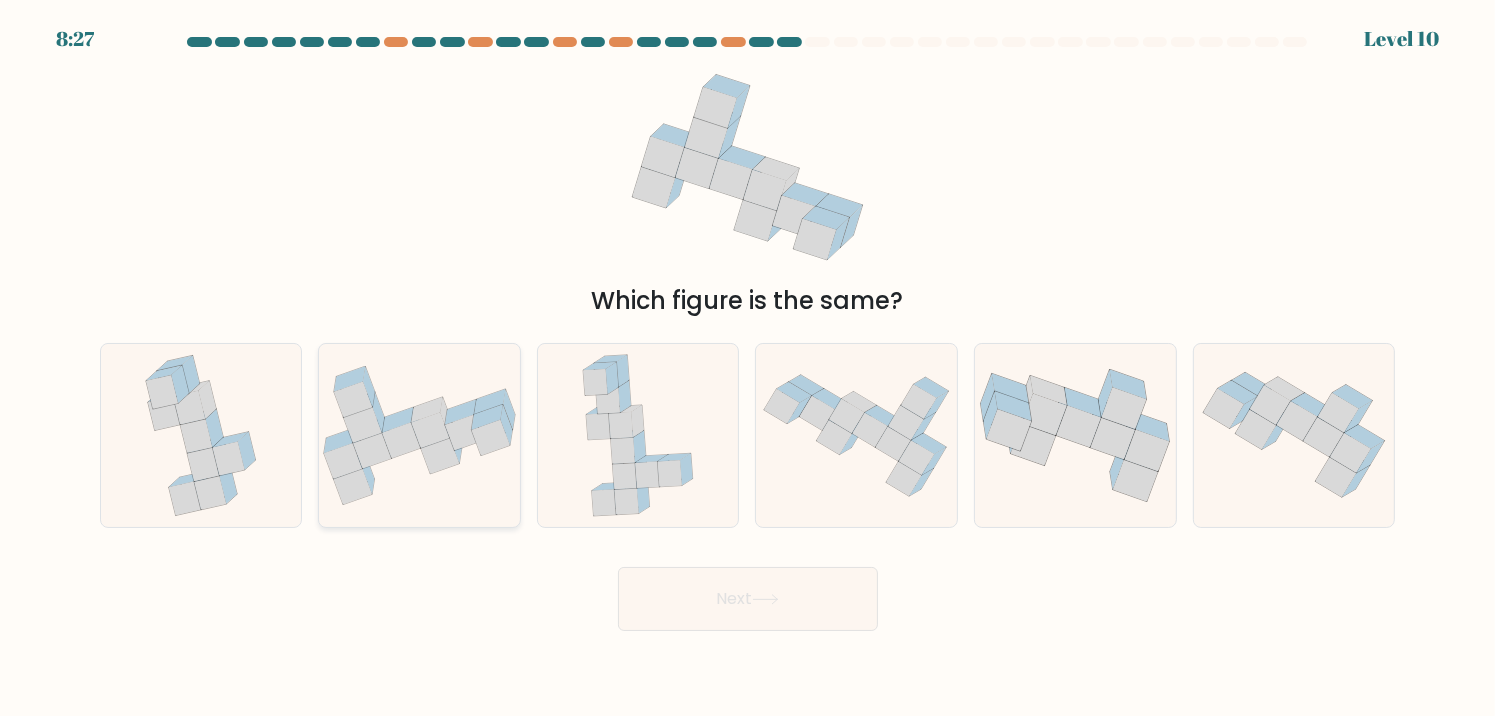 click 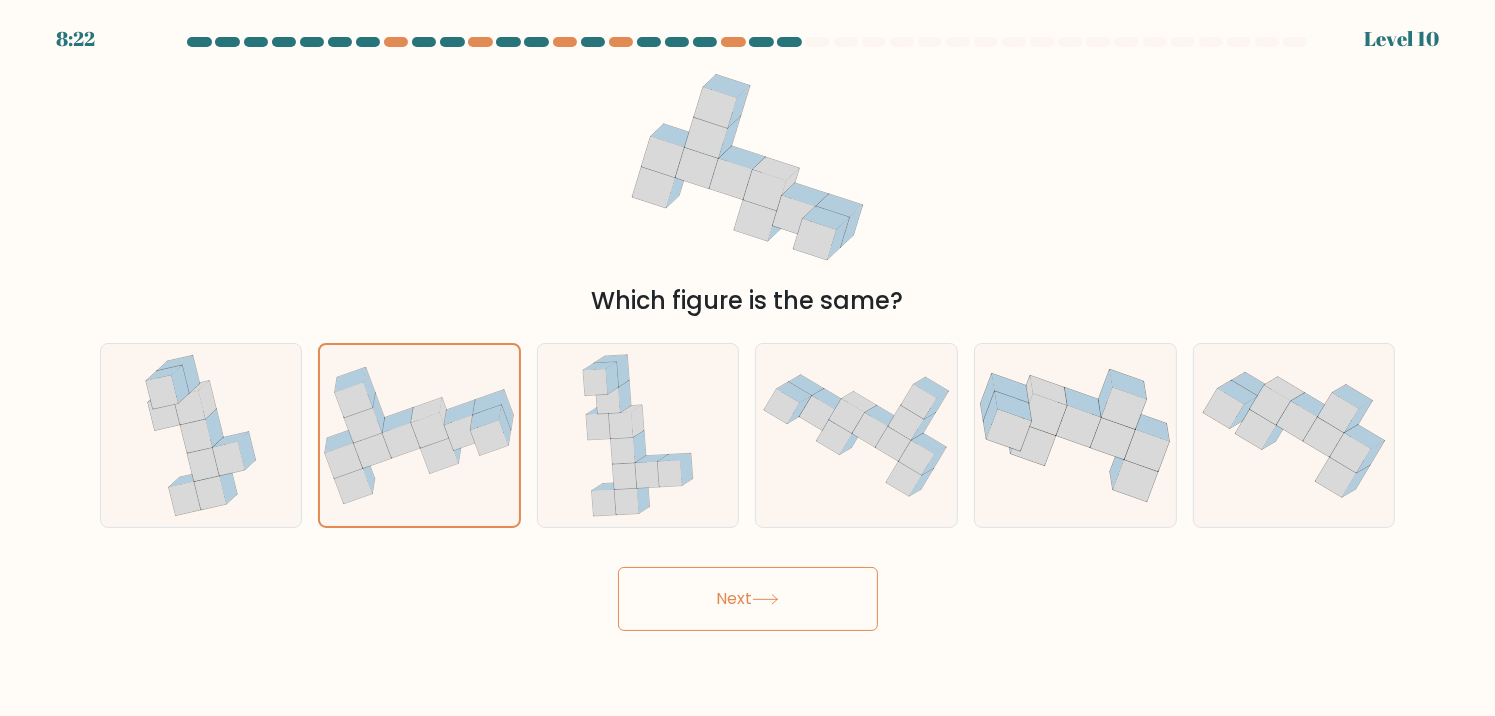 click on "Next" at bounding box center [748, 599] 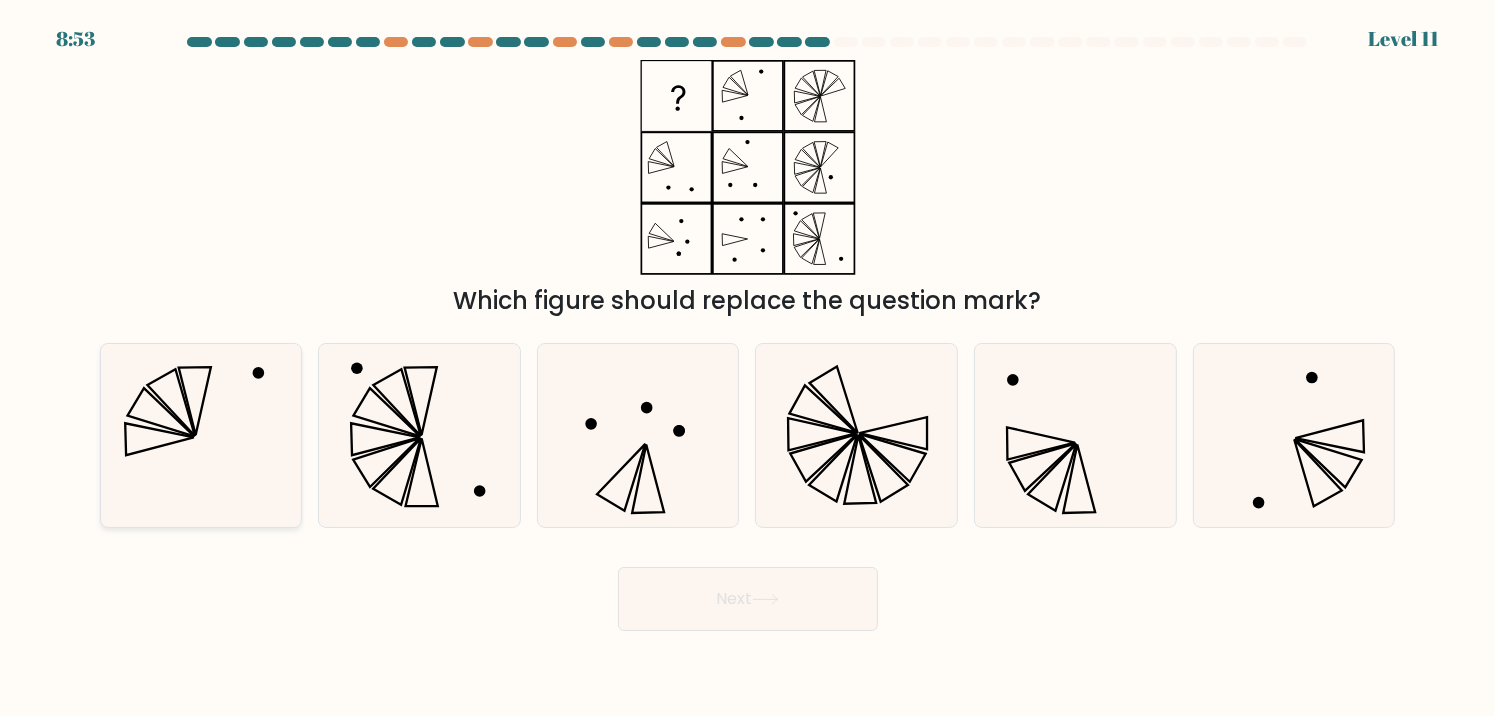 click 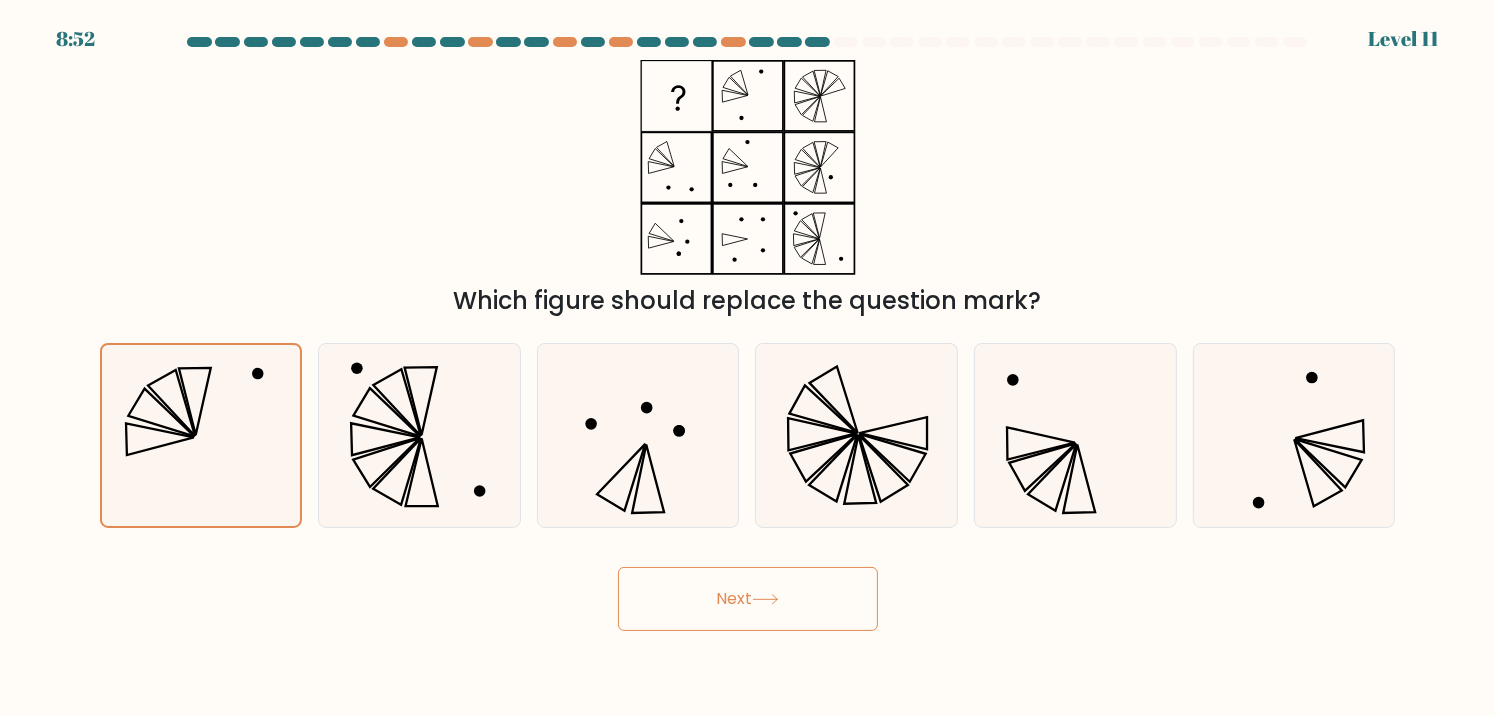 click on "Next" at bounding box center [748, 599] 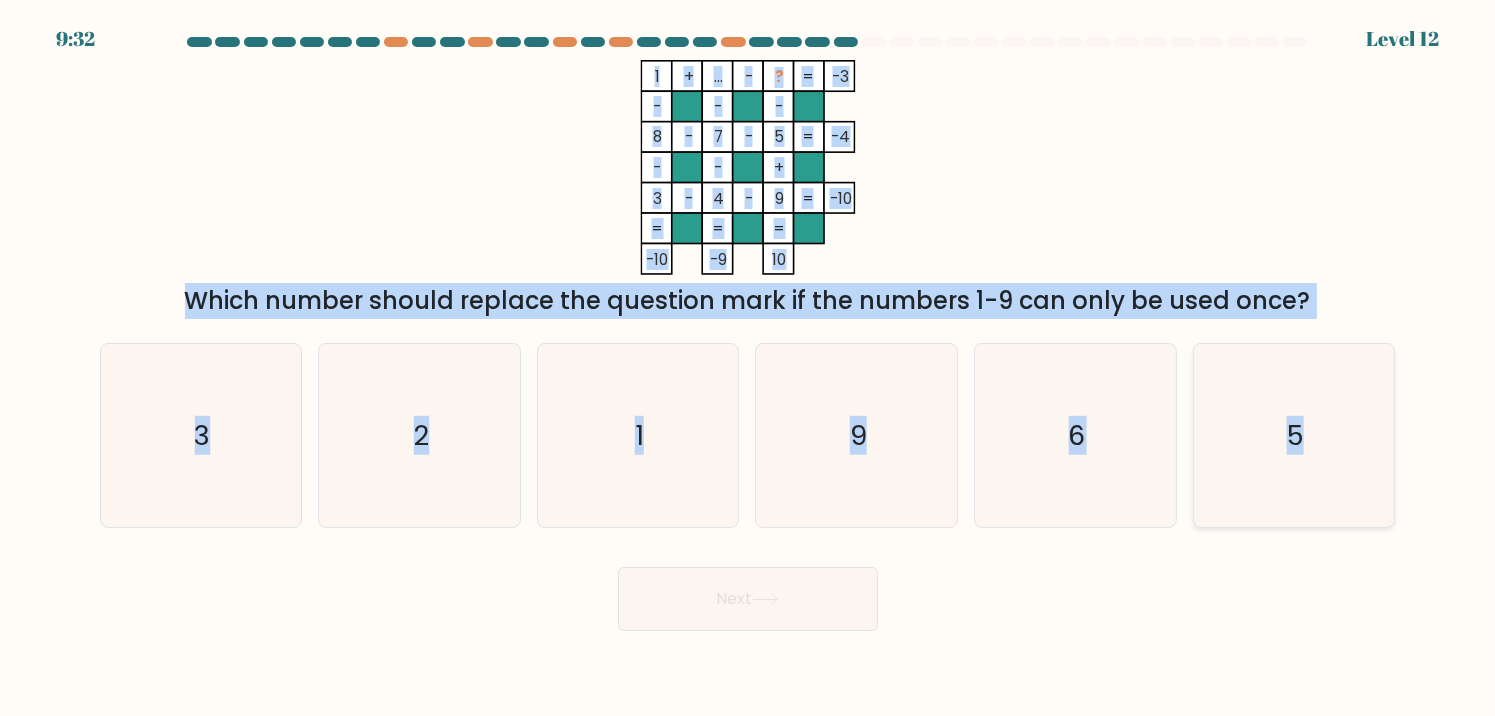 drag, startPoint x: 640, startPoint y: 75, endPoint x: 1341, endPoint y: 441, distance: 790.79517 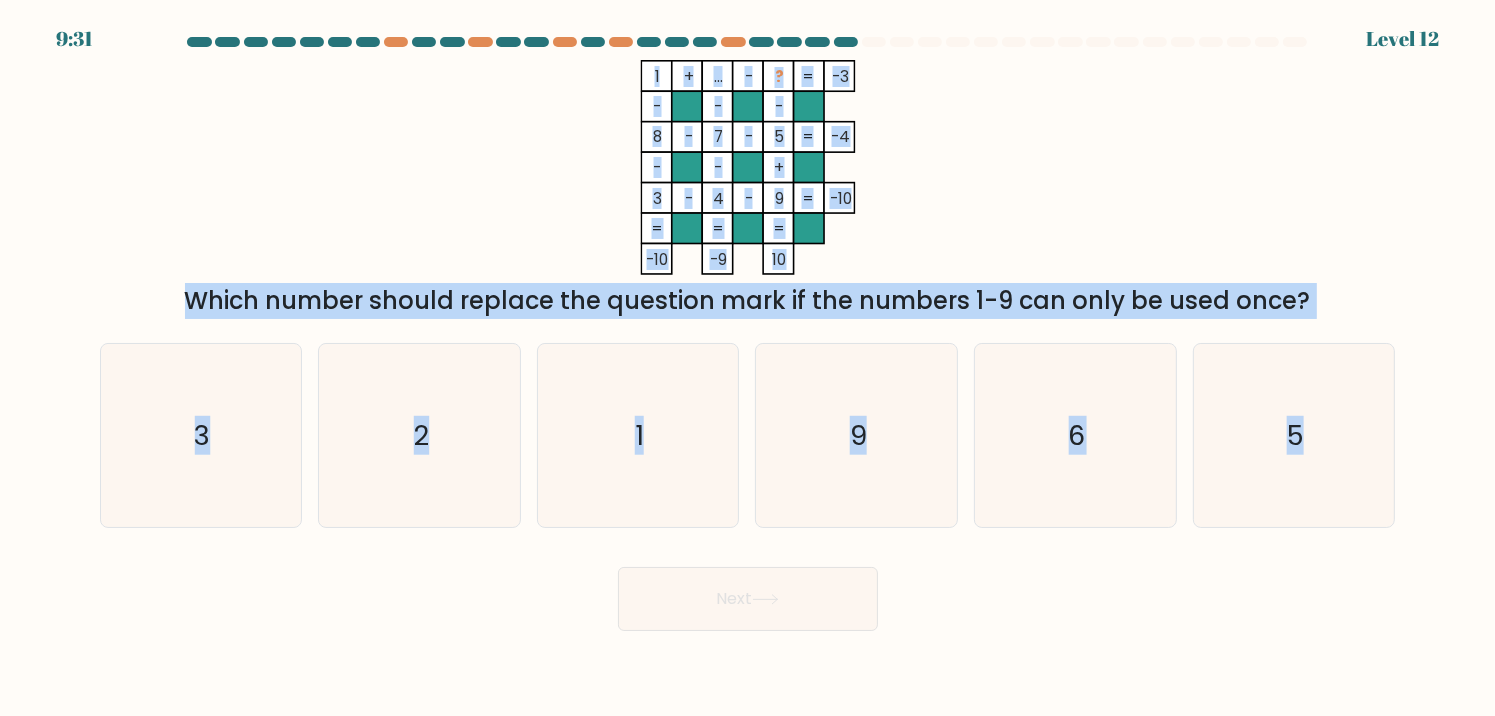 copy on "1    +    ...    -    ?    -3    -    -    -    8    -    7    -    5    -4    -    -    +    3    -    4    -    9    =   -10    =   =   =   =   -10    -9    10    =
Which number should replace the question mark if the numbers 1-9 can only be used once?
a.
3
b.
2
c.
1
d.
9
e.
6
f.
5" 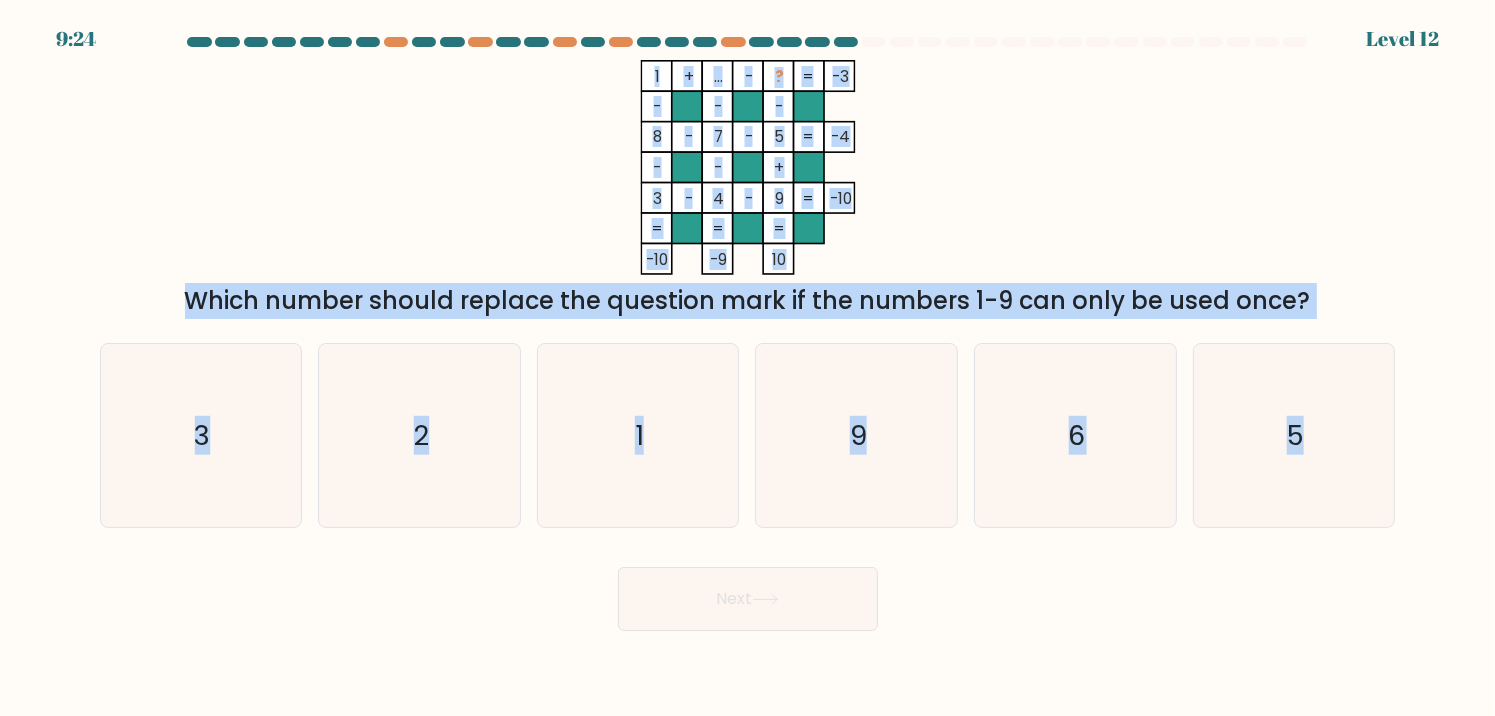 click on "1    +    ...    -    ?    -3    -    -    -    8    -    7    -    5    -4    -    -    +    3    -    4    -    9    =   -10    =   =   =   =   -10    -9    10    =" 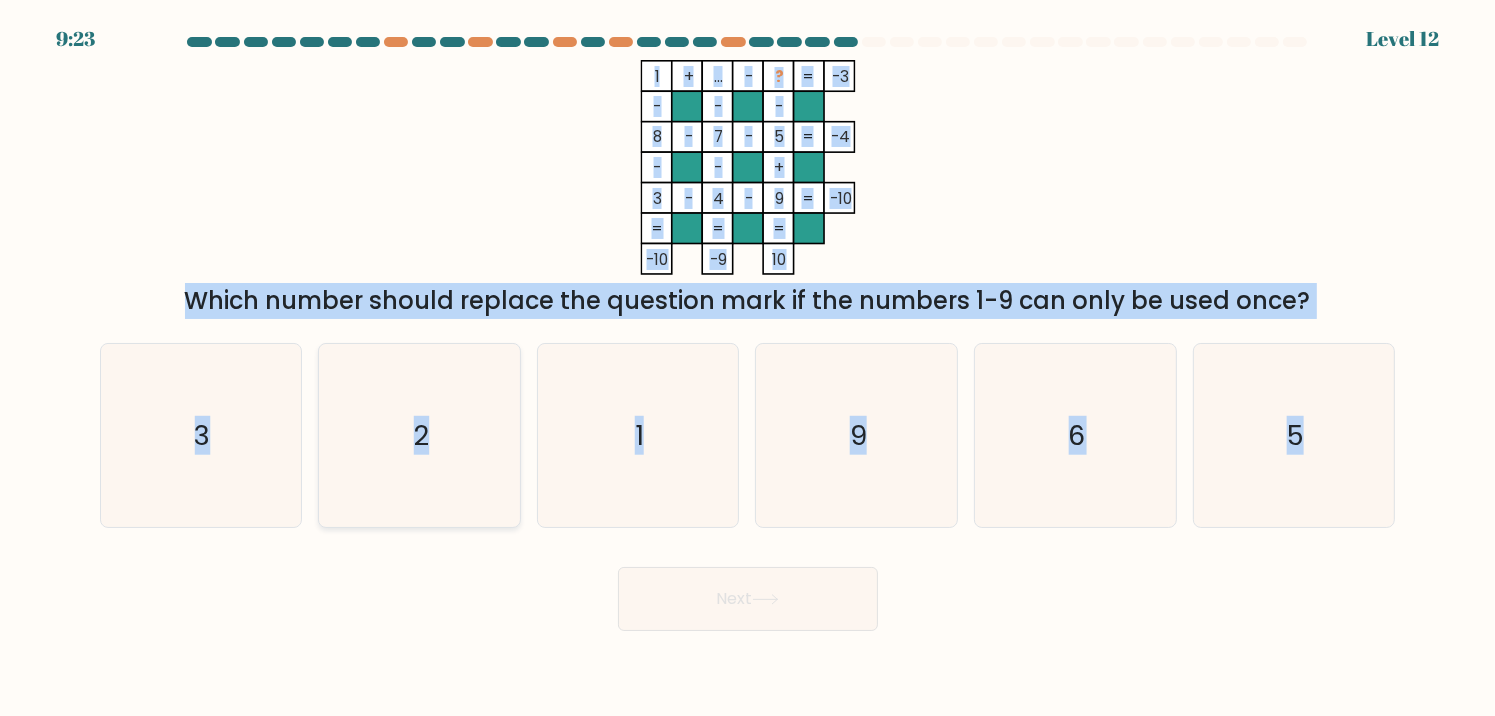 click on "2" 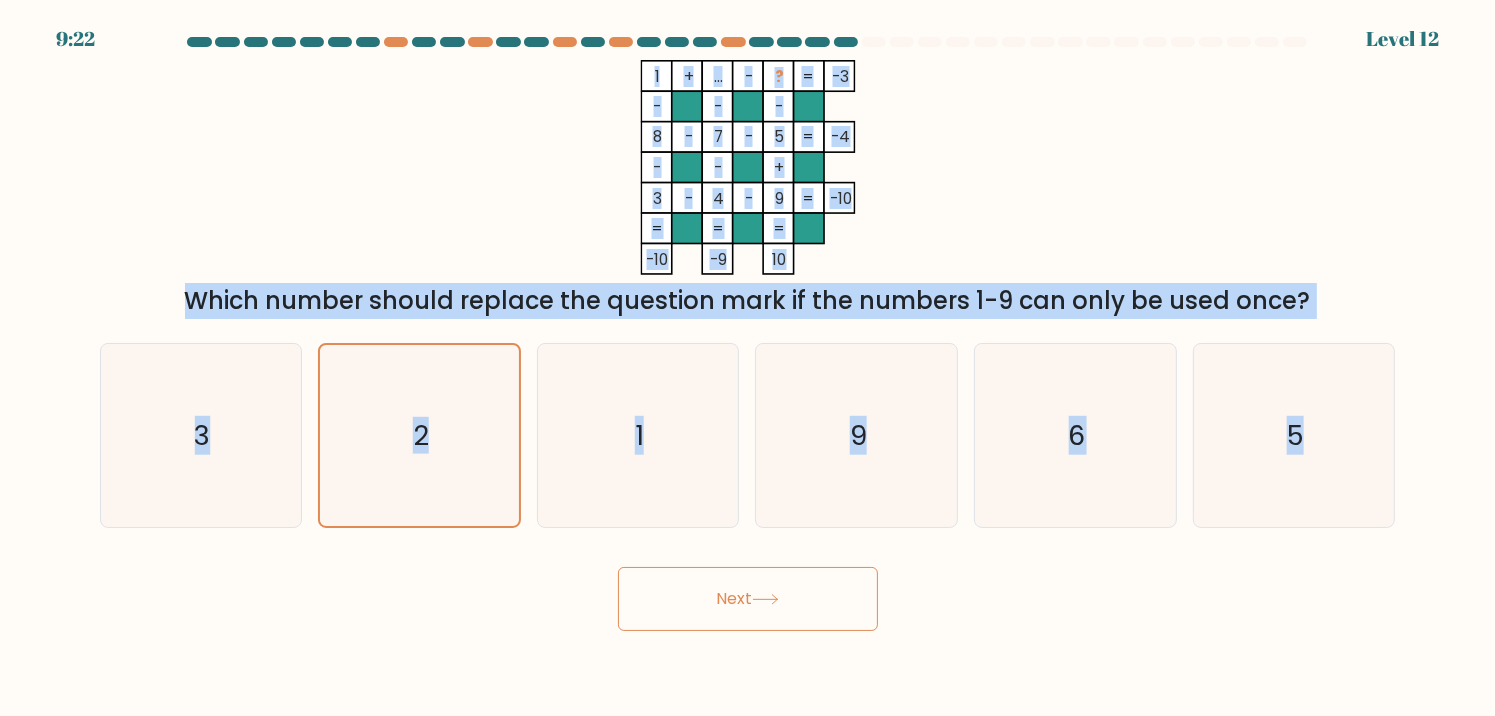 click on "1    +    ...    -    ?    -3    -    -    -    8    -    7    -    5    -4    -    -    +    3    -    4    -    9    =   -10    =   =   =   =   -10    -9    10    =
Which number should replace the question mark if the numbers 1-9 can only be used once?" at bounding box center (748, 189) 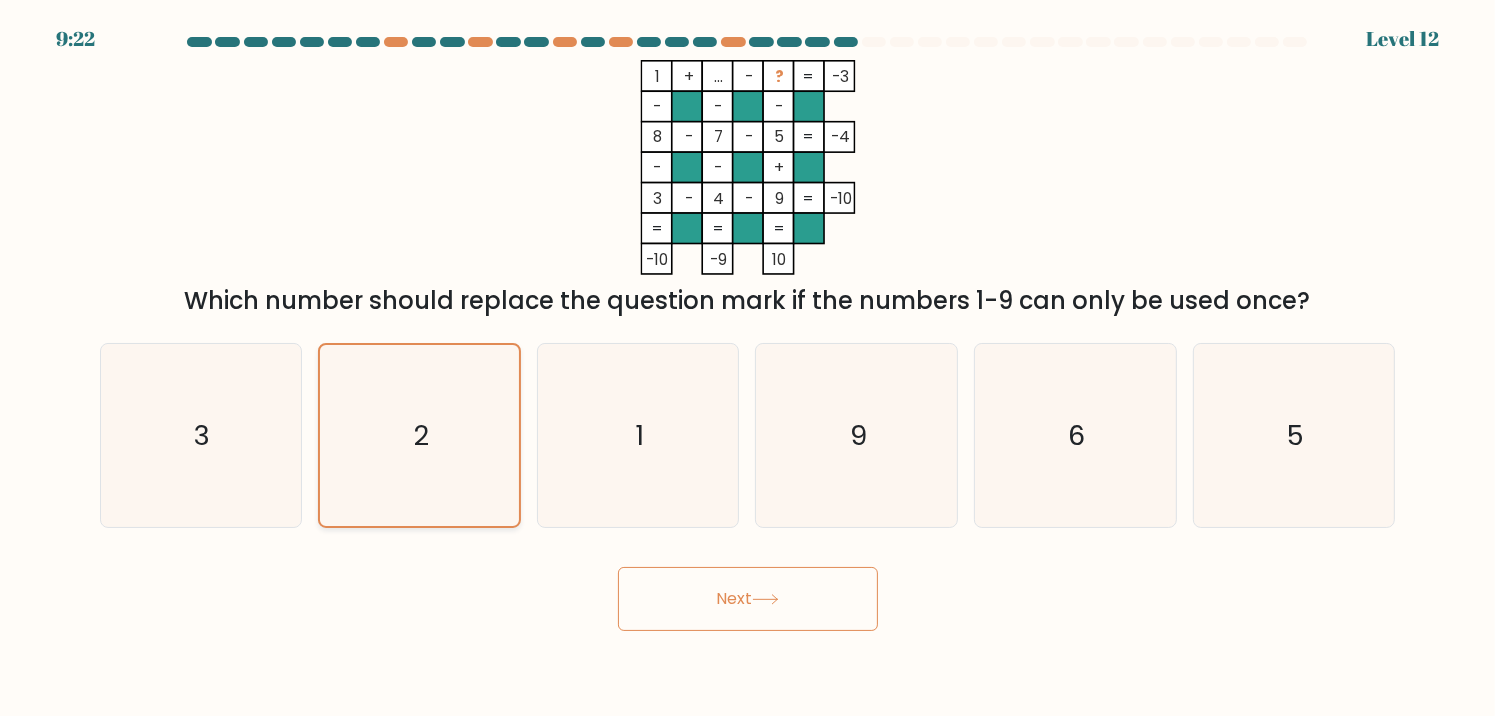 click on "2" 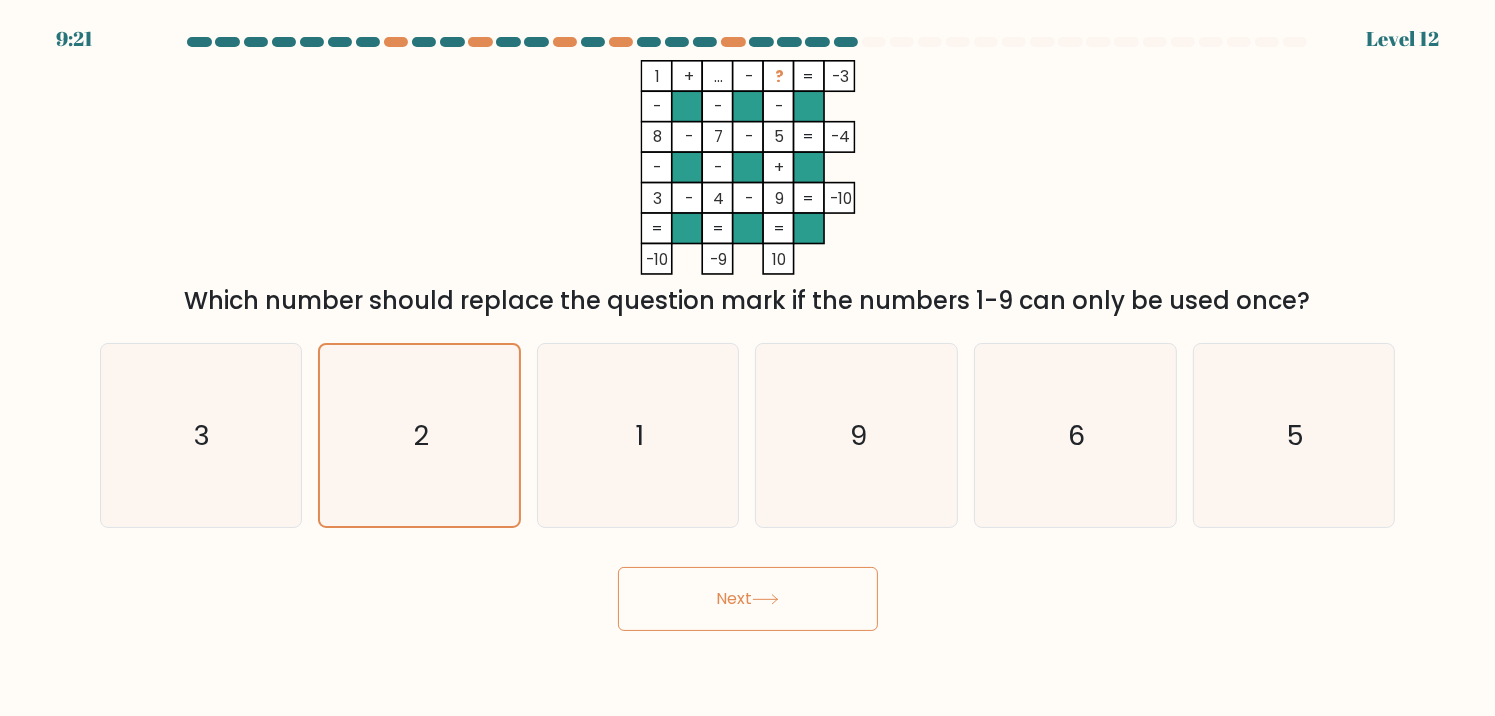 click on "Next" at bounding box center (748, 599) 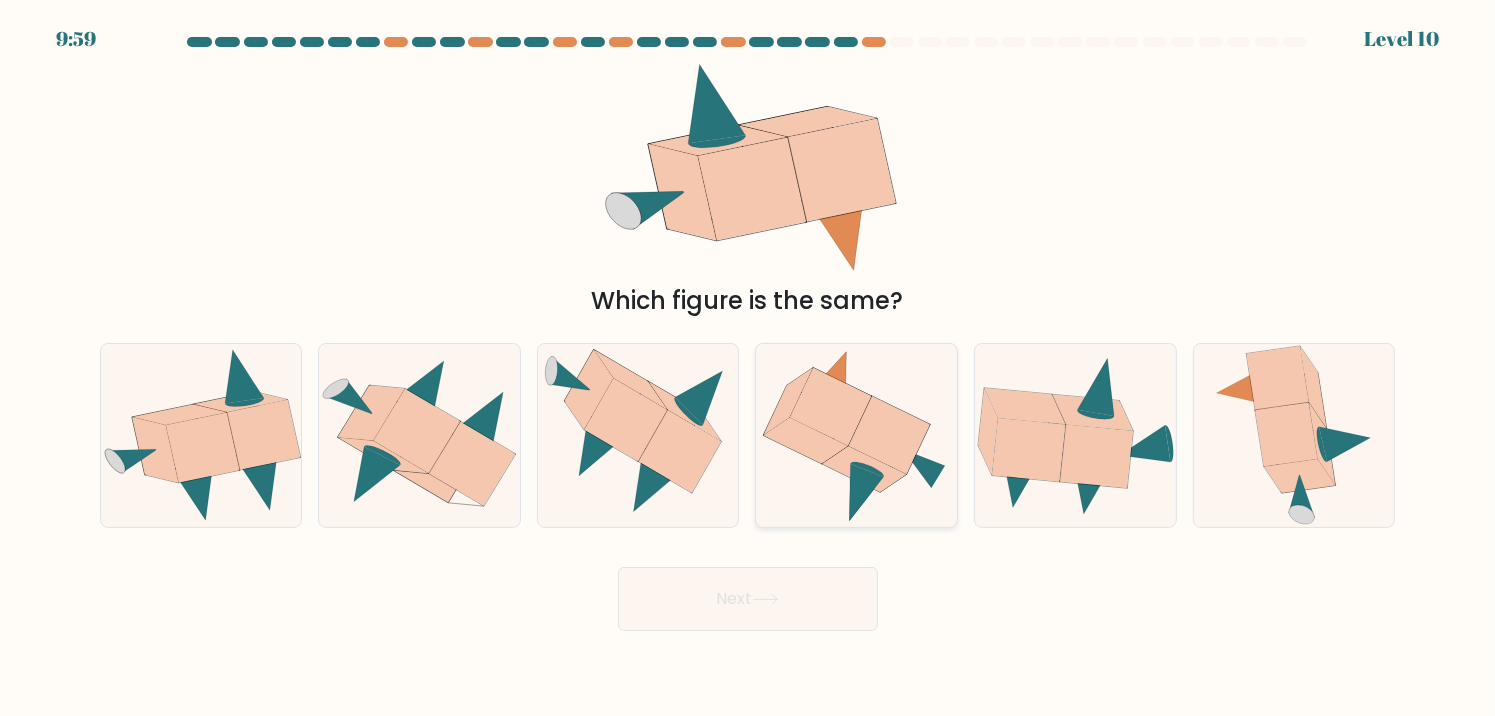 click 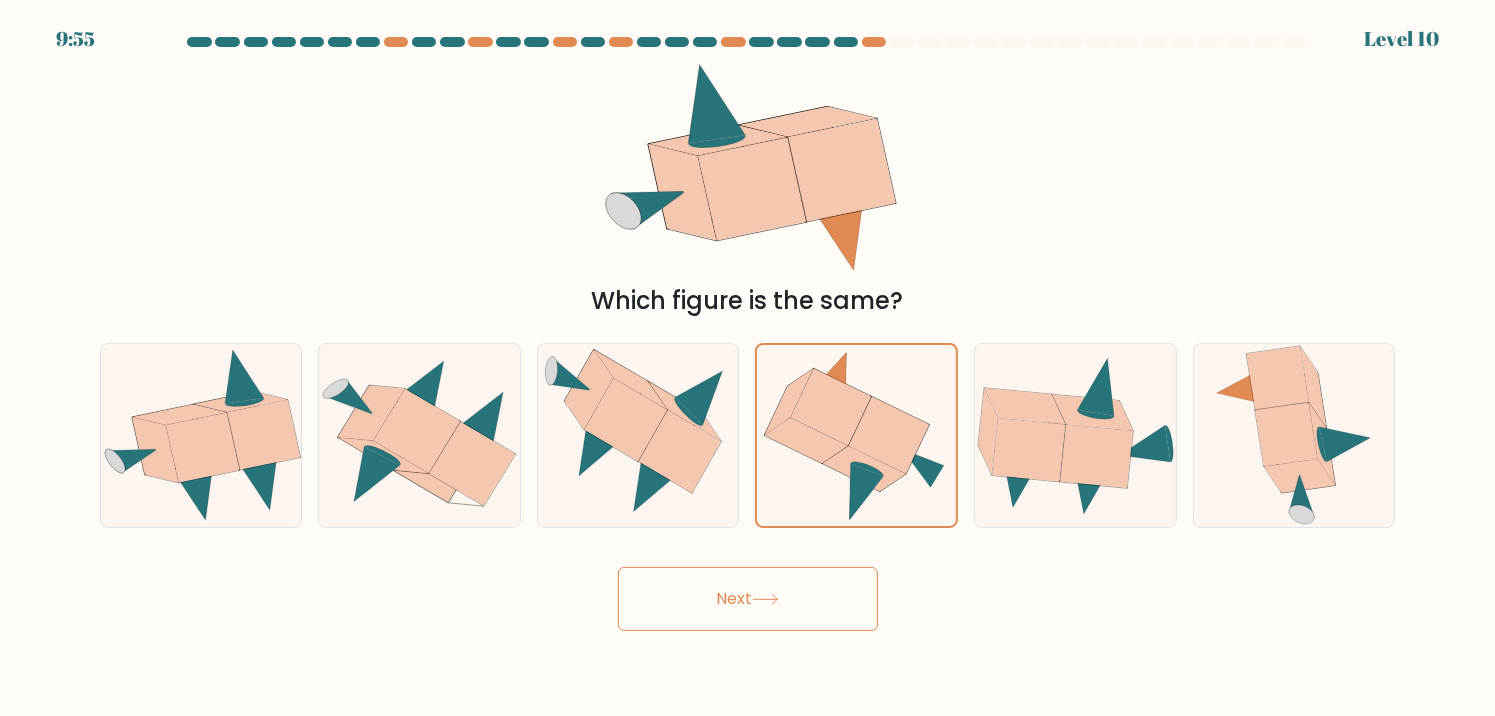 click on "Next" at bounding box center [748, 599] 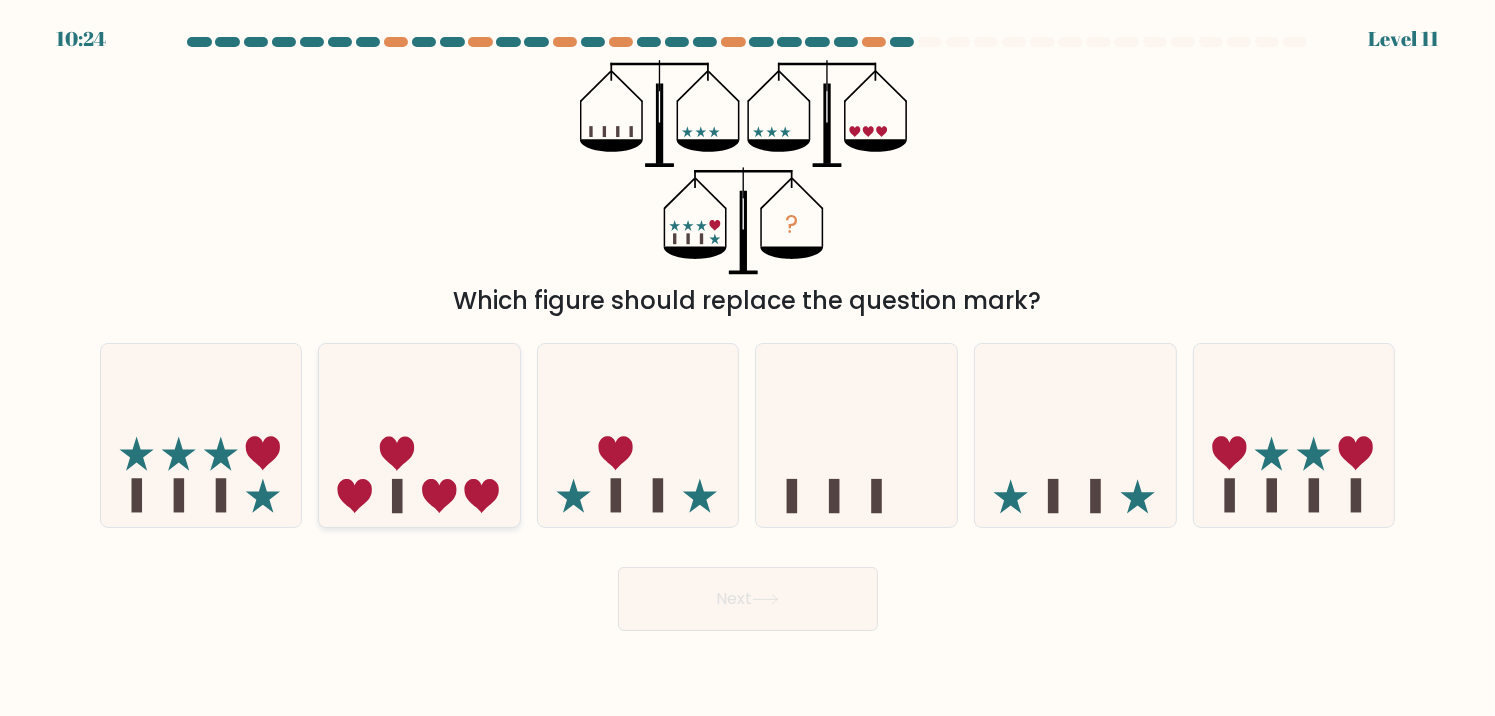 click 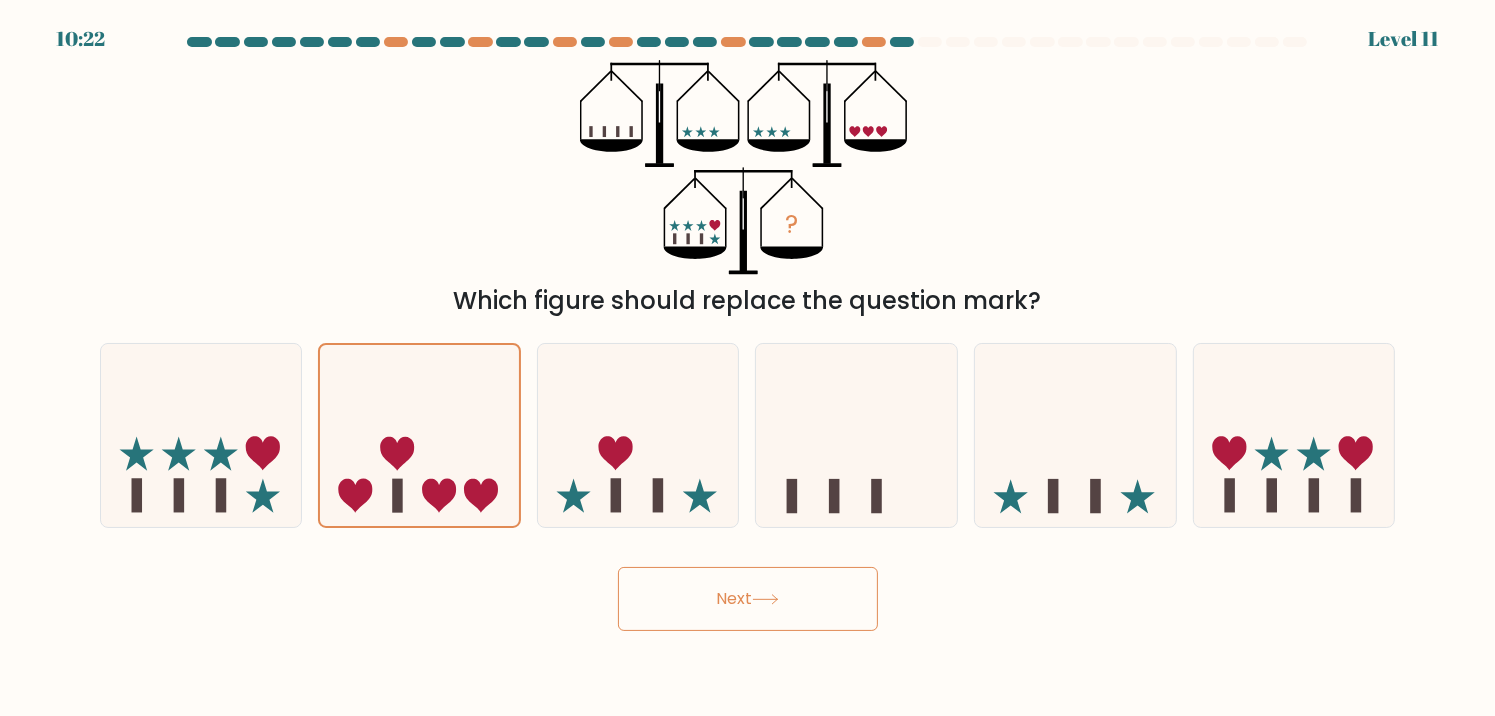 click on "Next" at bounding box center (748, 599) 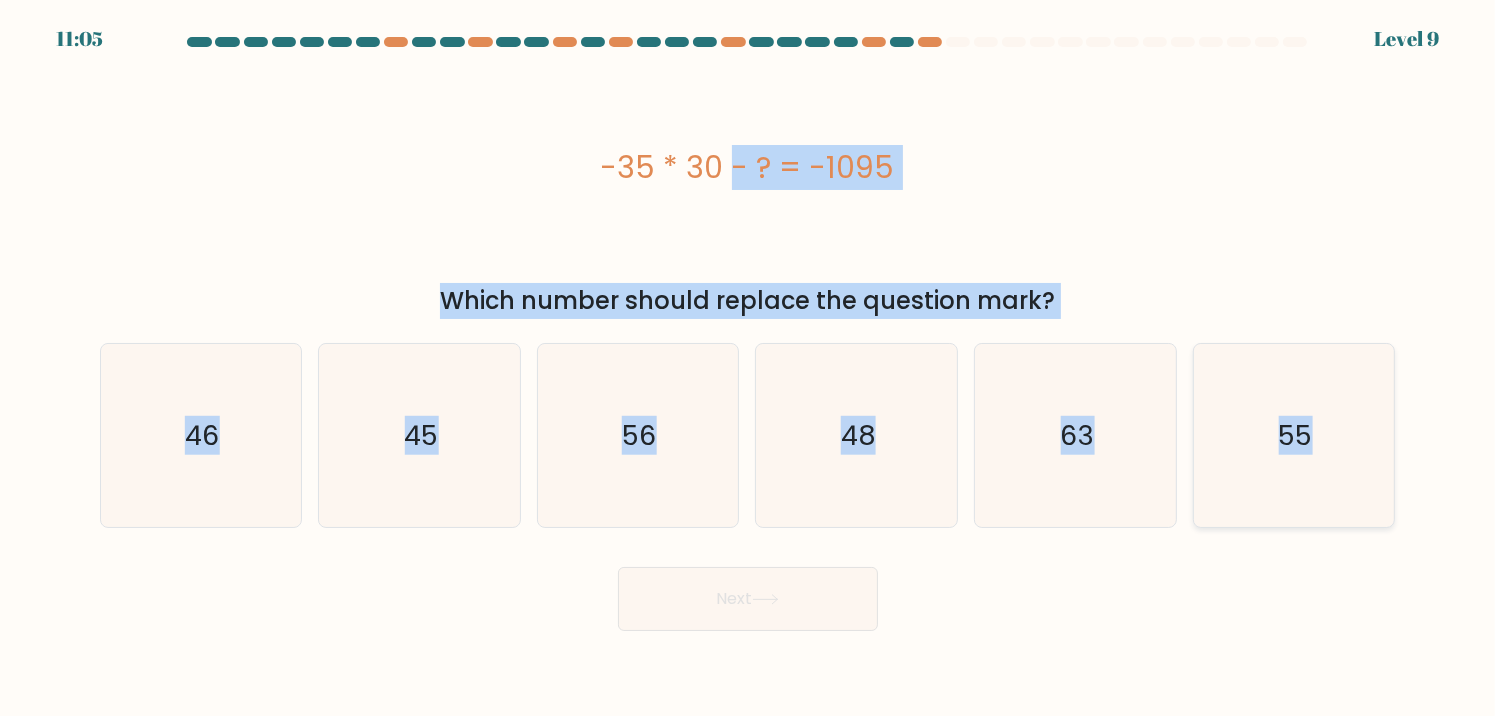 drag, startPoint x: 604, startPoint y: 153, endPoint x: 1333, endPoint y: 444, distance: 784.9344 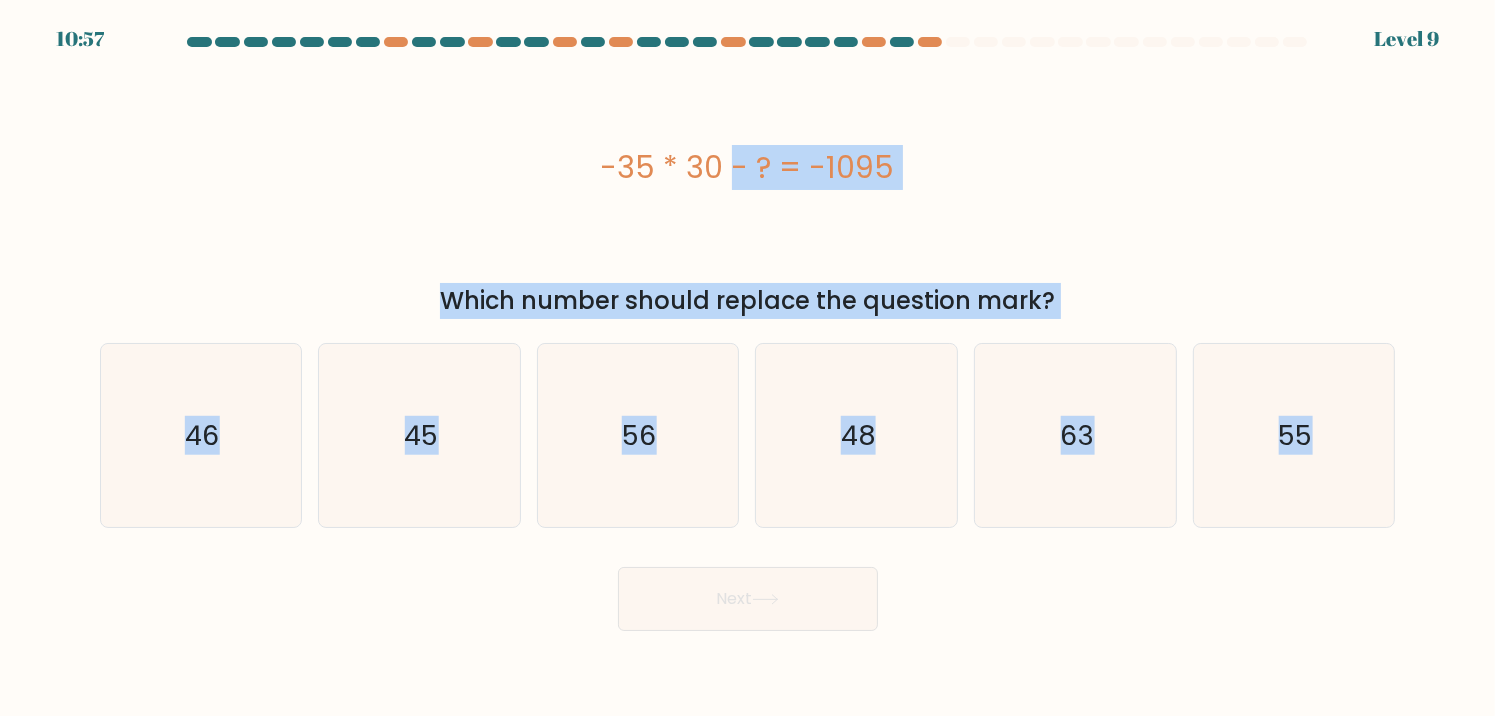 click on "-35 * 30 - ? = -1095" at bounding box center [748, 167] 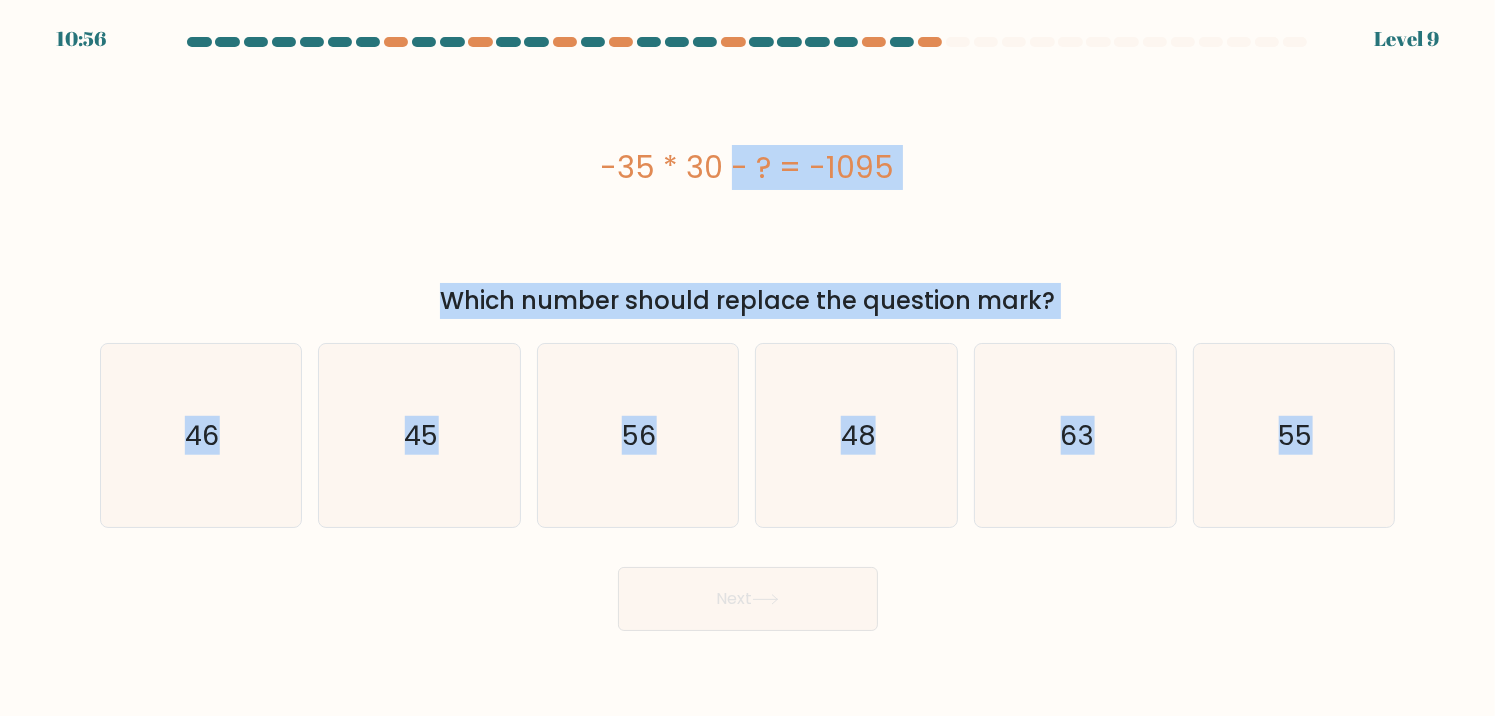 click on "-35 * 30 - ? = -1095" at bounding box center (748, 167) 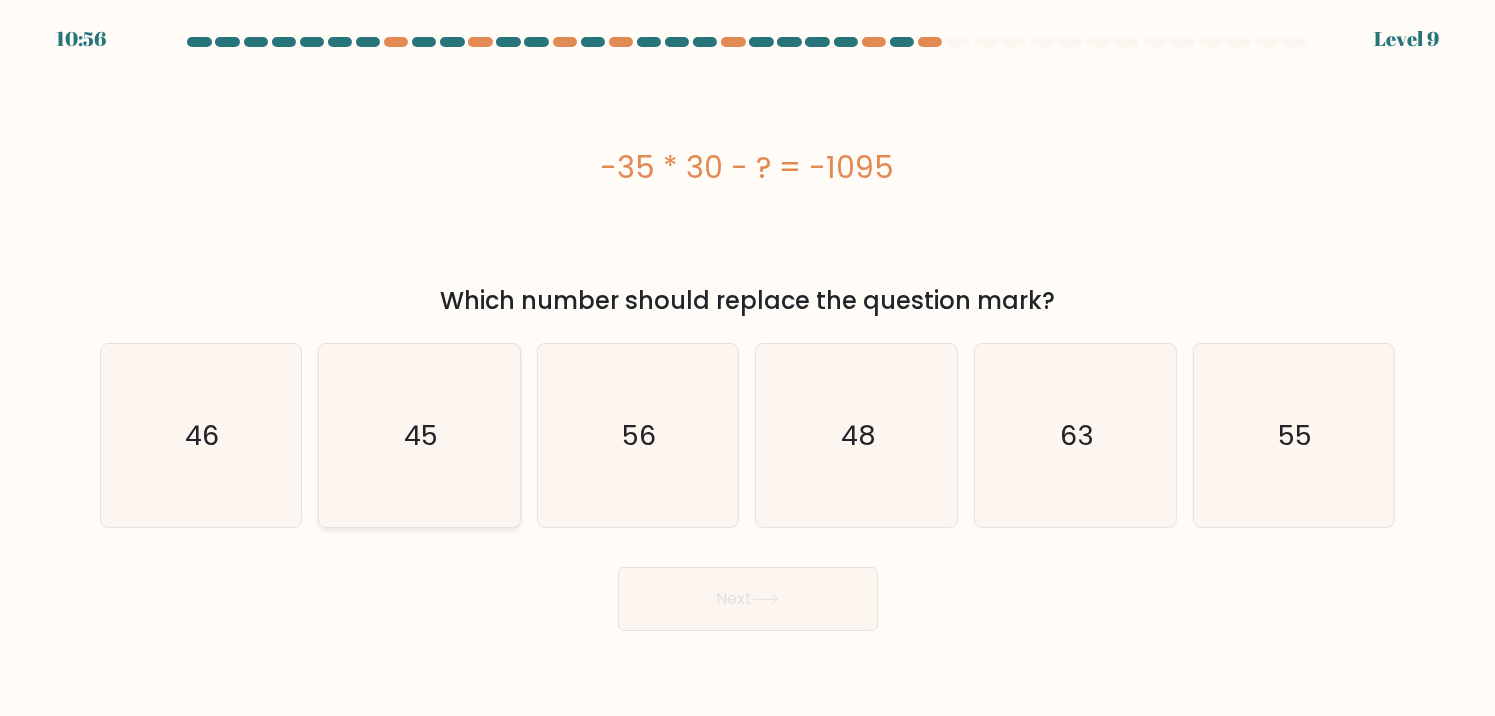 click on "45" 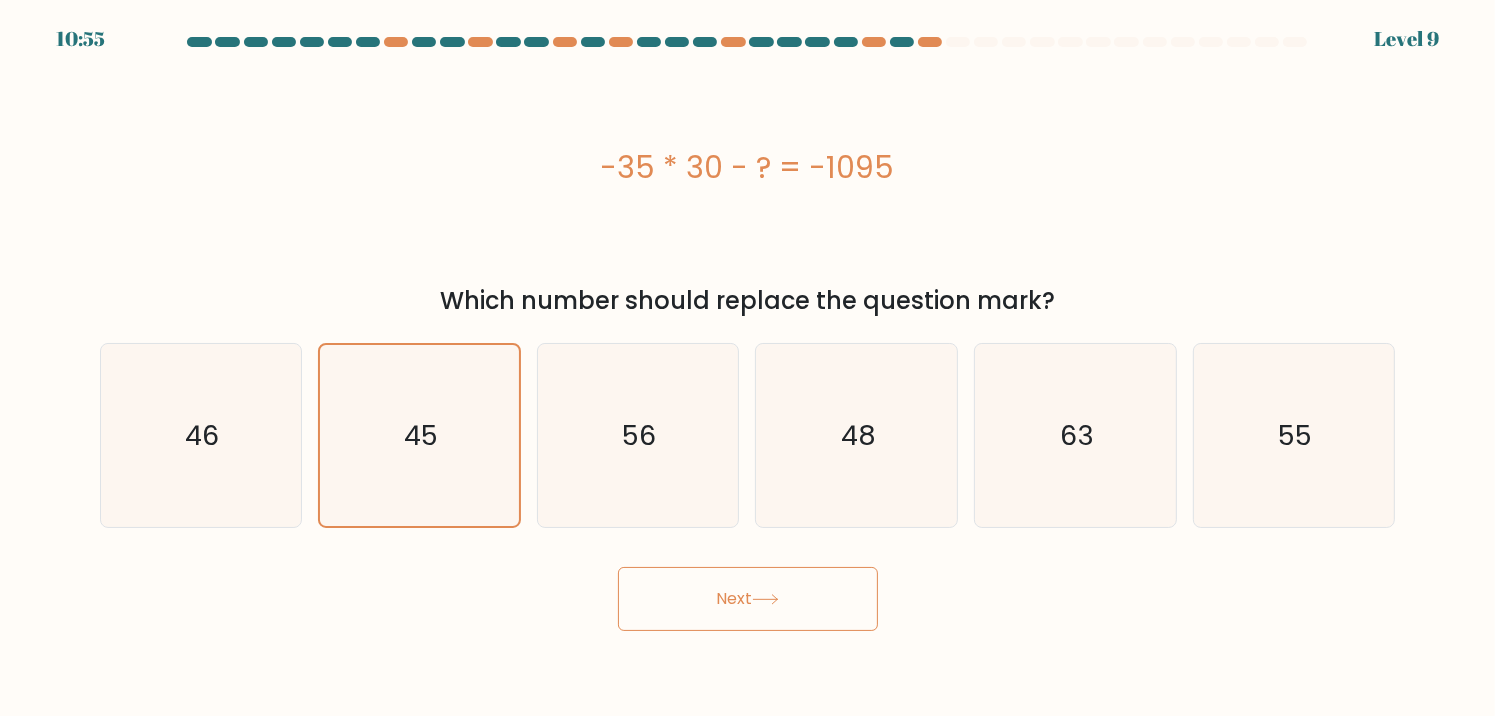 click on "Next" at bounding box center (748, 599) 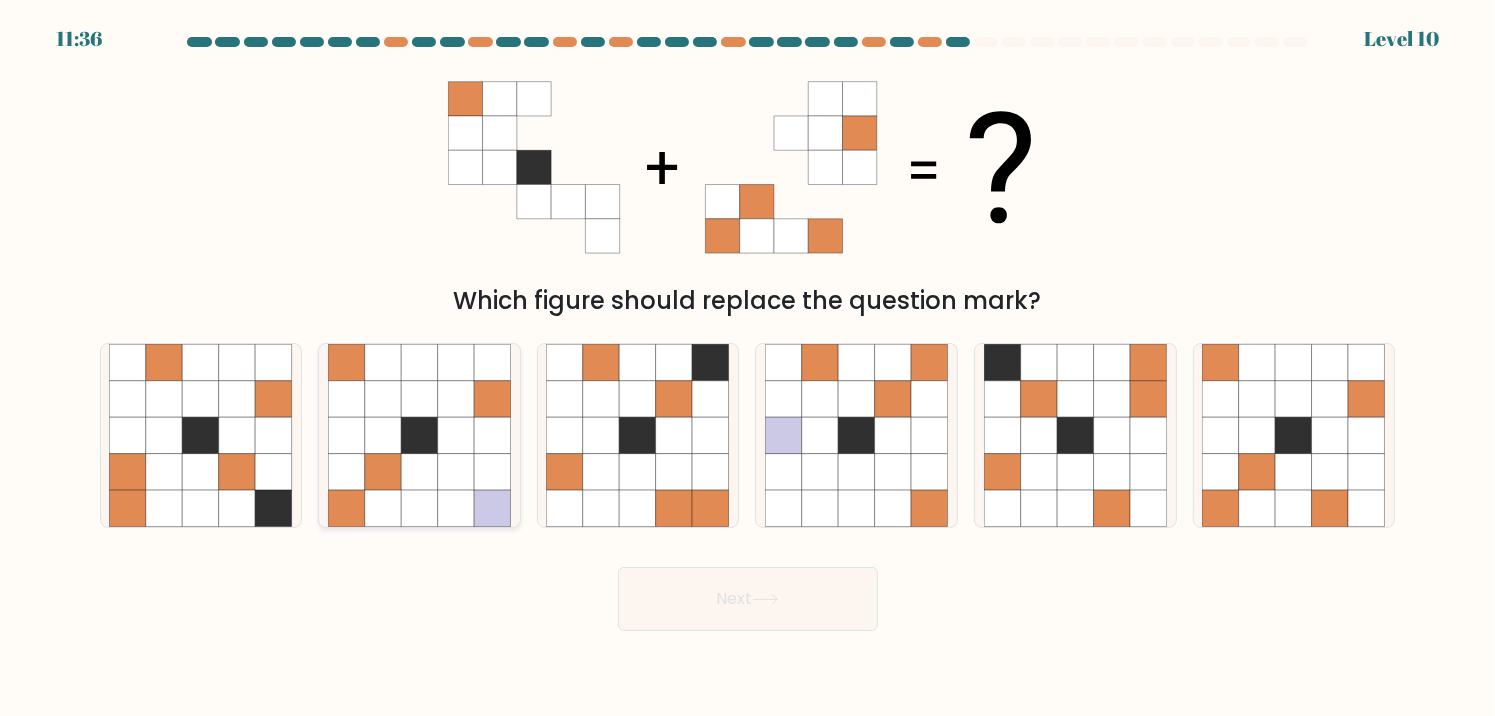click 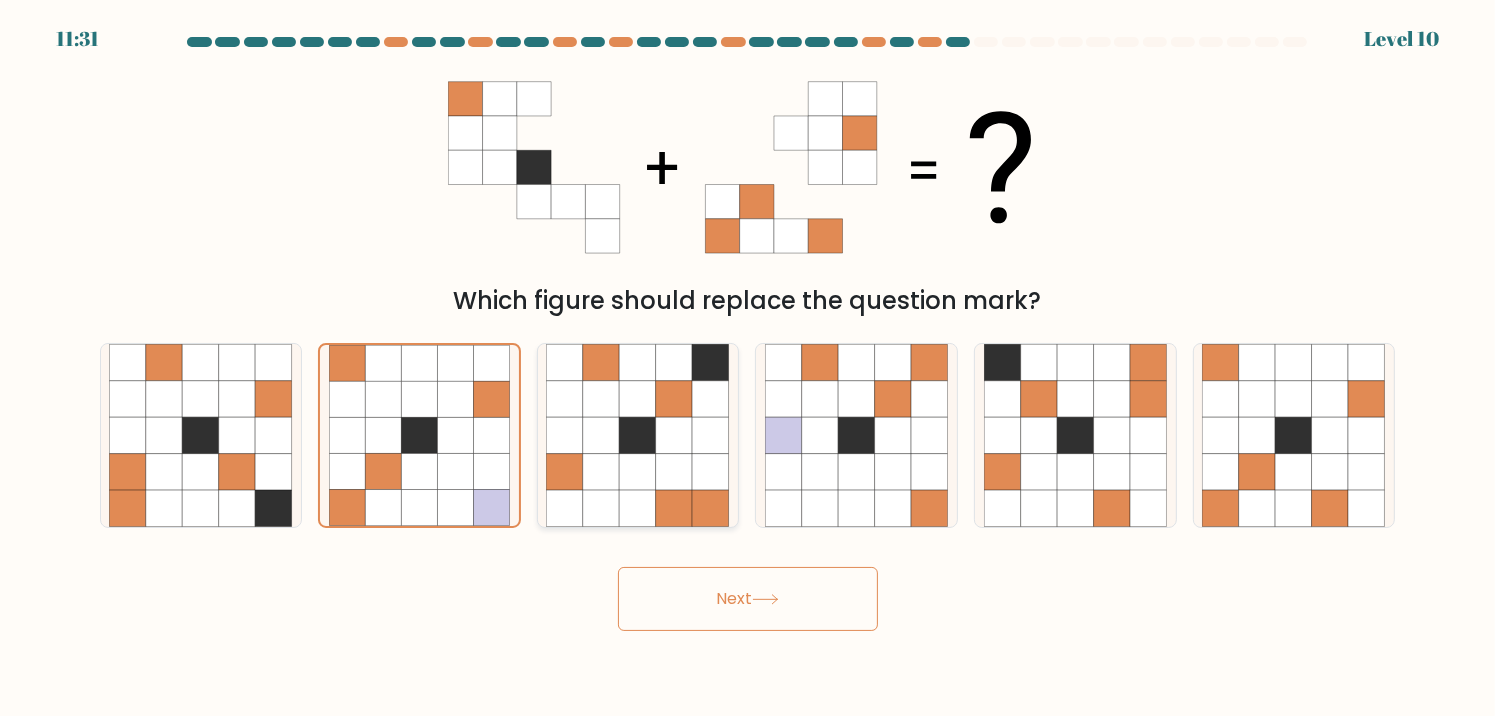 click 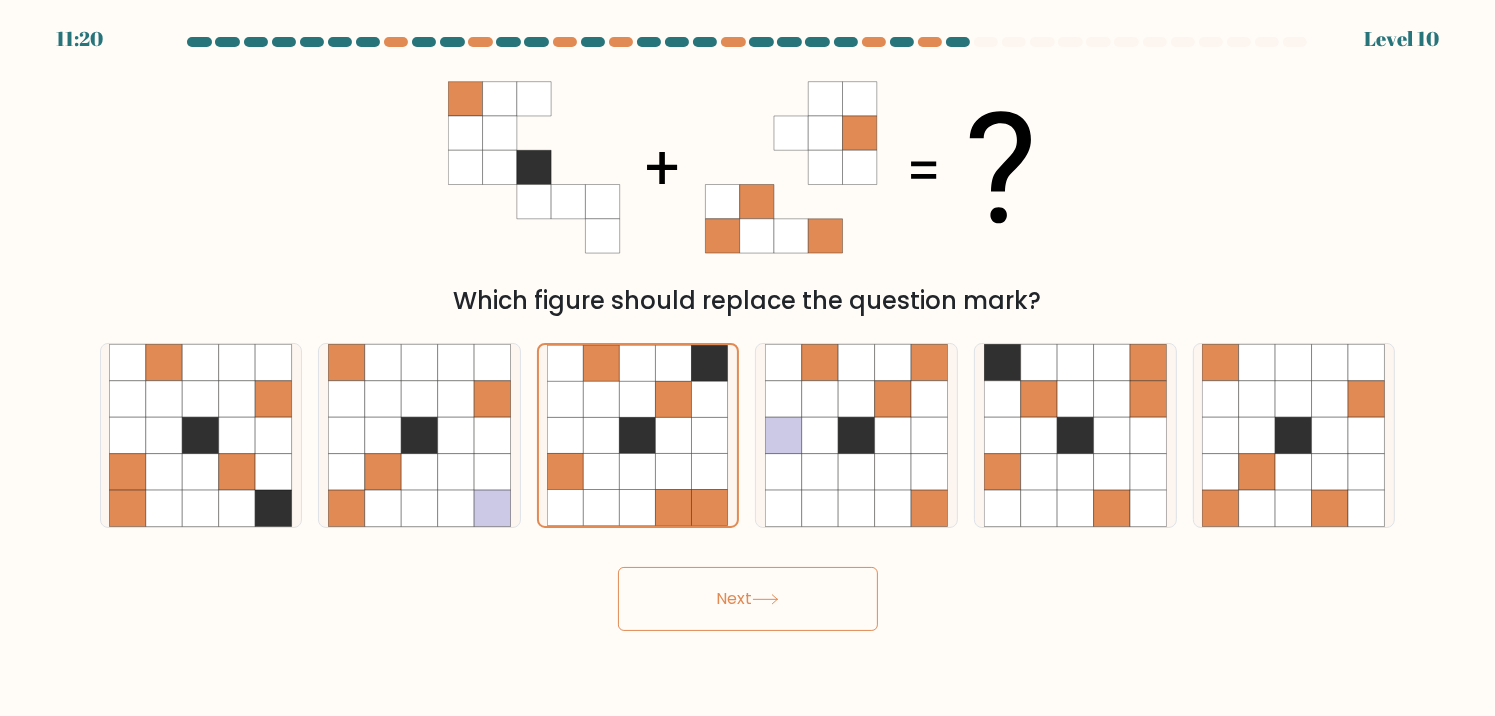 click on "Next" at bounding box center (748, 599) 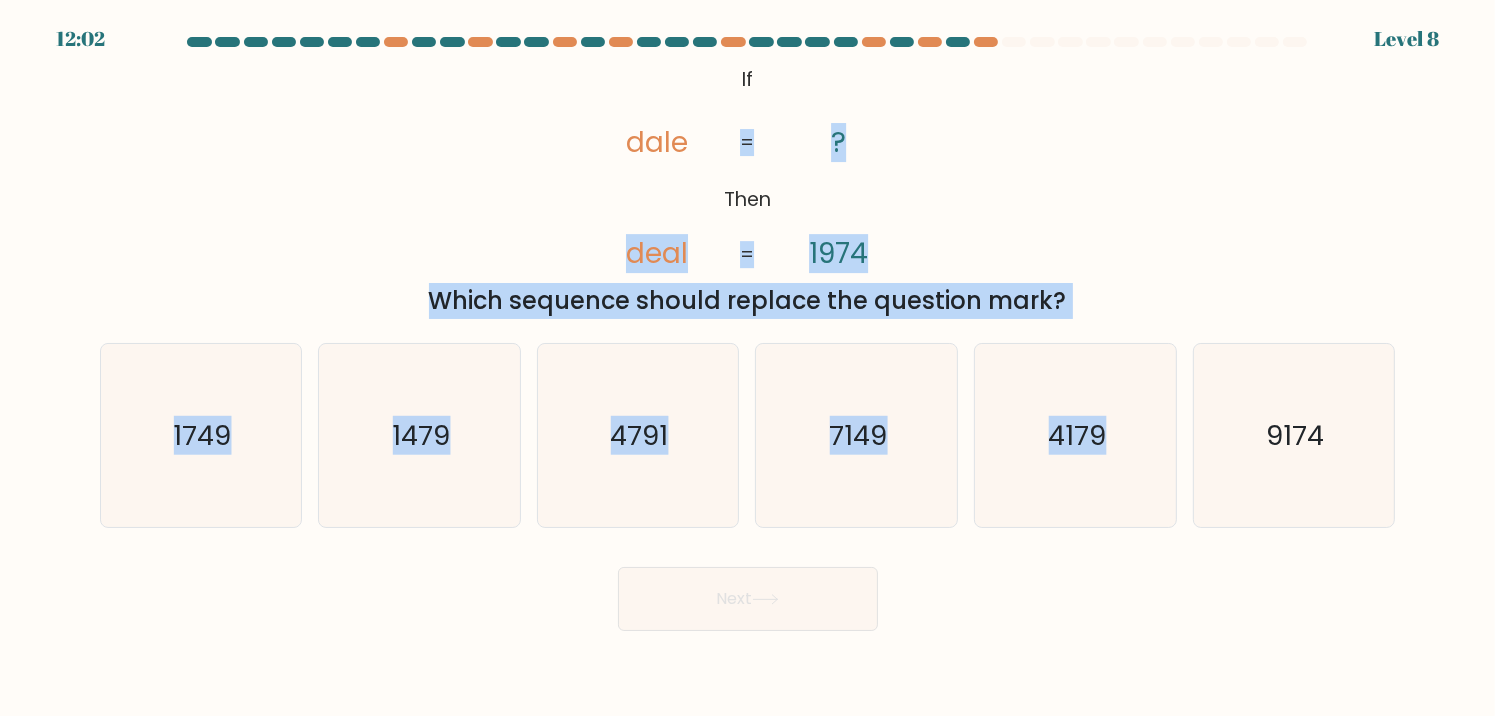 drag, startPoint x: 735, startPoint y: 88, endPoint x: 1207, endPoint y: 327, distance: 529.0605 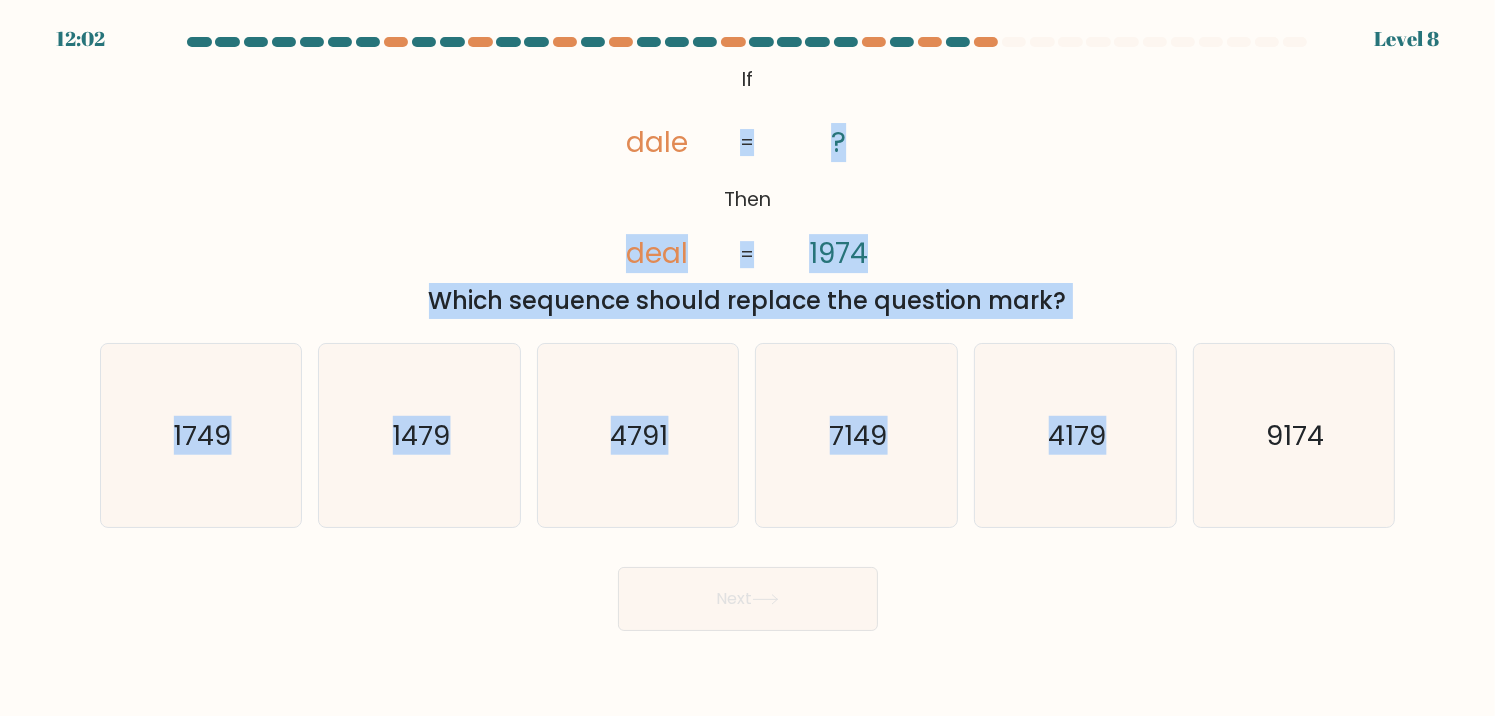 click on "@import url('https://fonts.googleapis.com/css?family=Abril+Fatface:400,100,100italic,300,300italic,400italic,500,500italic,700,700italic,900,900italic');           If       Then       dale       deal       ?       [NUMBER]       =       =" 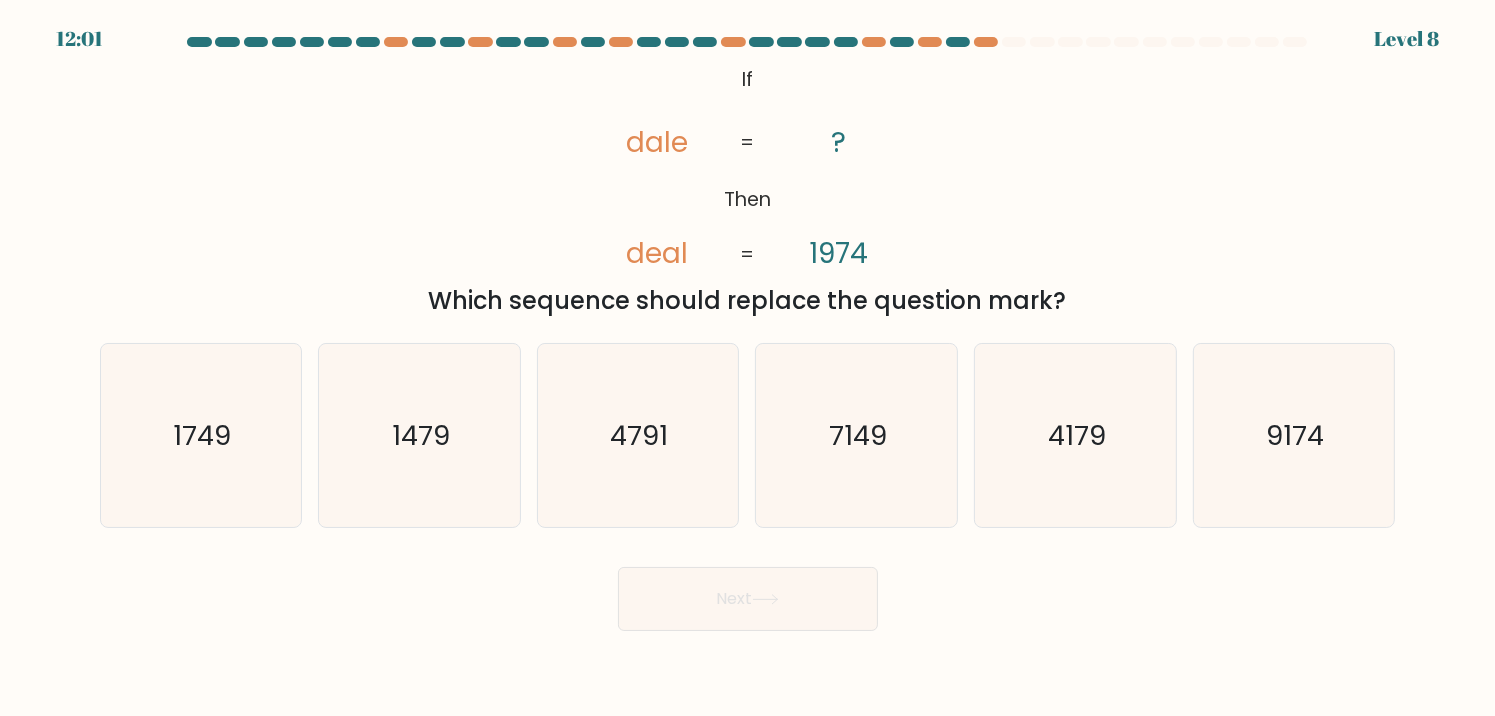 click on "If" 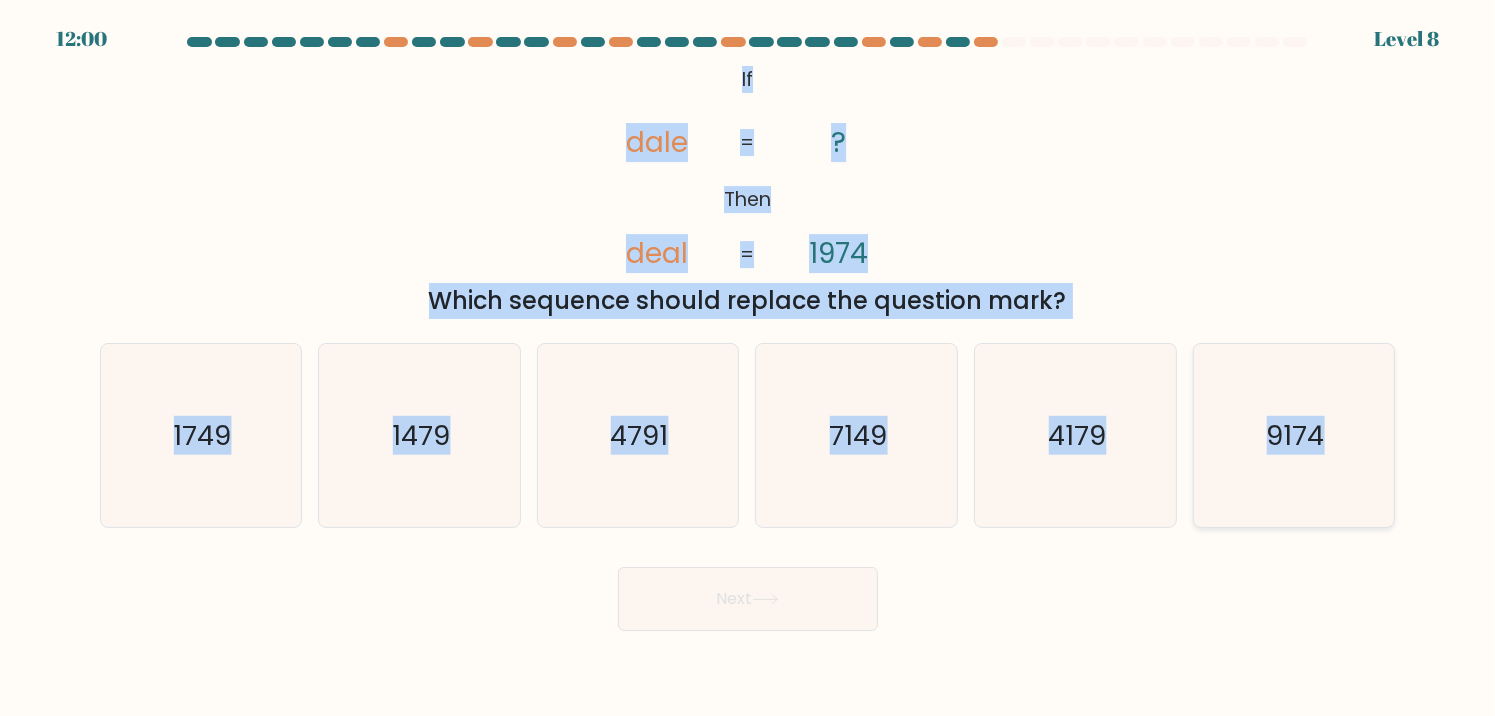 drag, startPoint x: 739, startPoint y: 72, endPoint x: 1379, endPoint y: 424, distance: 730.4136 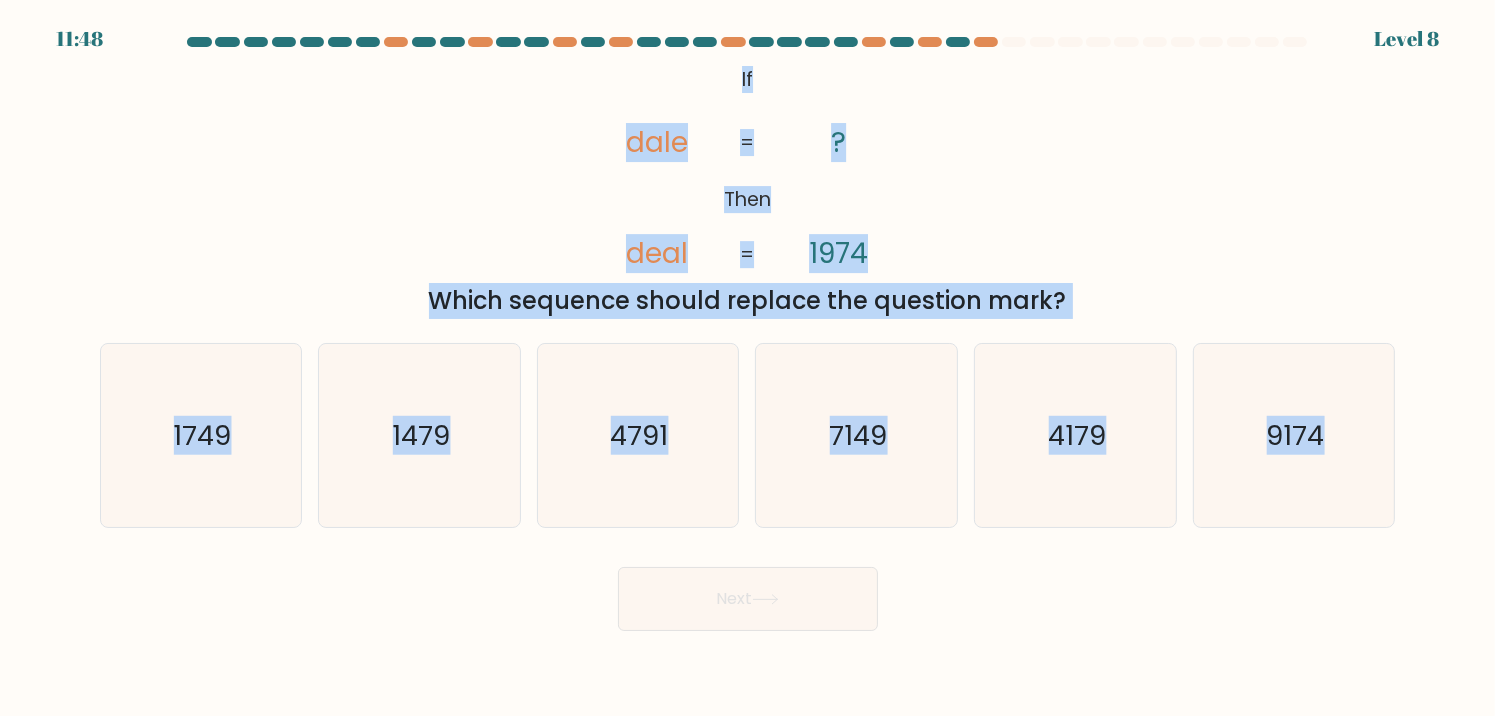 click on "@import url('https://fonts.googleapis.com/css?family=Abril+Fatface:400,100,100italic,300,300italic,400italic,500,500italic,700,700italic,900,900italic');           If       Then       dale       deal       ?       [NUMBER]       =       =
Which sequence should replace the question mark?" at bounding box center [748, 189] 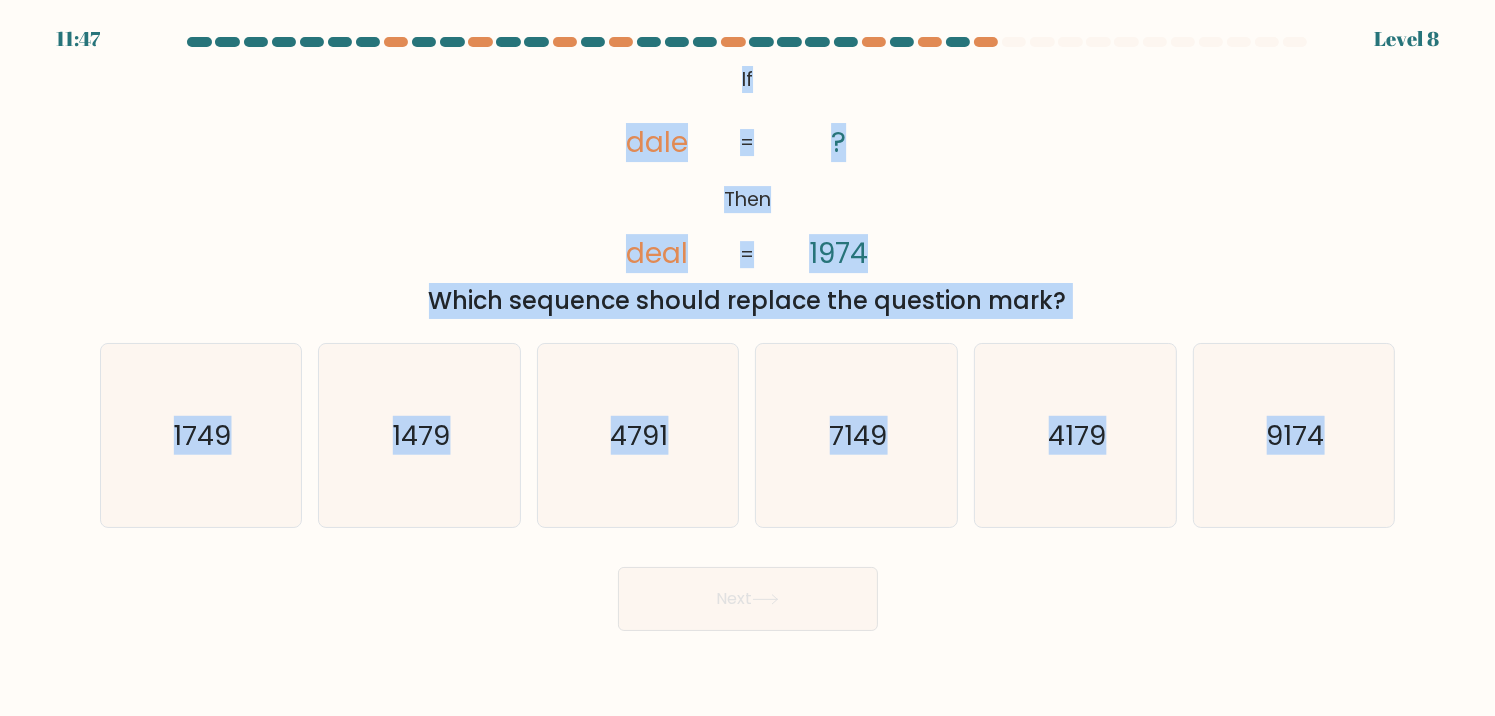 click on "@import url('https://fonts.googleapis.com/css?family=Abril+Fatface:400,100,100italic,300,300italic,400italic,500,500italic,700,700italic,900,900italic');           If       Then       dale       deal       ?       [NUMBER]       =       =
Which sequence should replace the question mark?" at bounding box center [748, 189] 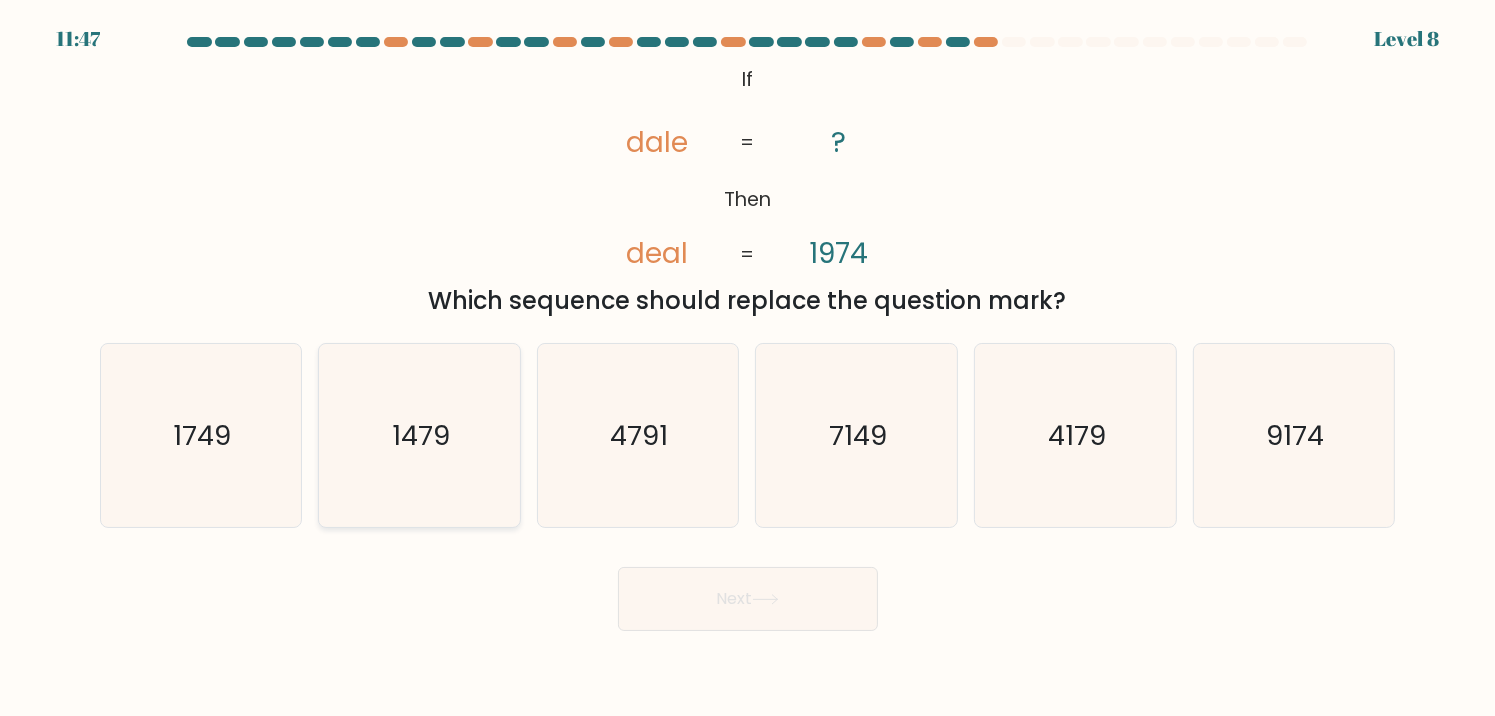 click on "1479" 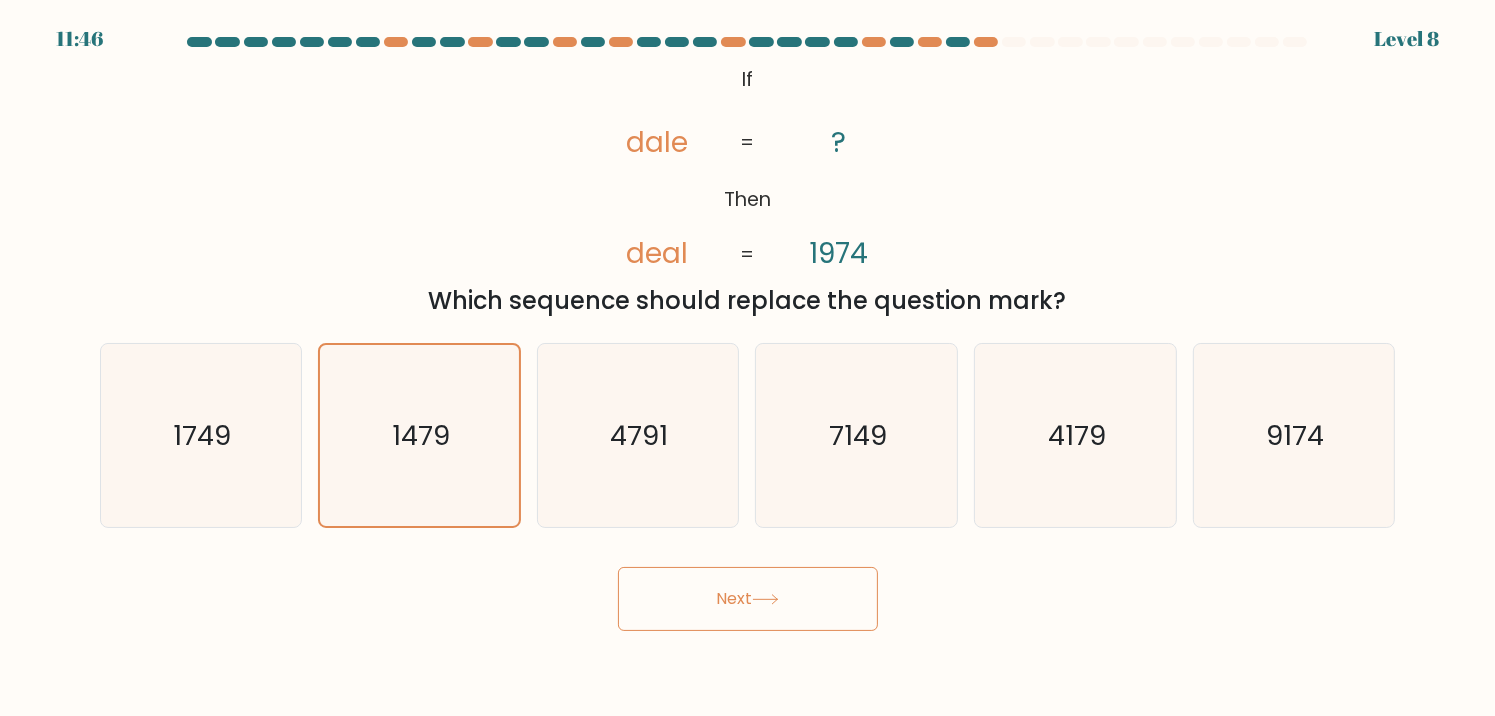 click on "Next" at bounding box center (748, 599) 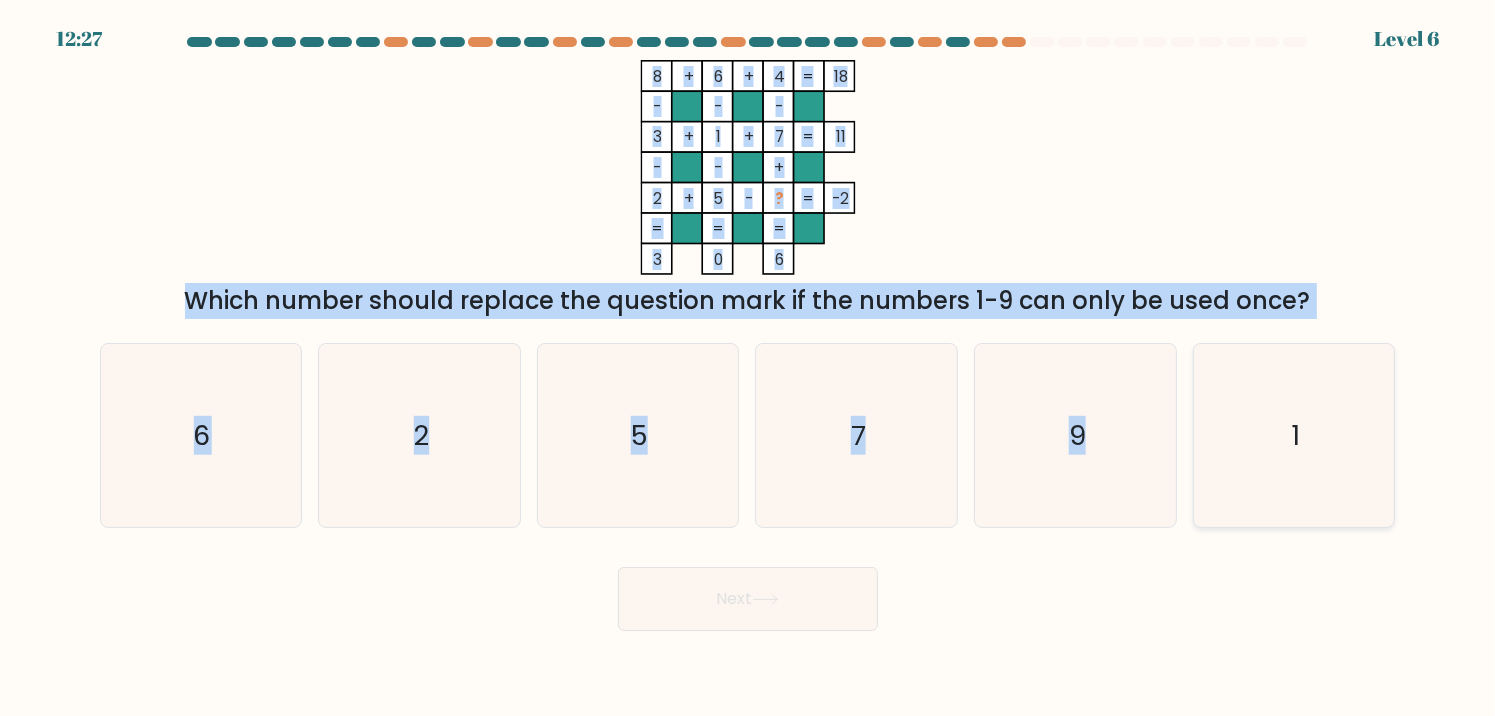 drag, startPoint x: 650, startPoint y: 66, endPoint x: 1323, endPoint y: 419, distance: 759.9592 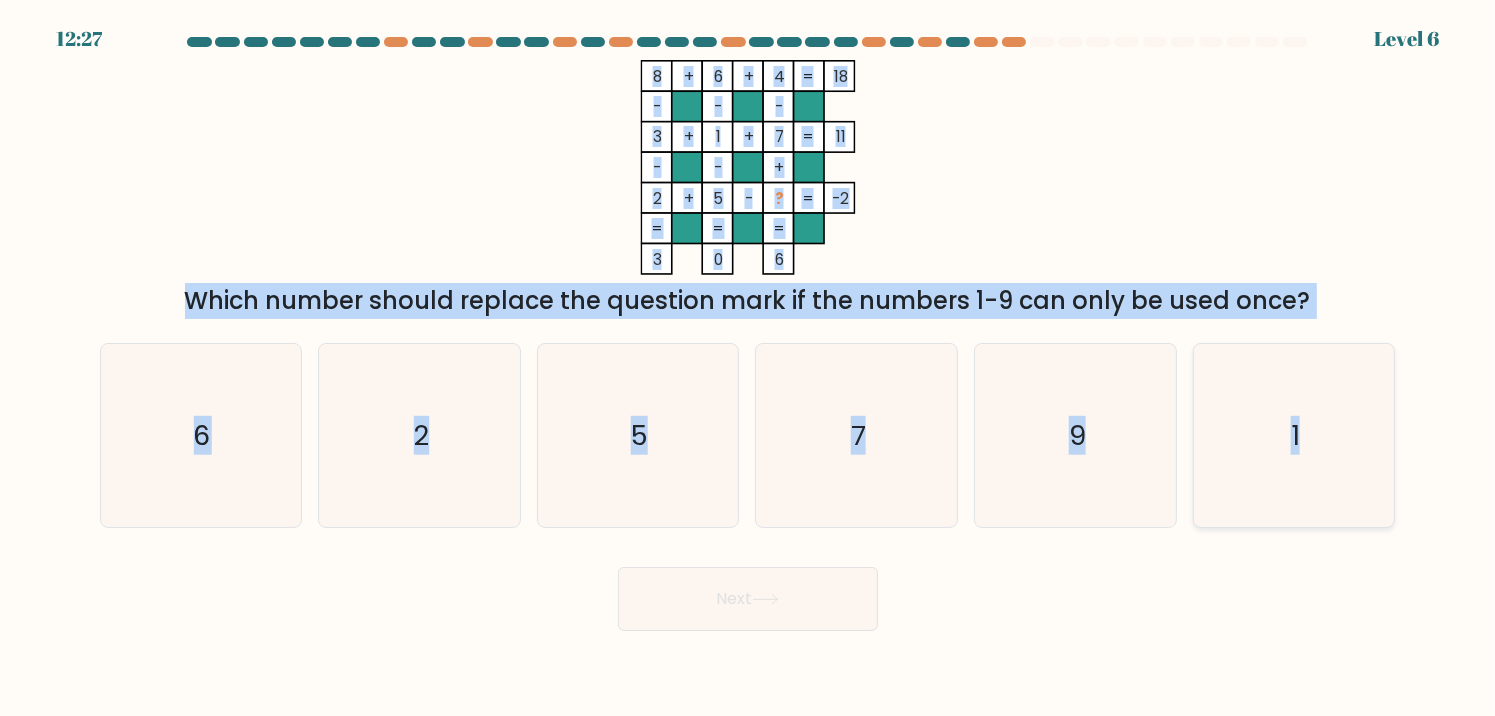 click at bounding box center [747, 334] 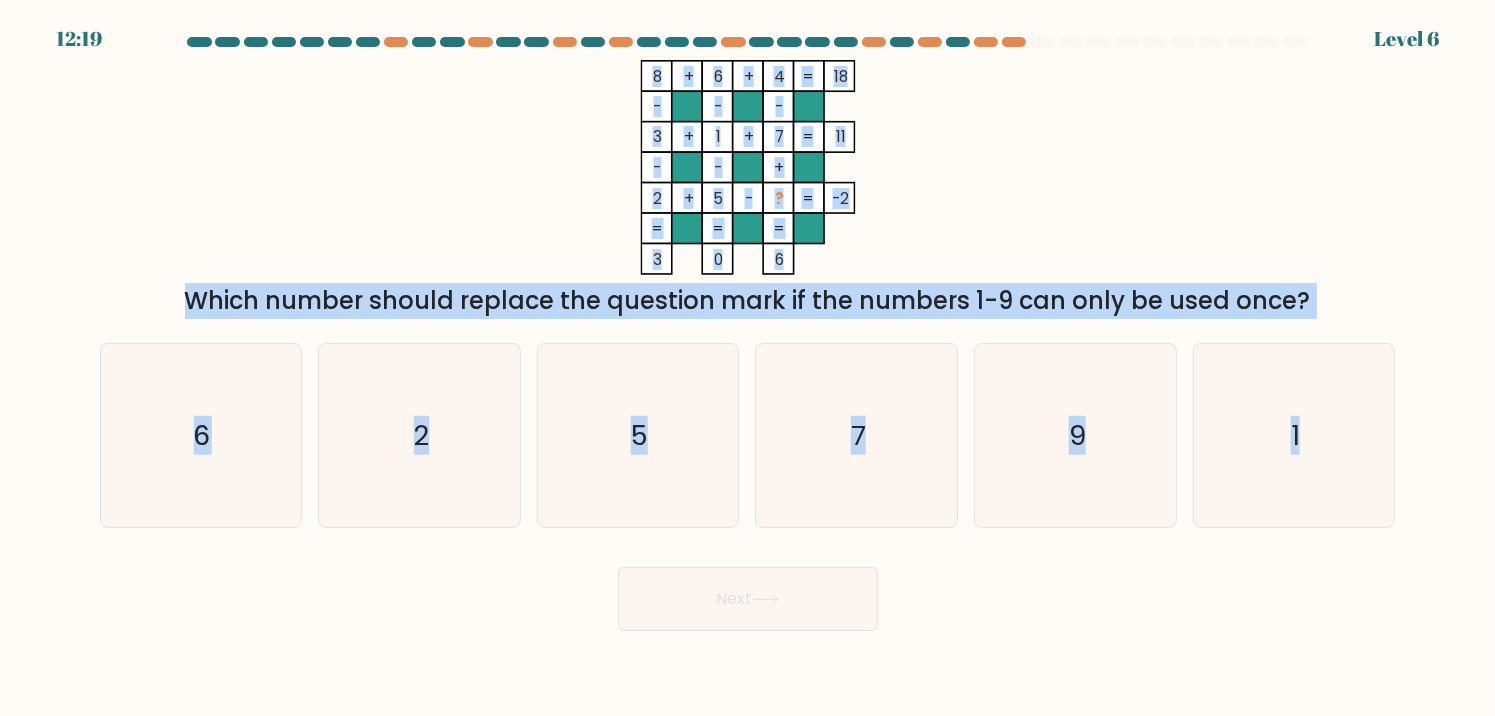 click on "[NUMBER]    +    [NUMBER]    +    [NUMBER]    [NUMBER]    -    -    -    [NUMBER]    +    [NUMBER]    +    [NUMBER]    [NUMBER]    -    -    +    [NUMBER]    +    [NUMBER]    -    ?    =   -2    =   =   =   =   [NUMBER]    0    [NUMBER]    =
Which number should replace the question mark if the numbers 1-9 can only be used once?" at bounding box center (748, 189) 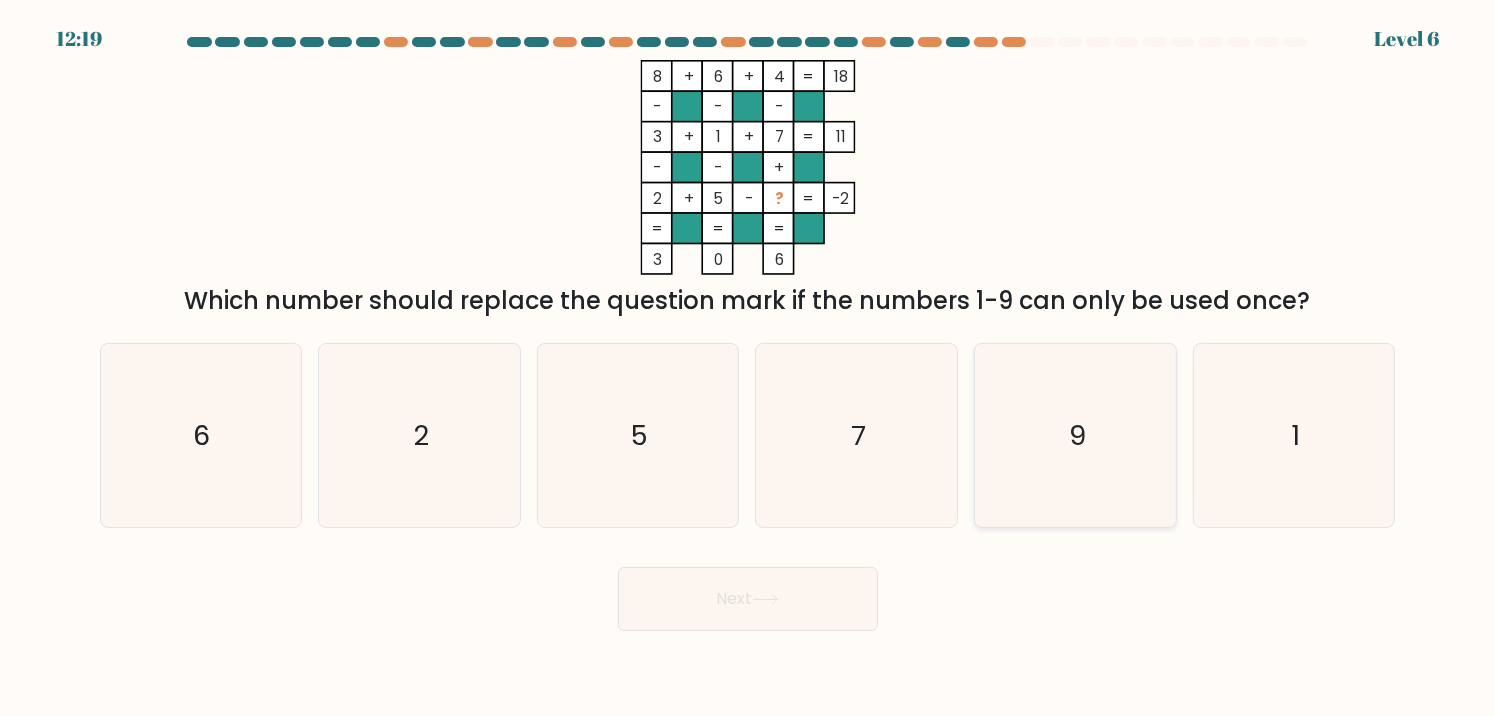click on "9" 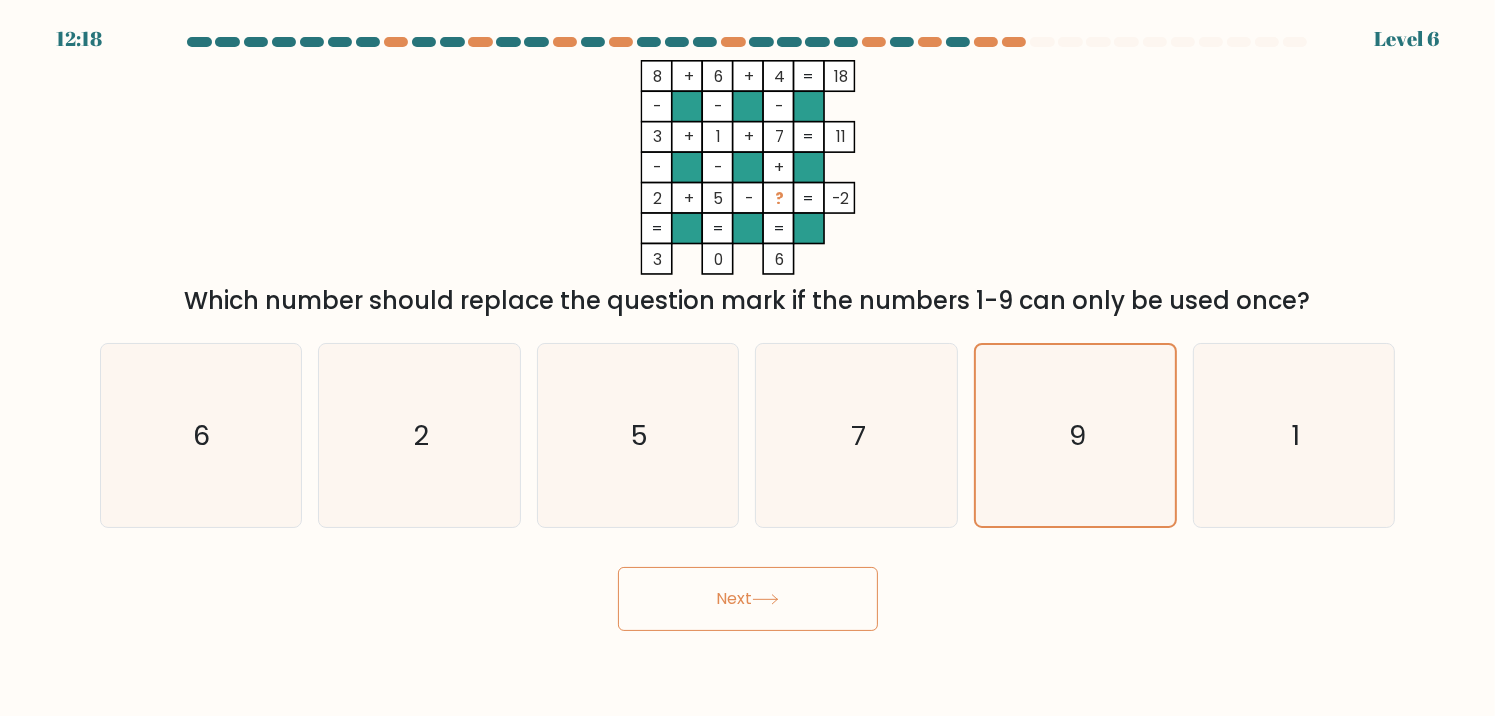 click on "Next" at bounding box center (748, 599) 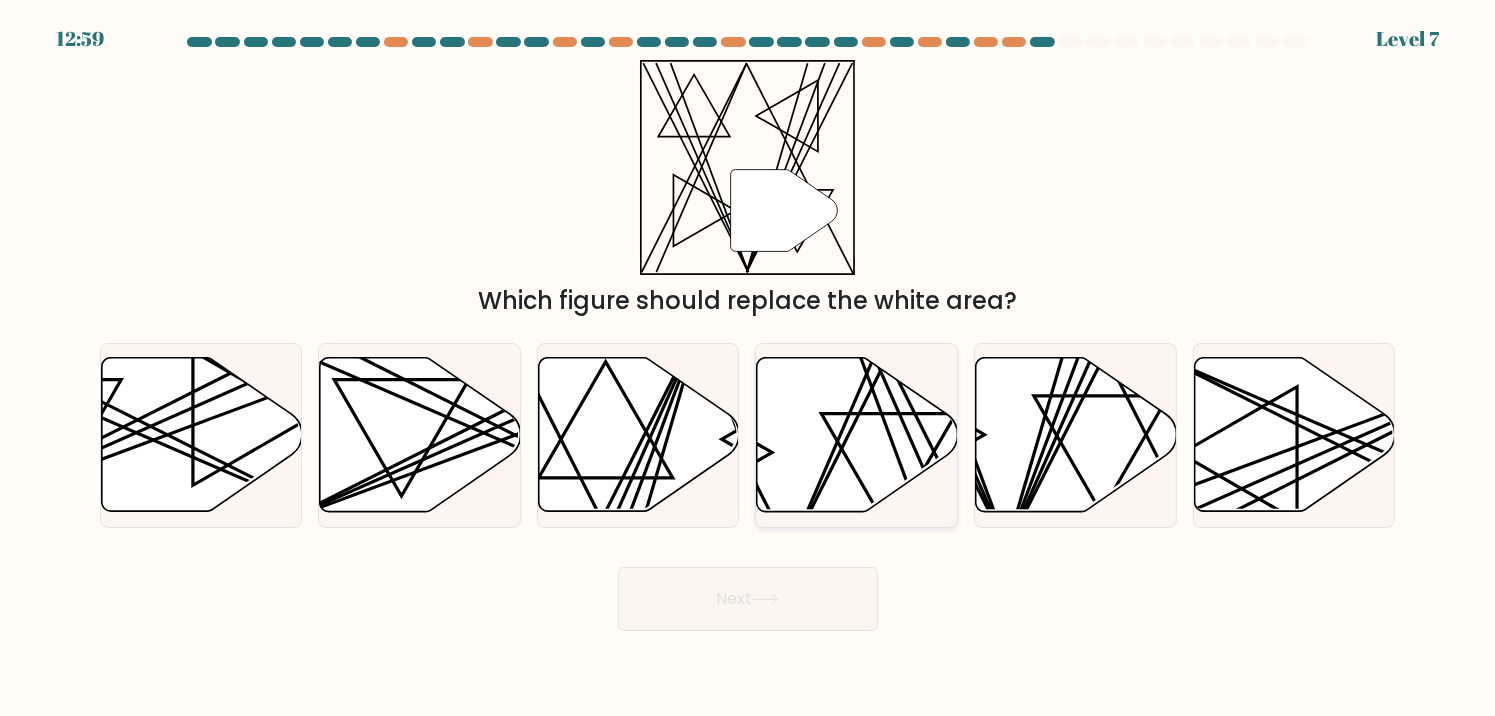 click 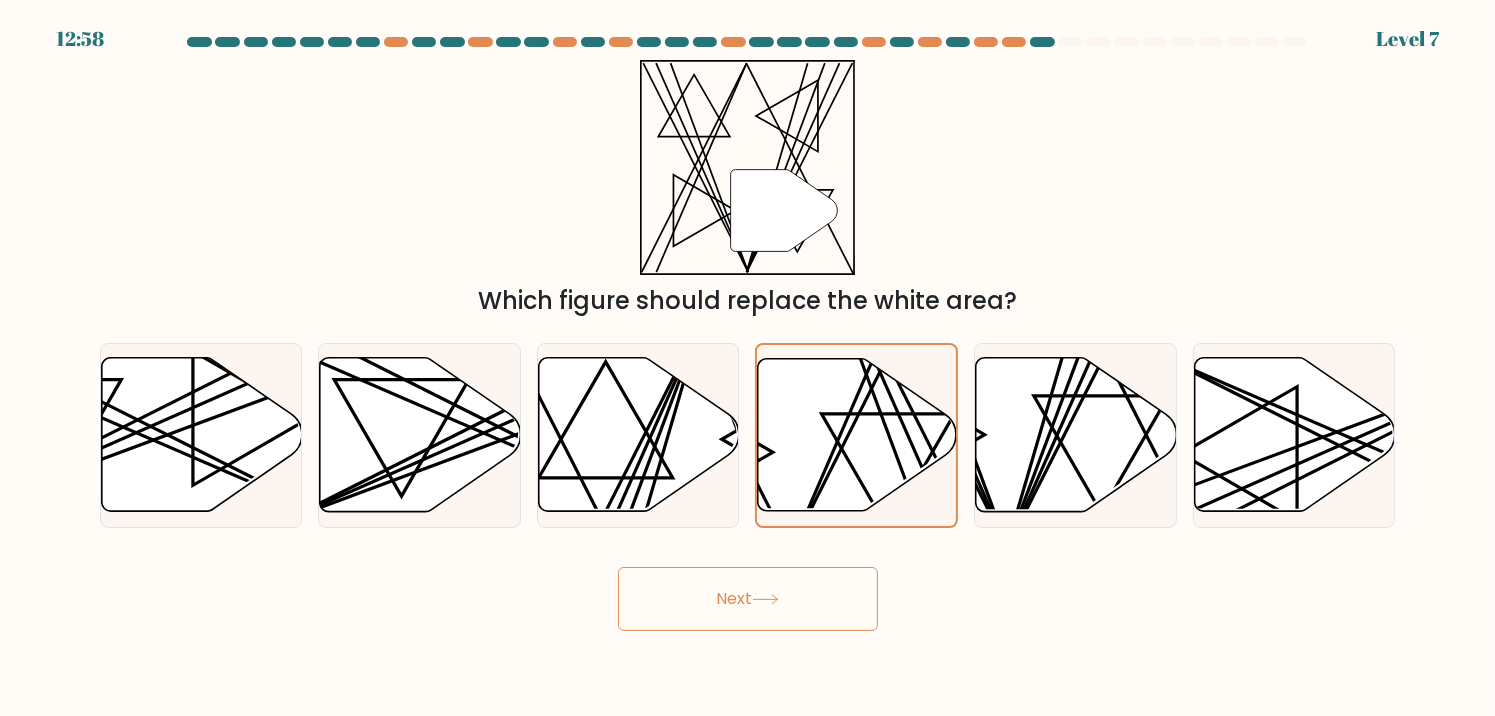 click on "Next" at bounding box center [748, 599] 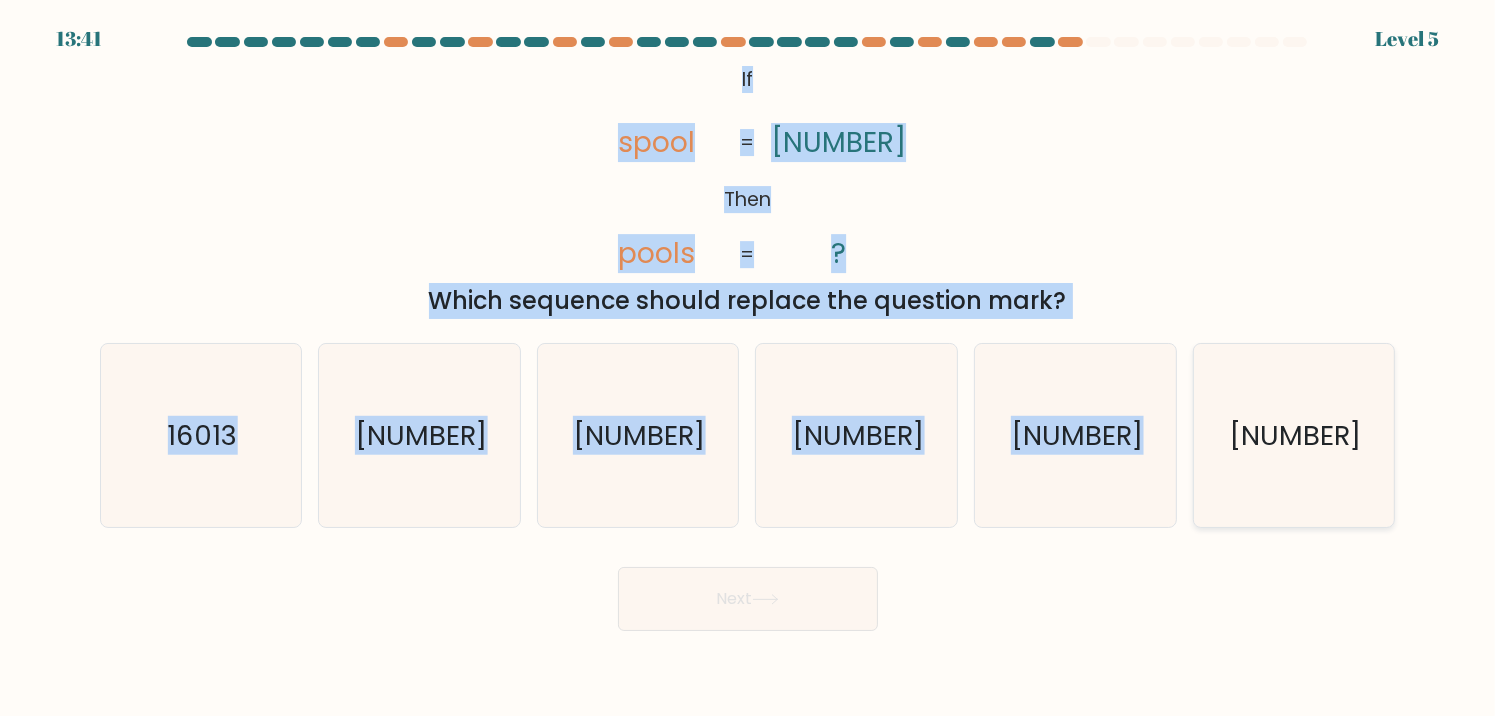 drag, startPoint x: 740, startPoint y: 70, endPoint x: 1324, endPoint y: 408, distance: 674.7592 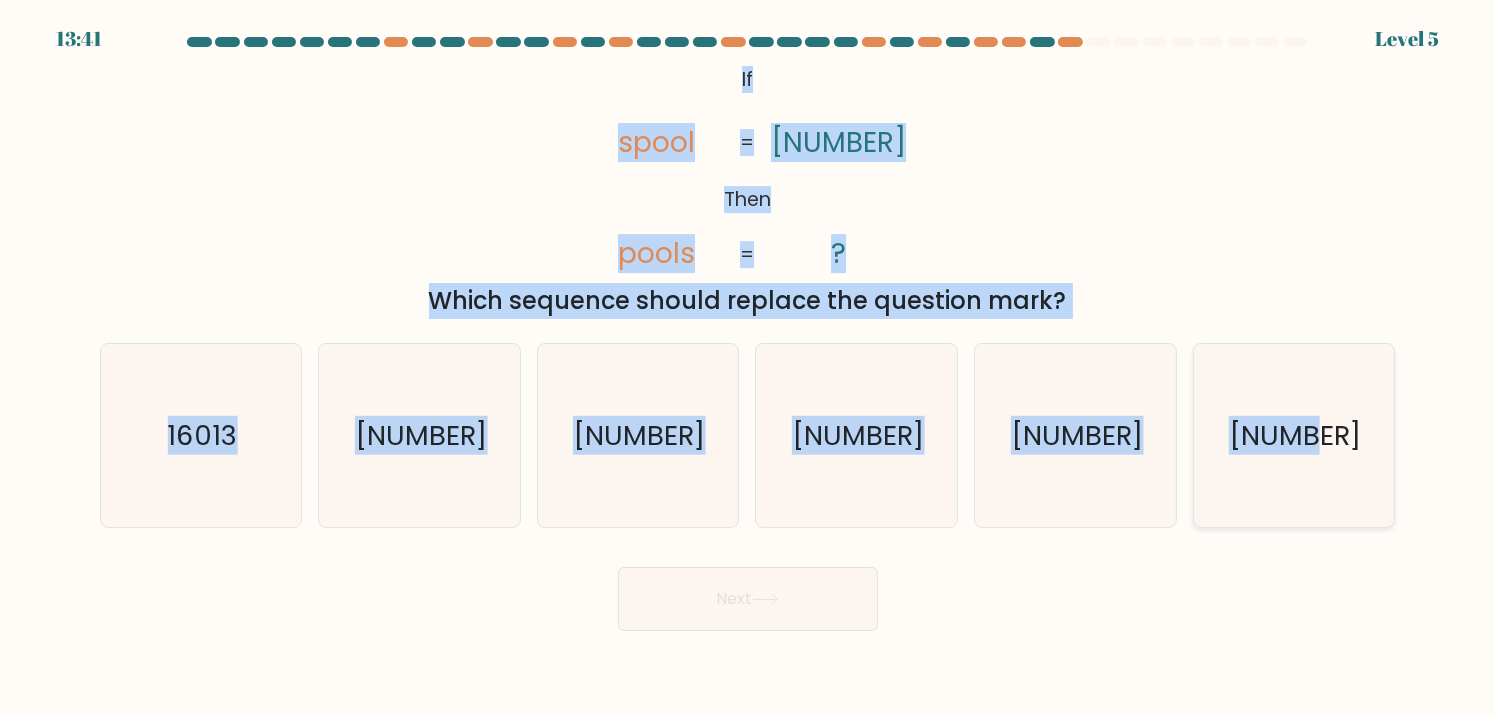 click on "If ?" at bounding box center [747, 334] 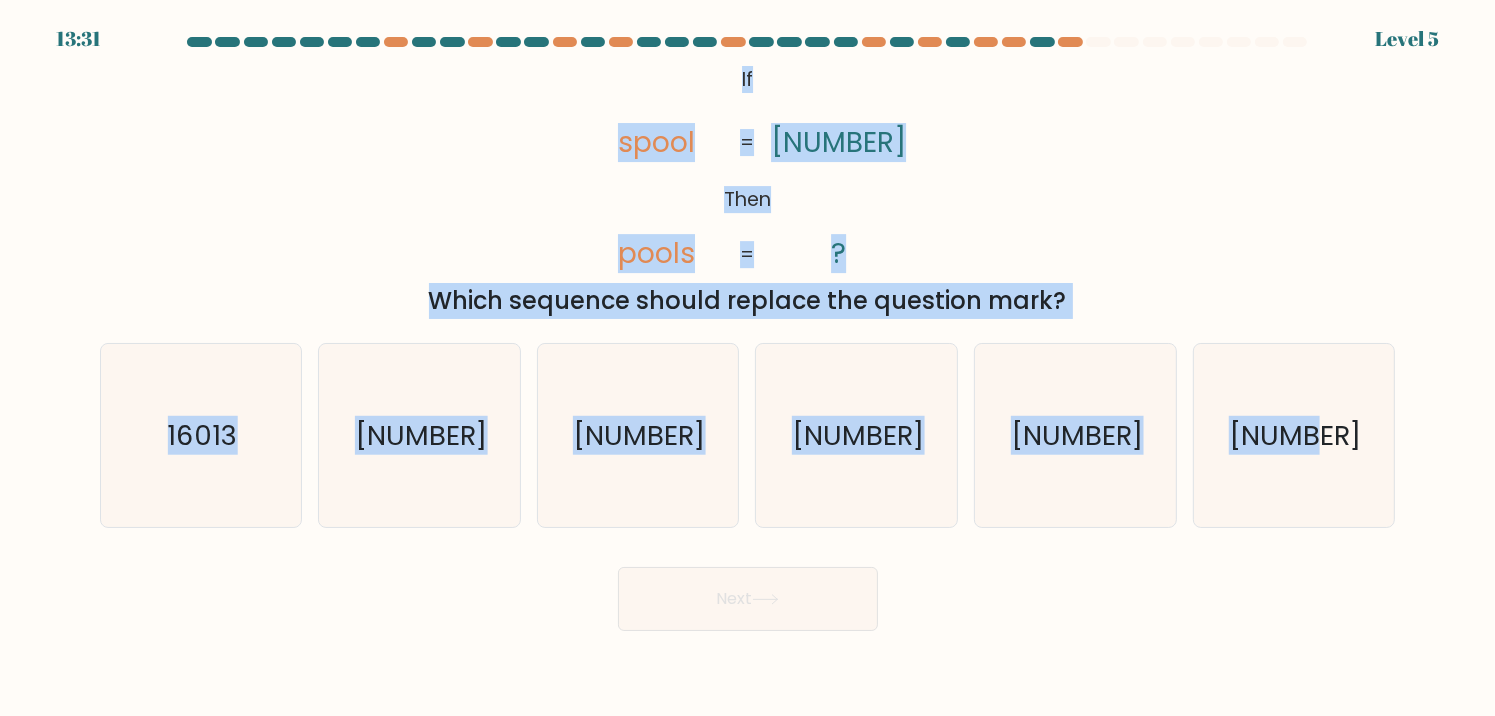 click on "If ?" at bounding box center [747, 334] 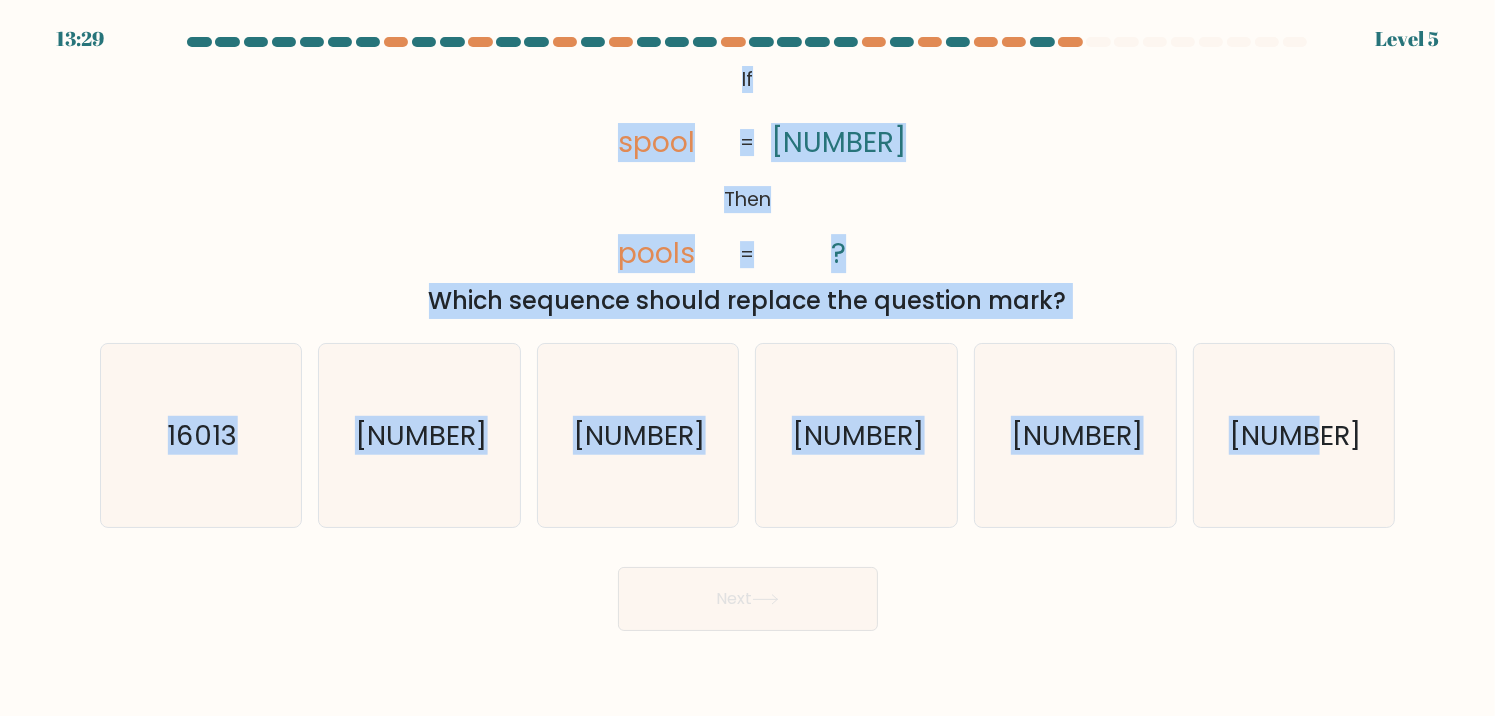 click on "@import url('https://fonts.googleapis.com/css?family=Abril+Fatface:400,100,100italic,300,300italic,400italic,500,500italic,700,700italic,900,900italic');           If       Then       spool       pools       [NUMBER]       ?       =       =
Which sequence should replace the question mark?" at bounding box center [748, 189] 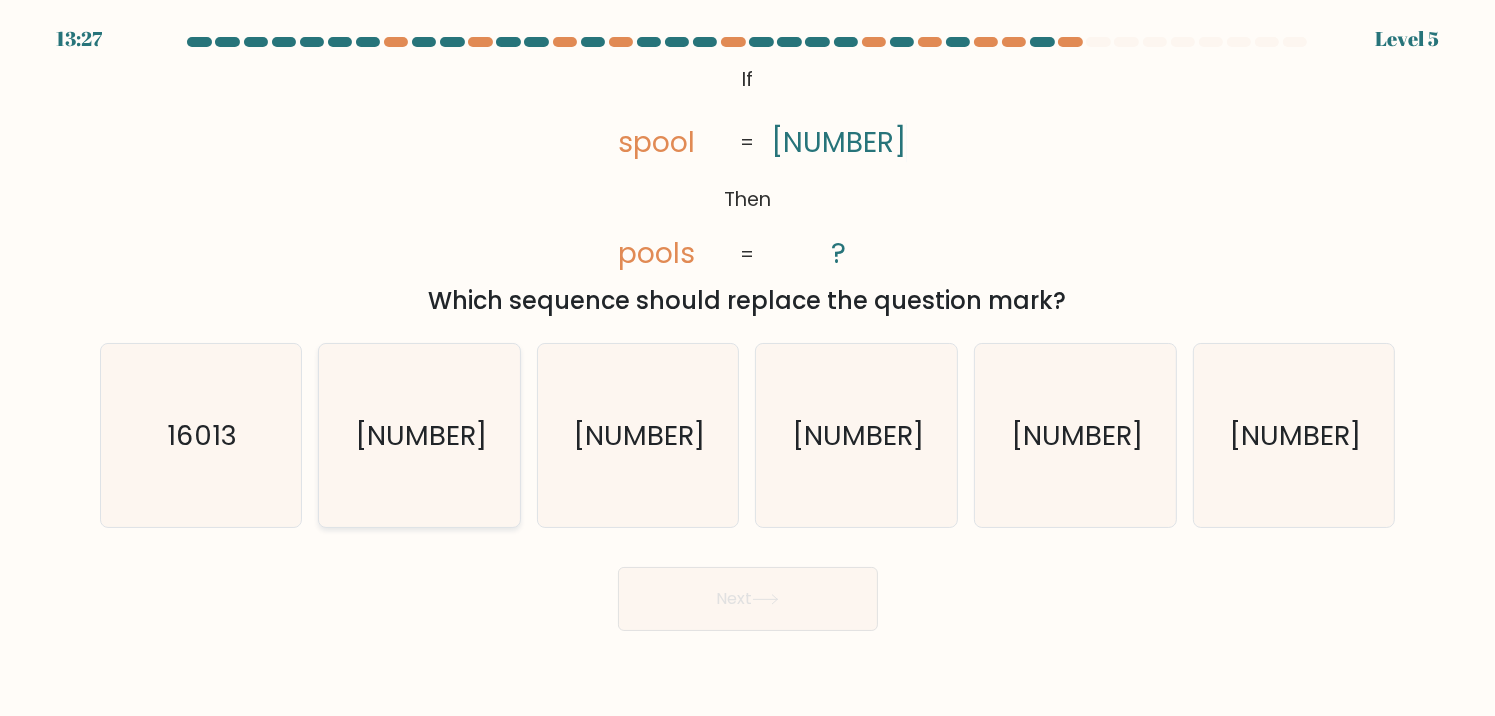click on "[NUMBER]" 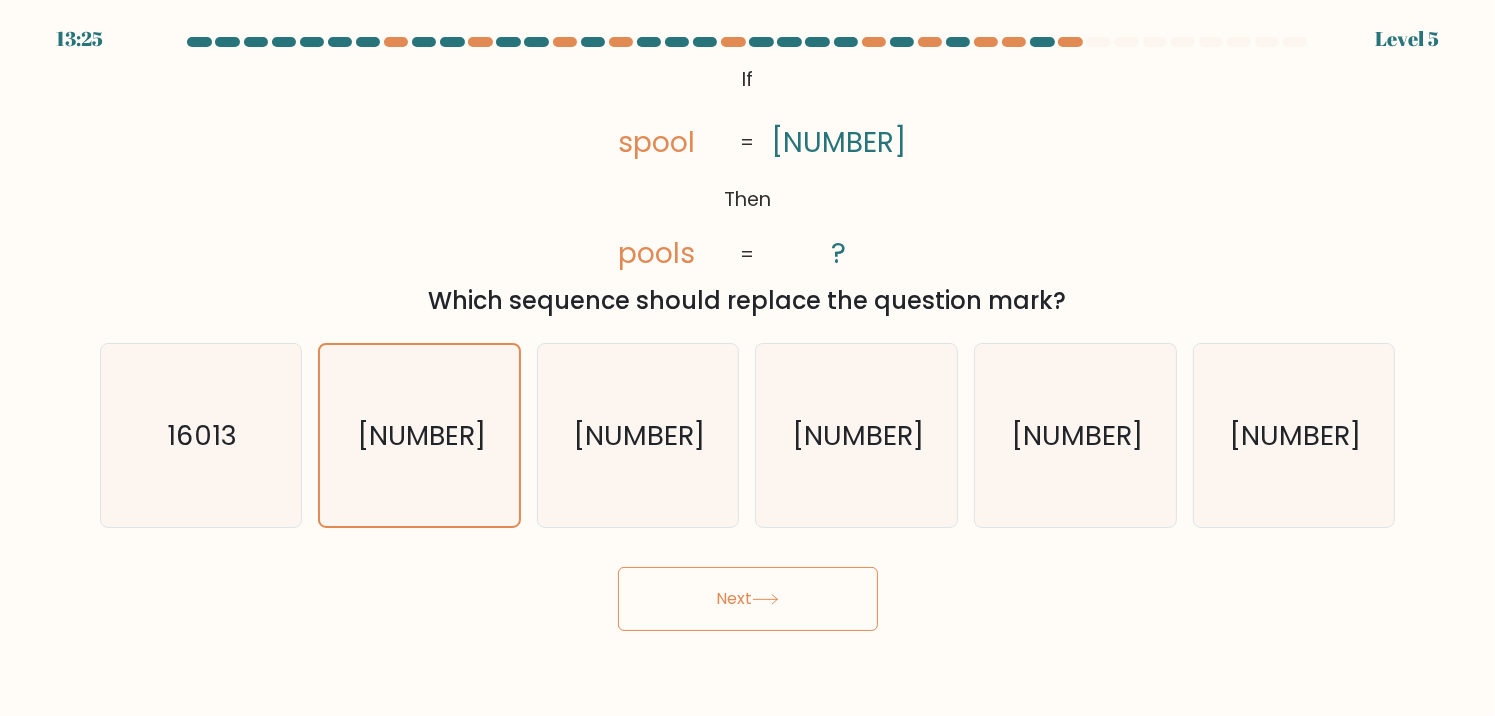 click on "Next" at bounding box center [748, 599] 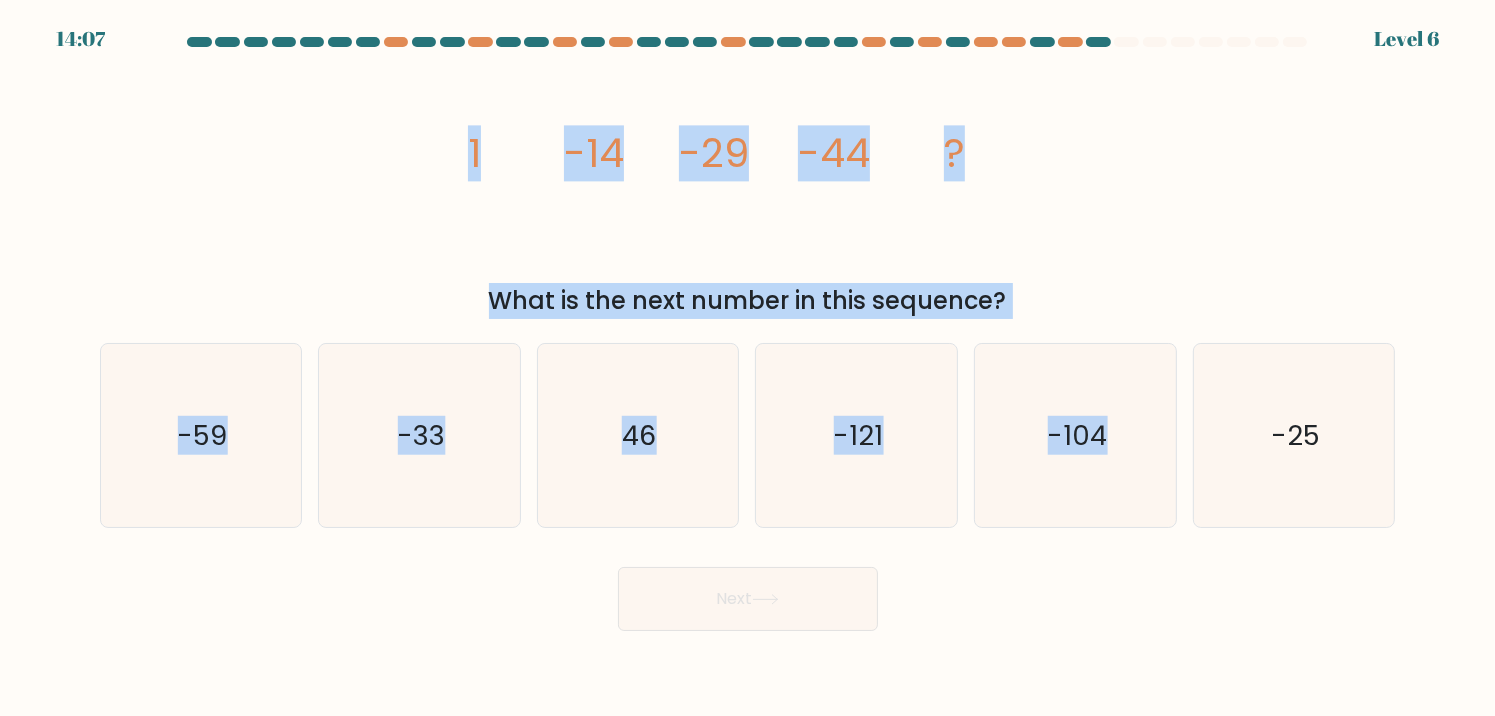 drag, startPoint x: 462, startPoint y: 148, endPoint x: 1494, endPoint y: 423, distance: 1068.0117 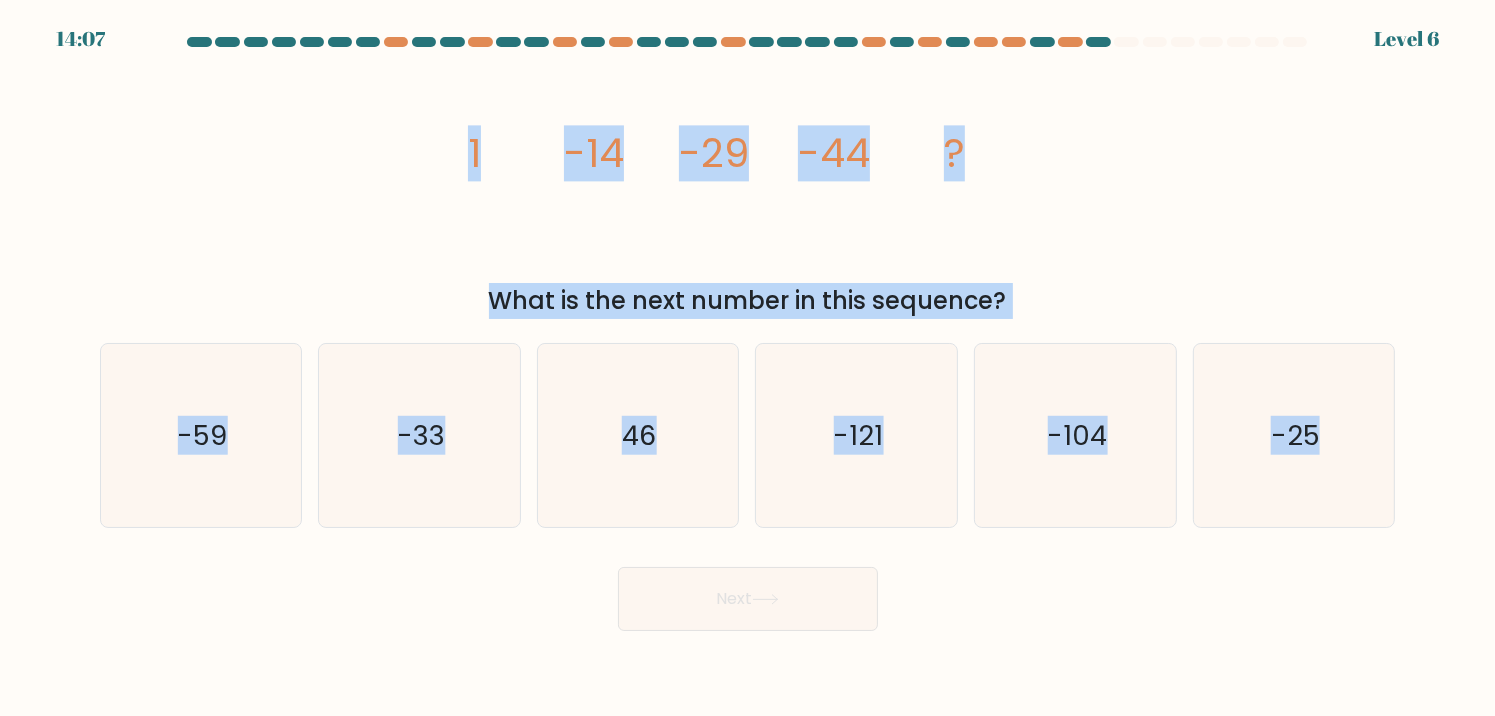 click at bounding box center [747, 334] 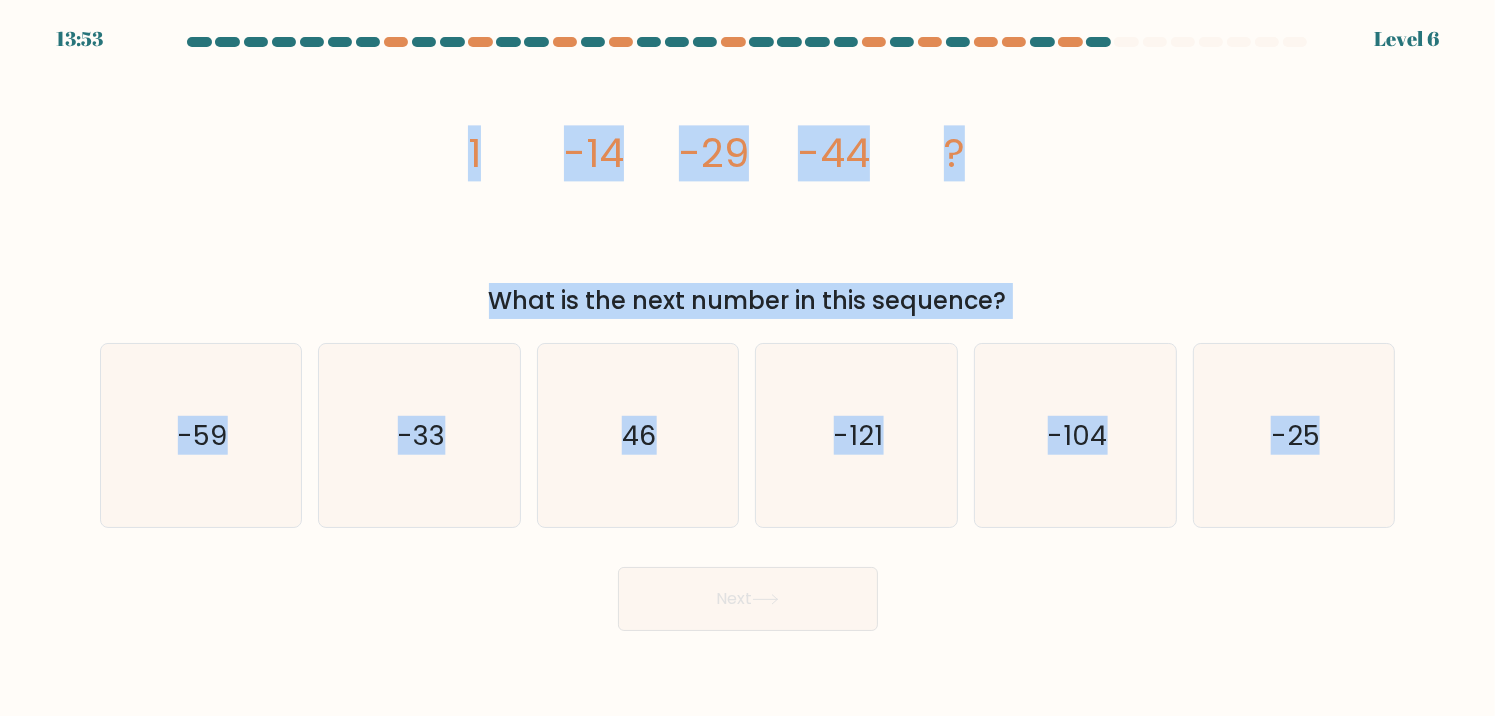click on "image/svg+xml
1
-14
-29
-44
?
What is the next number in this sequence?" 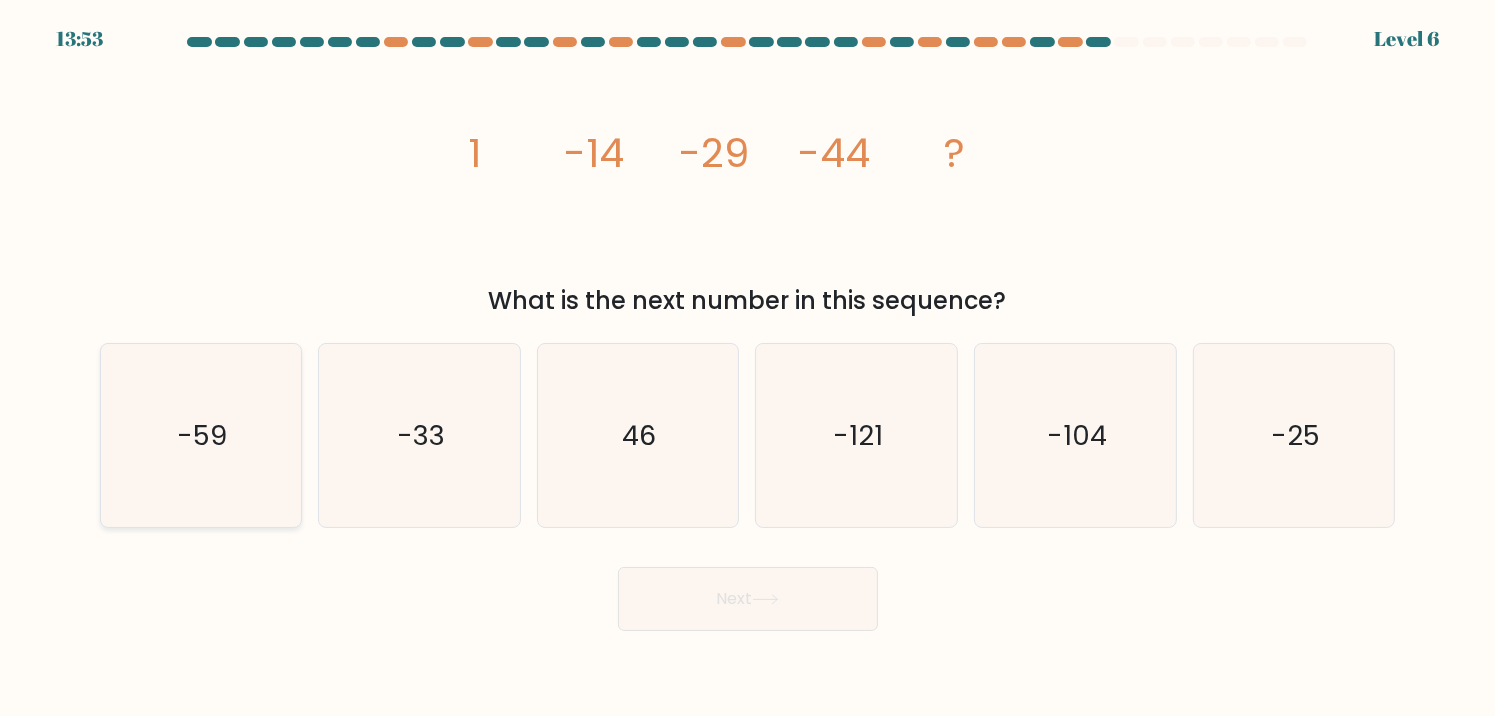 click on "-59" 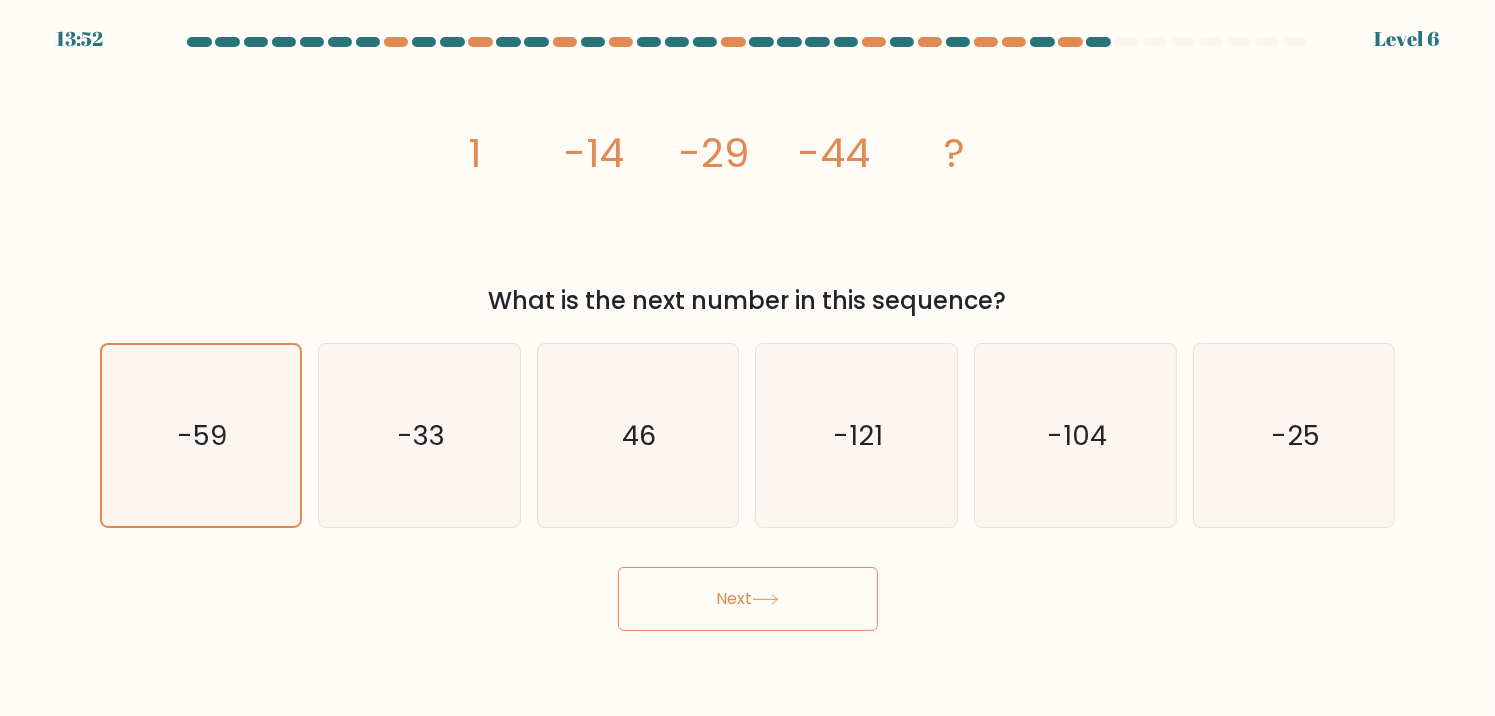 click on "Next" at bounding box center (748, 599) 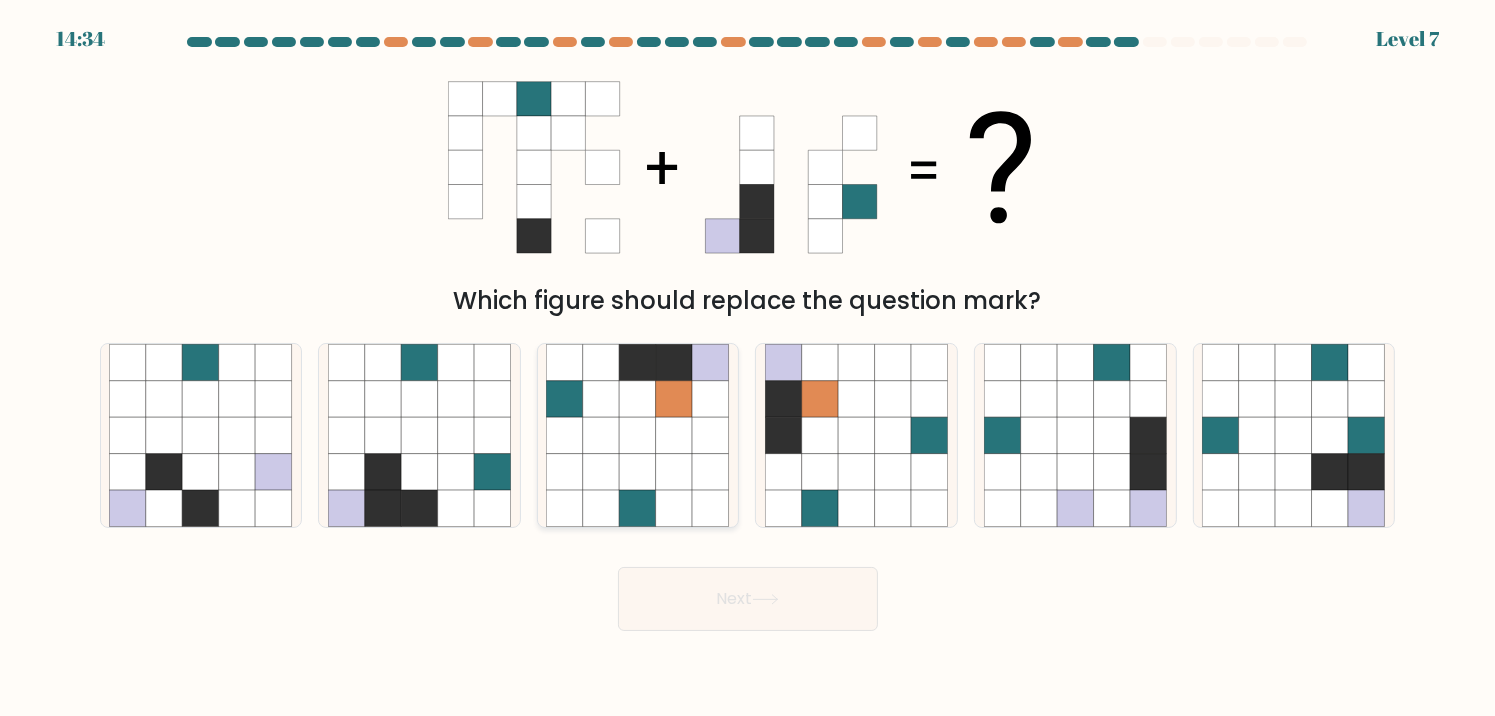 click 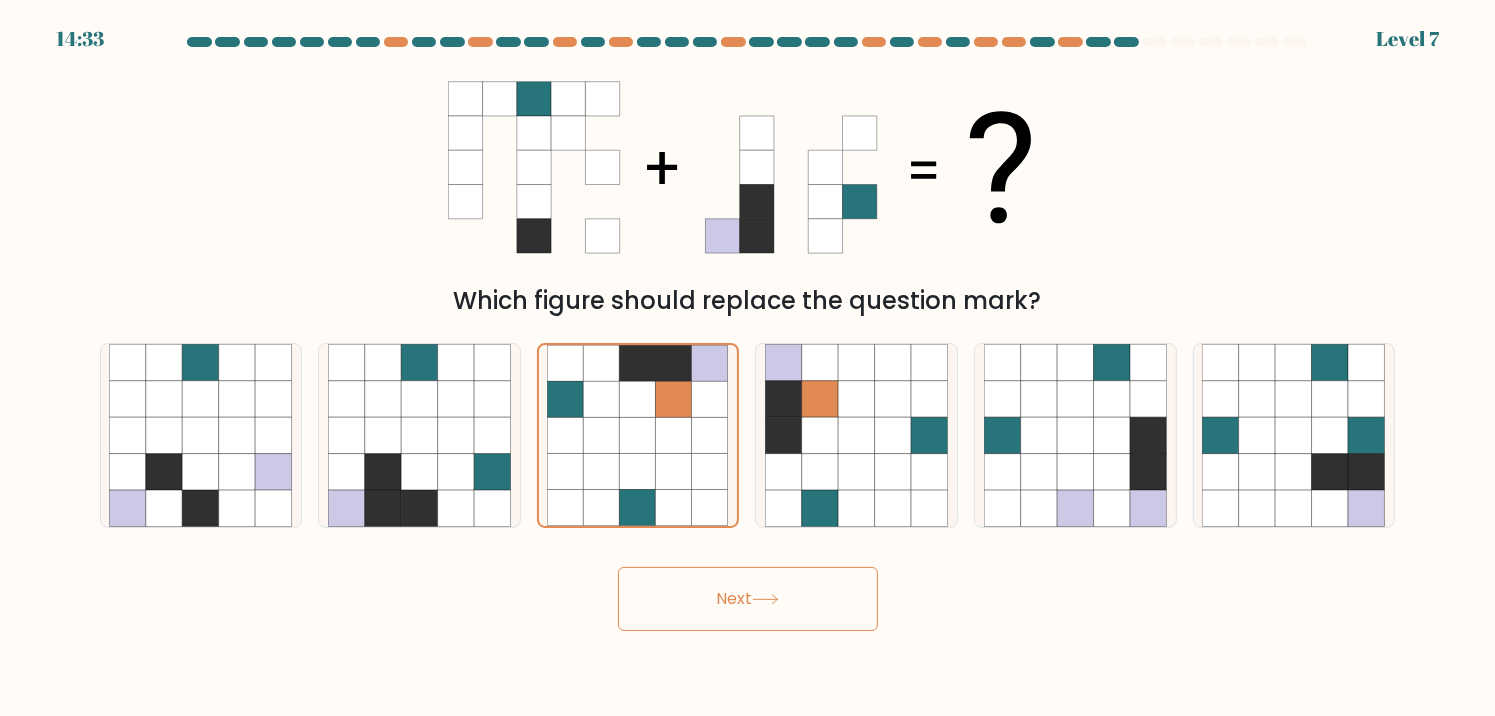 click on "14:33
Level 7" at bounding box center (747, 358) 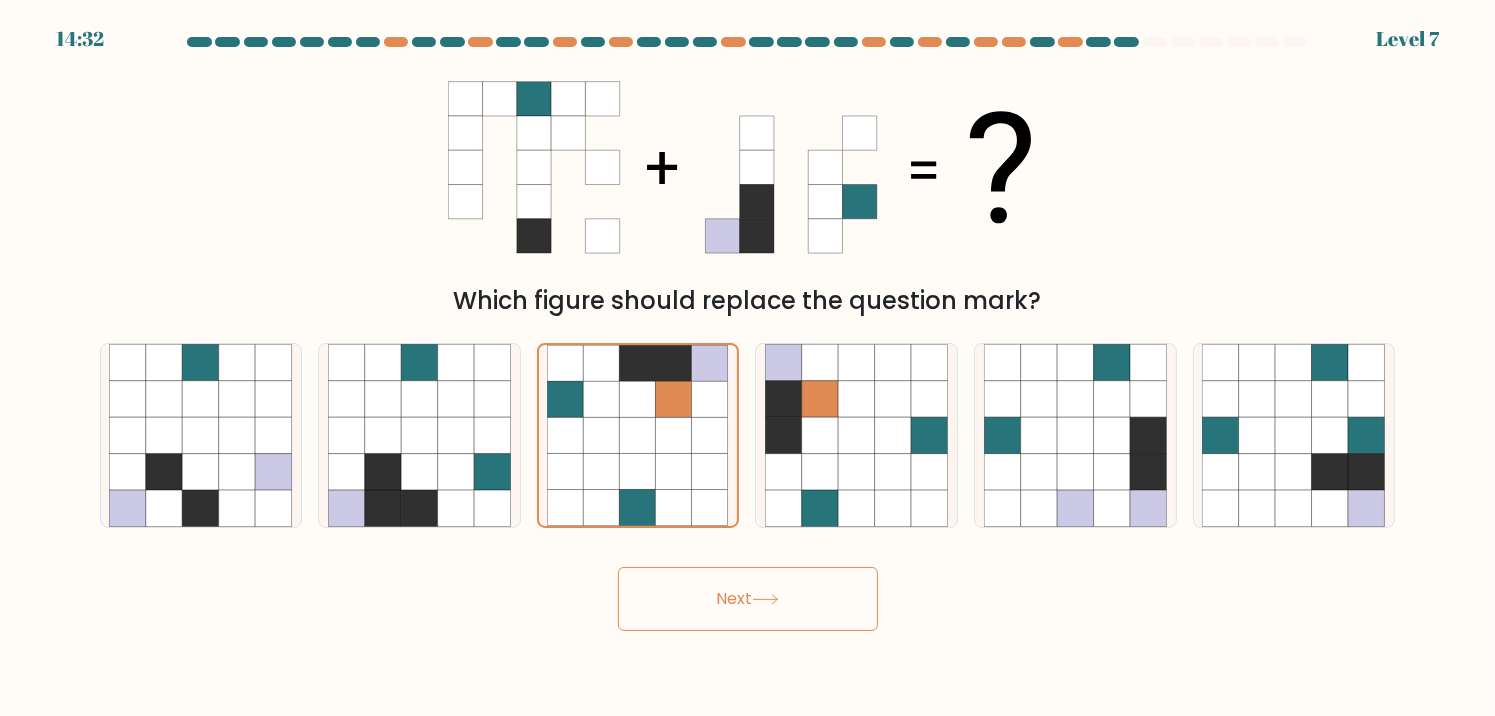 click on "Next" at bounding box center [748, 599] 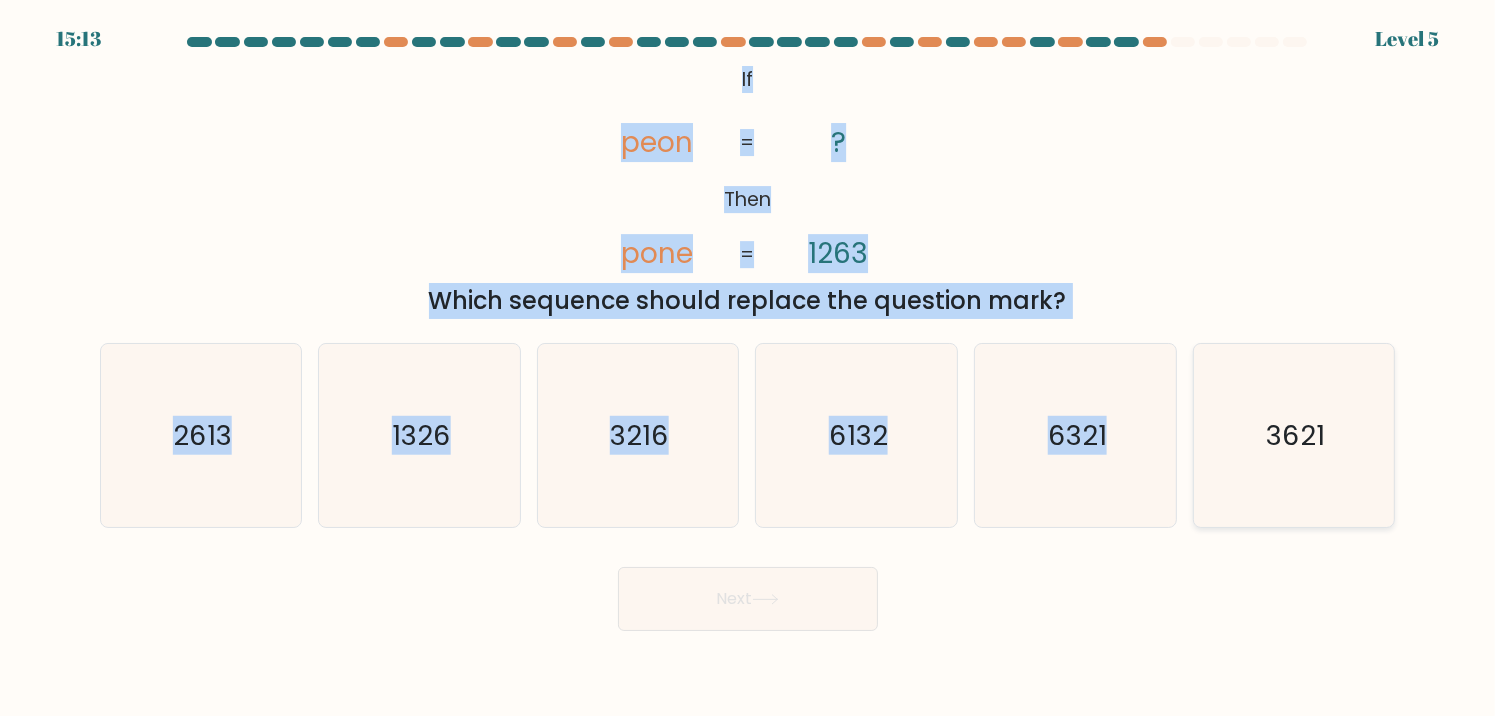 drag, startPoint x: 737, startPoint y: 73, endPoint x: 1366, endPoint y: 408, distance: 712.64716 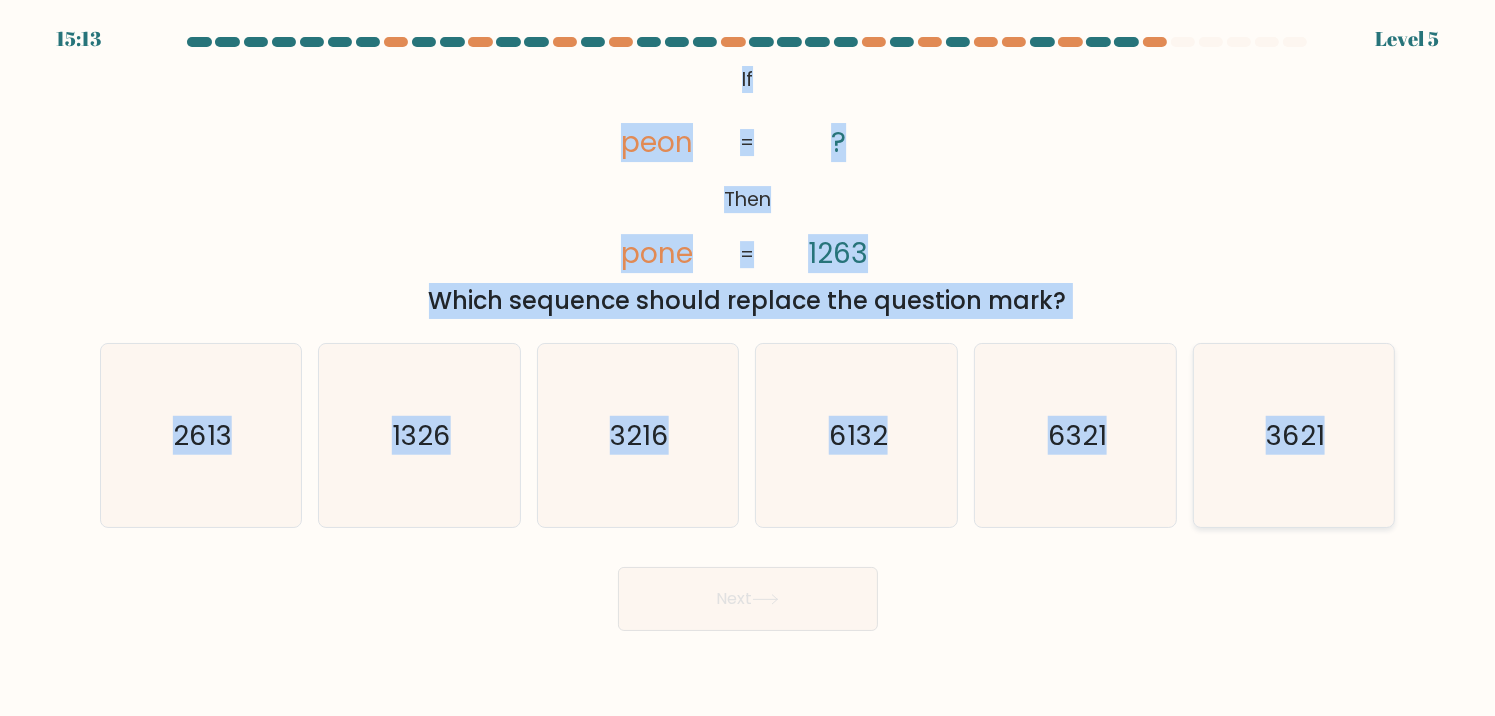 click on "If ?" at bounding box center [747, 334] 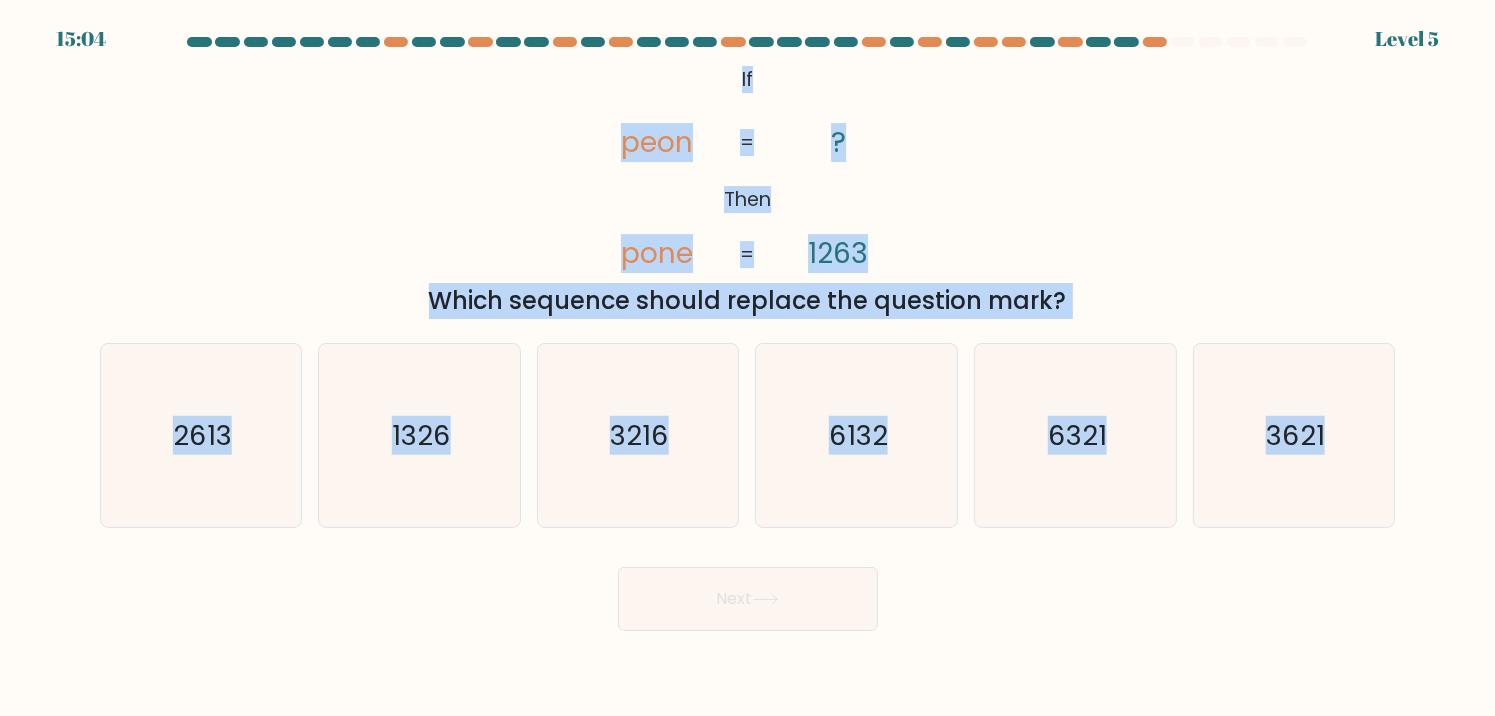 click on "@import url('https://fonts.googleapis.com/css?family=Abril+Fatface:400,100,100italic,300,300italic,400italic,500,500italic,700,700italic,900,900italic');           If       Then       peon       pone       ?       [NUMBER]       =       =
Which sequence should replace the question mark?" at bounding box center (748, 189) 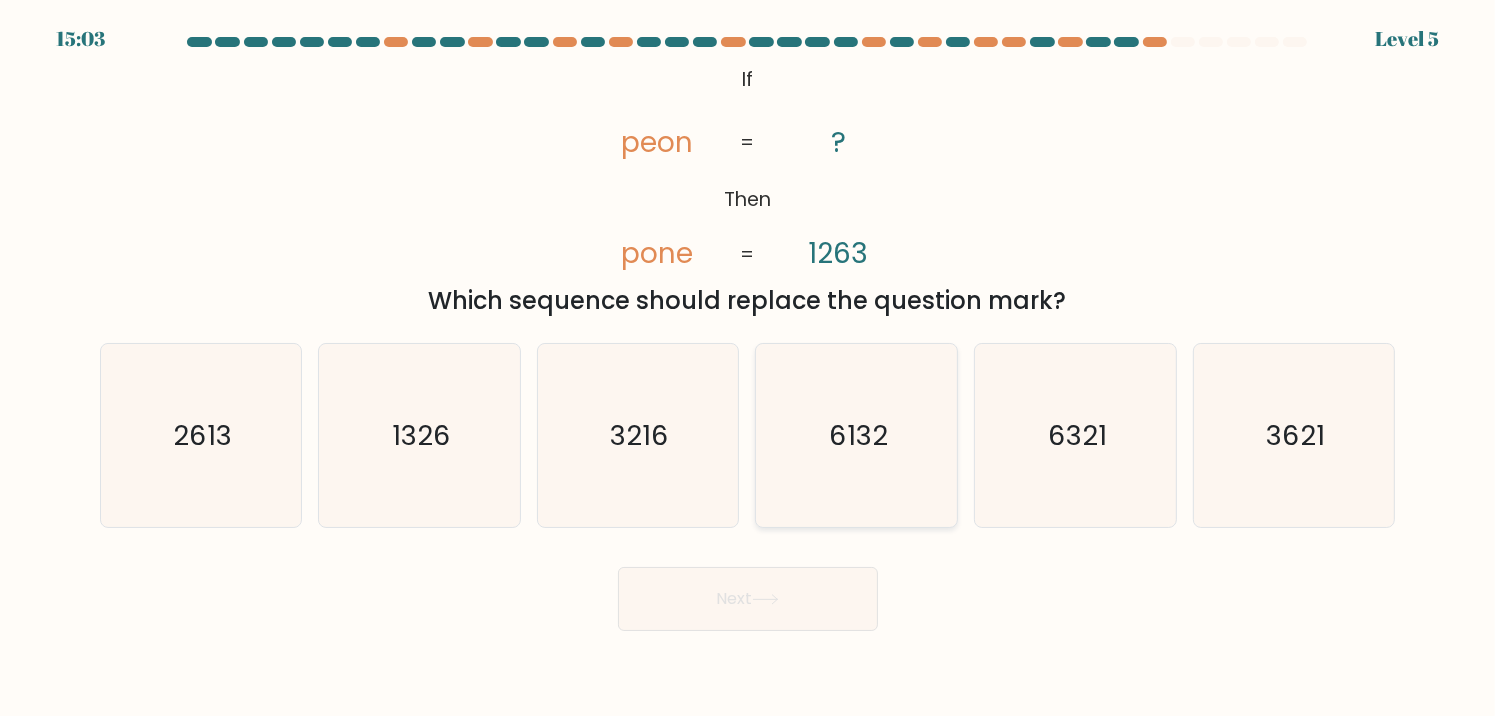 click on "6132" 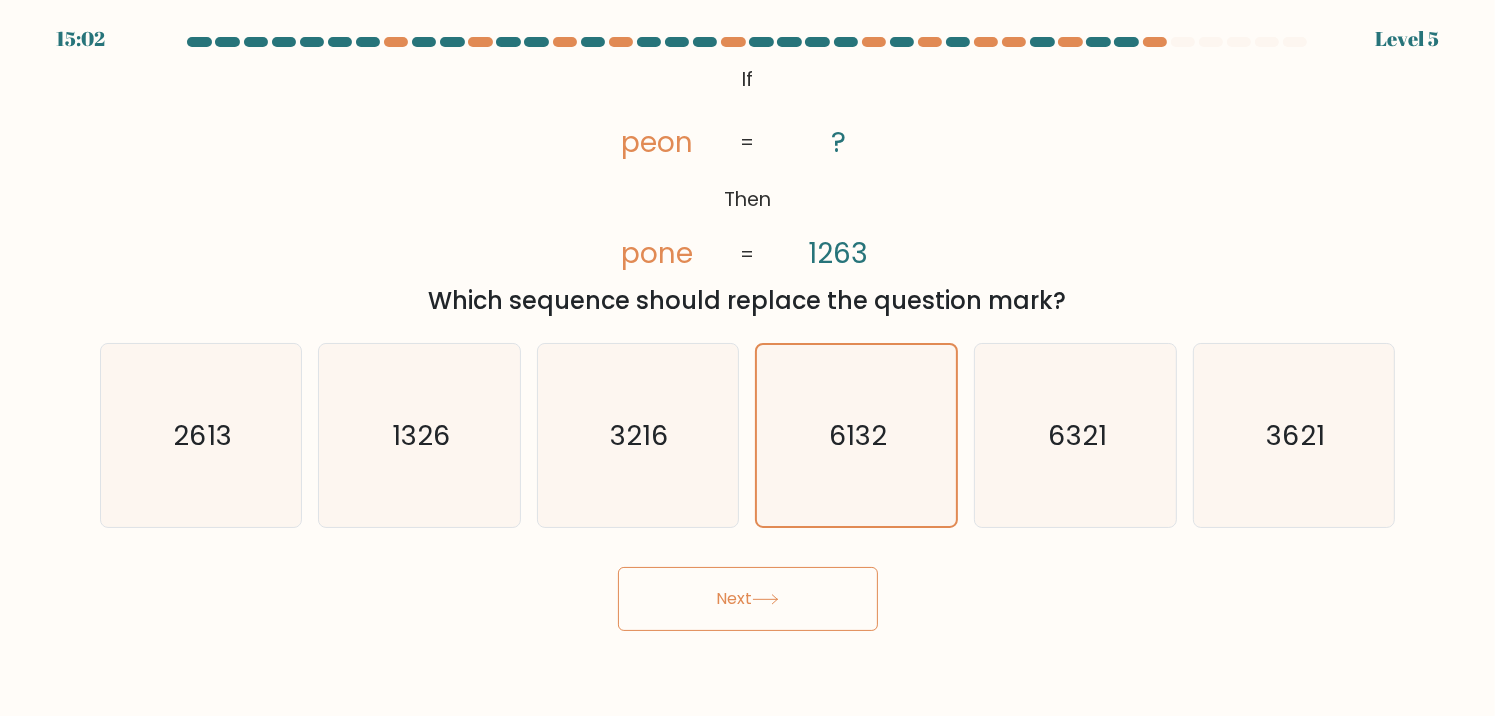 click on "Next" at bounding box center [748, 599] 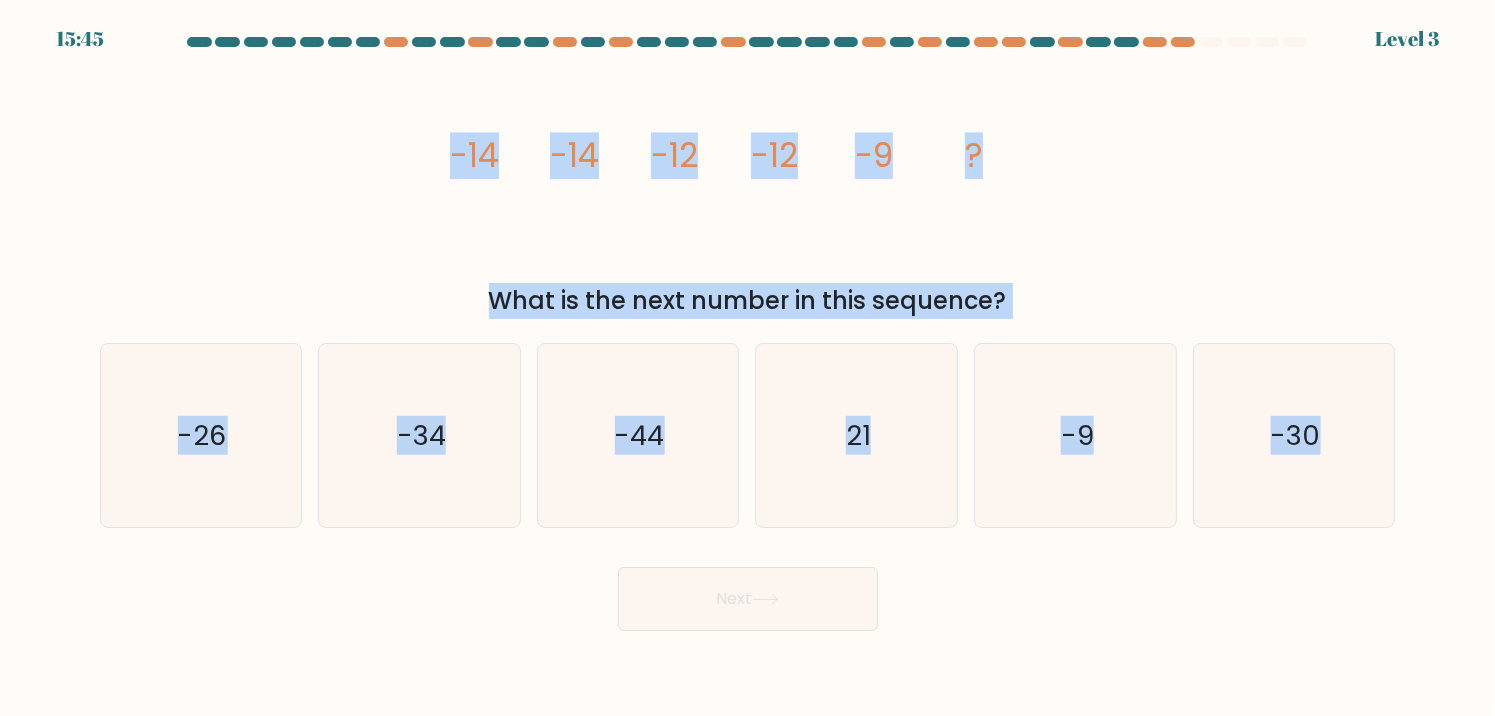 drag, startPoint x: 760, startPoint y: 163, endPoint x: 1402, endPoint y: 398, distance: 683.65857 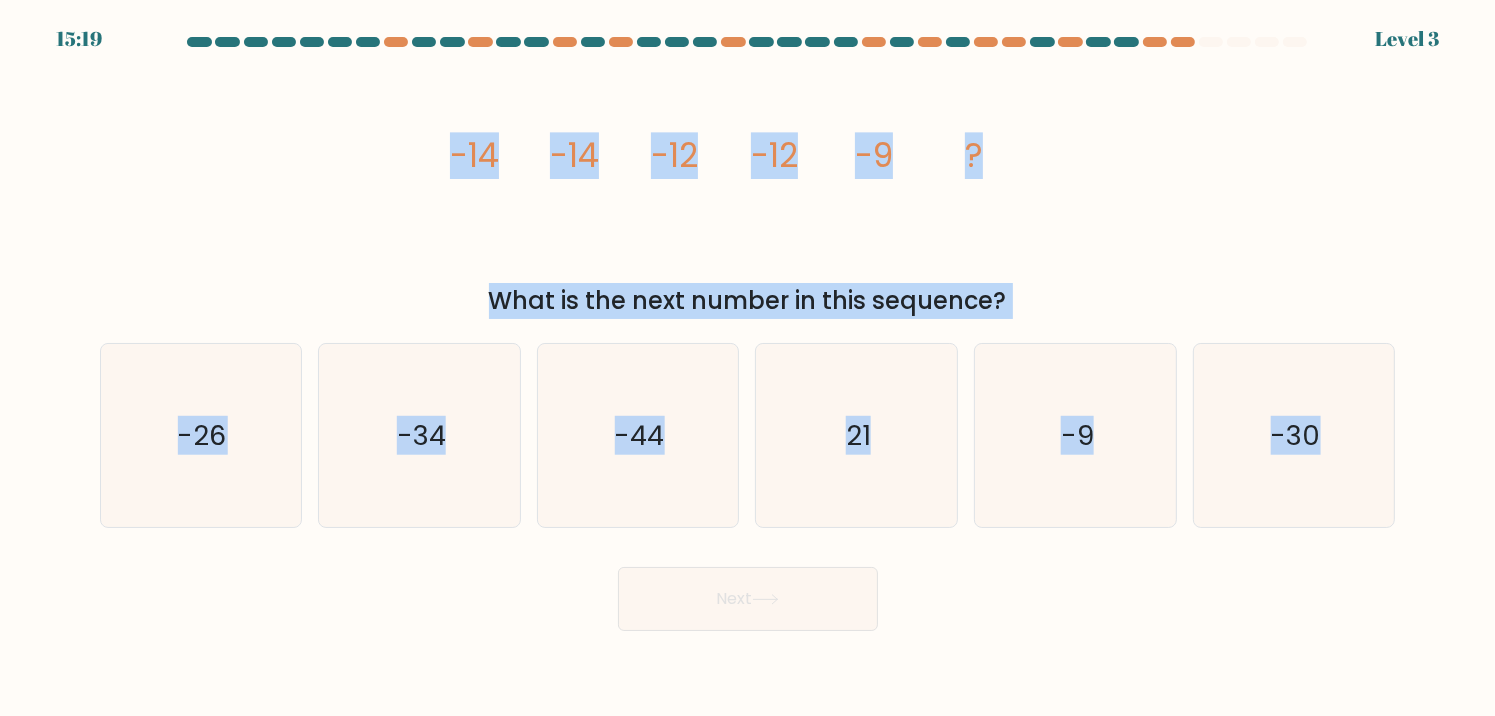 click on "image/svg+xml
-14
-14
-12
-12
-9
?
What is the next number in this sequence?" at bounding box center (748, 189) 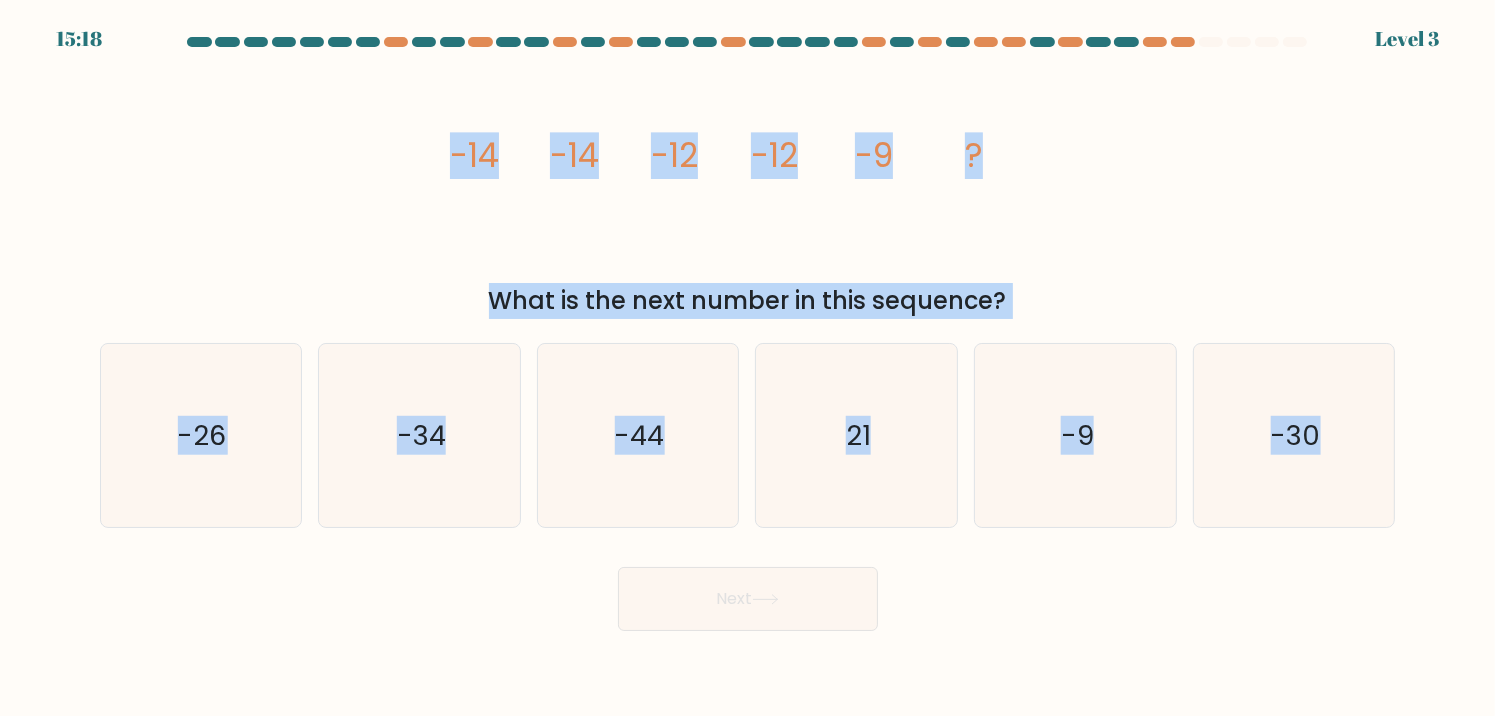 click on "image/svg+xml
-14
-14
-12
-12
-9
?
What is the next number in this sequence?" at bounding box center (748, 189) 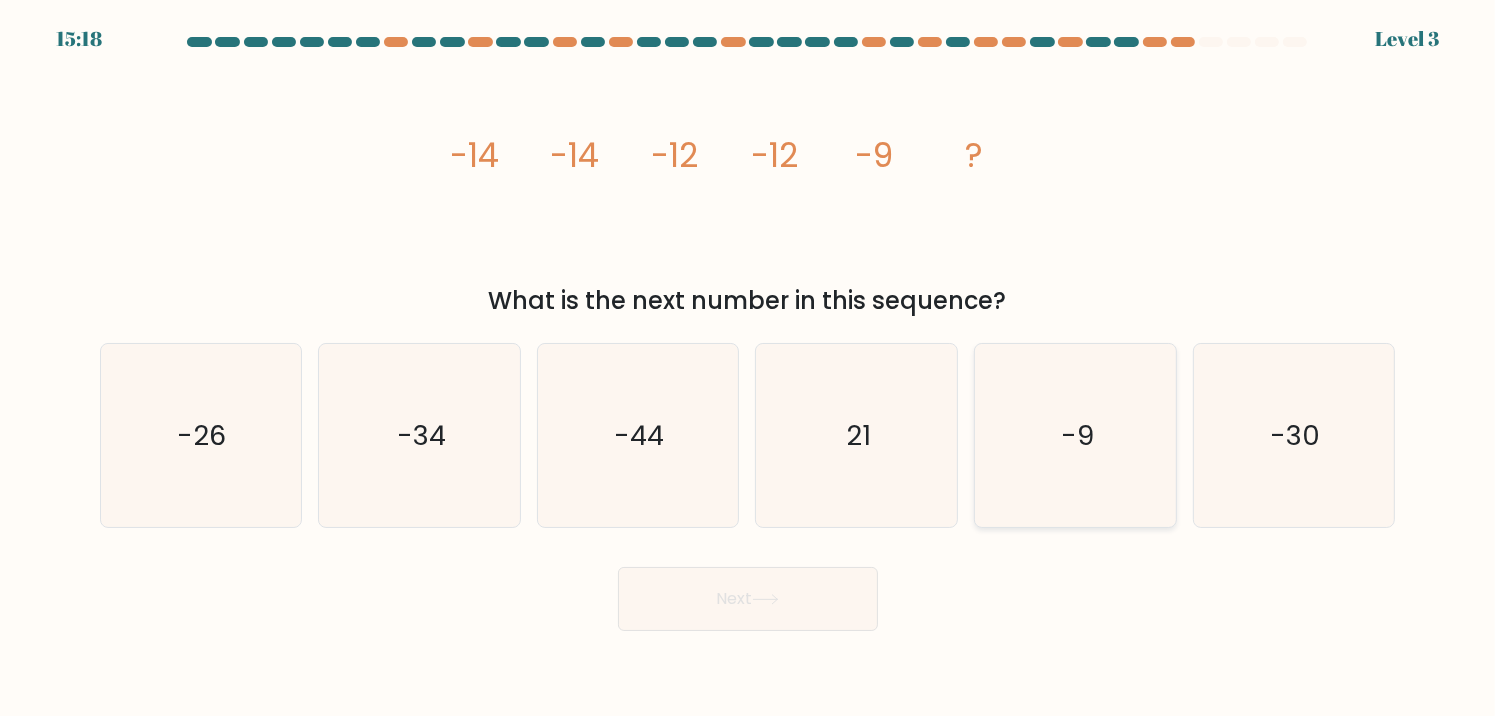 click on "-9" 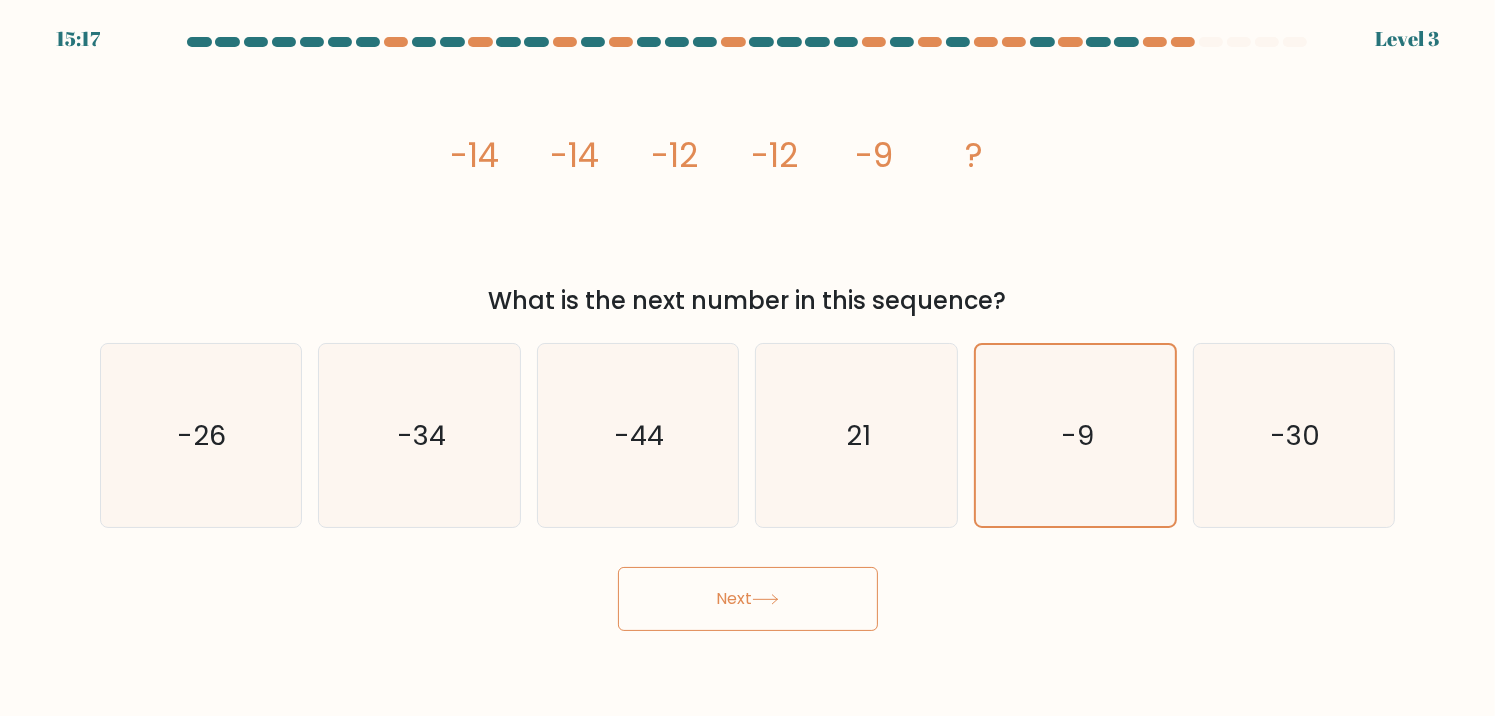 click on "Next" at bounding box center (748, 599) 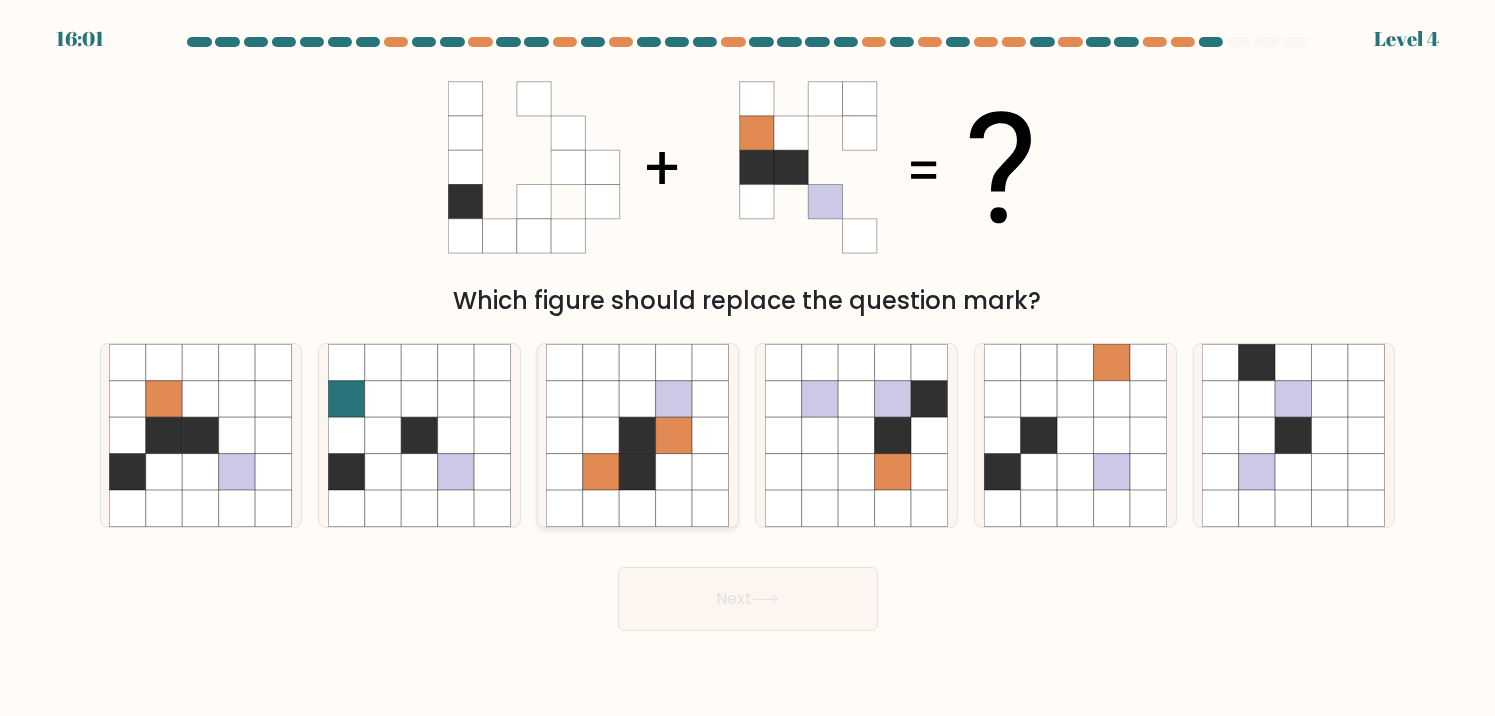 click 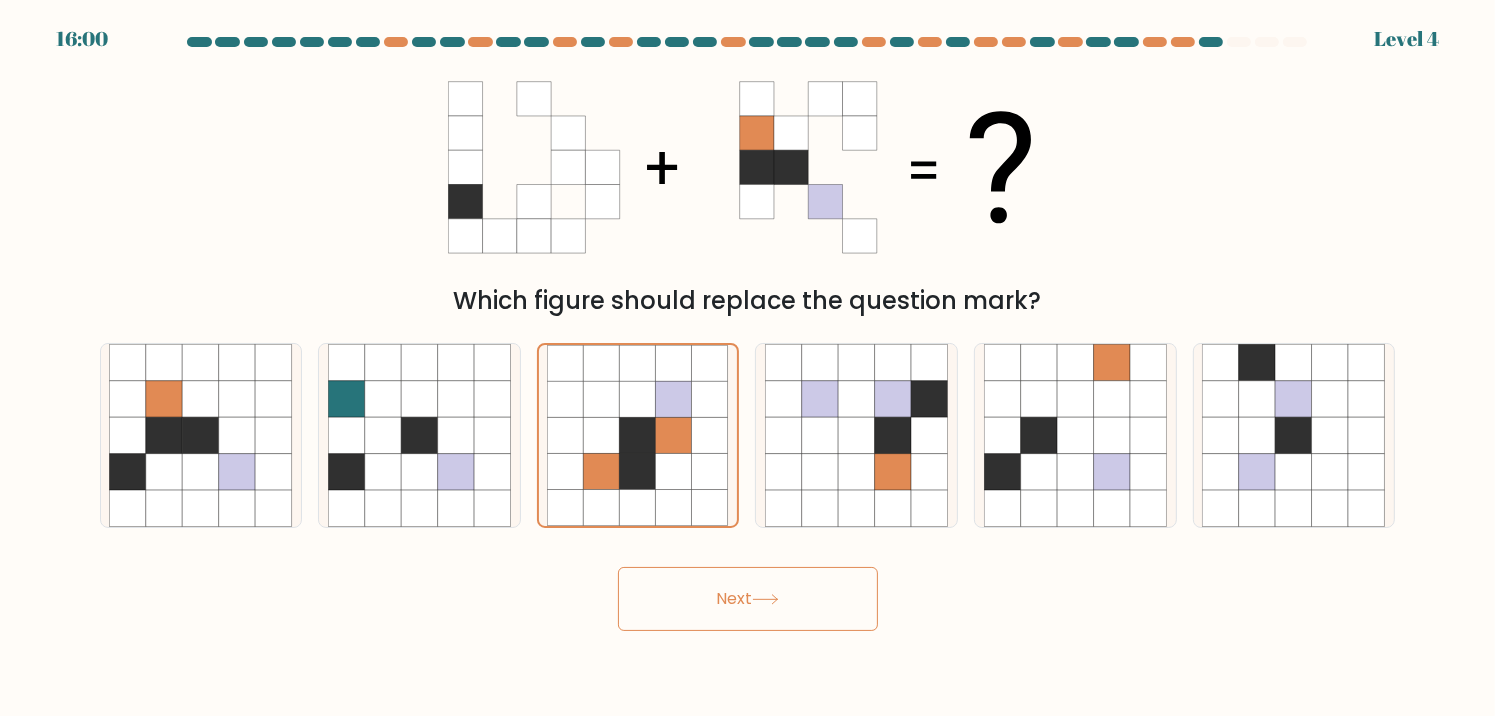 click on "Next" at bounding box center [748, 599] 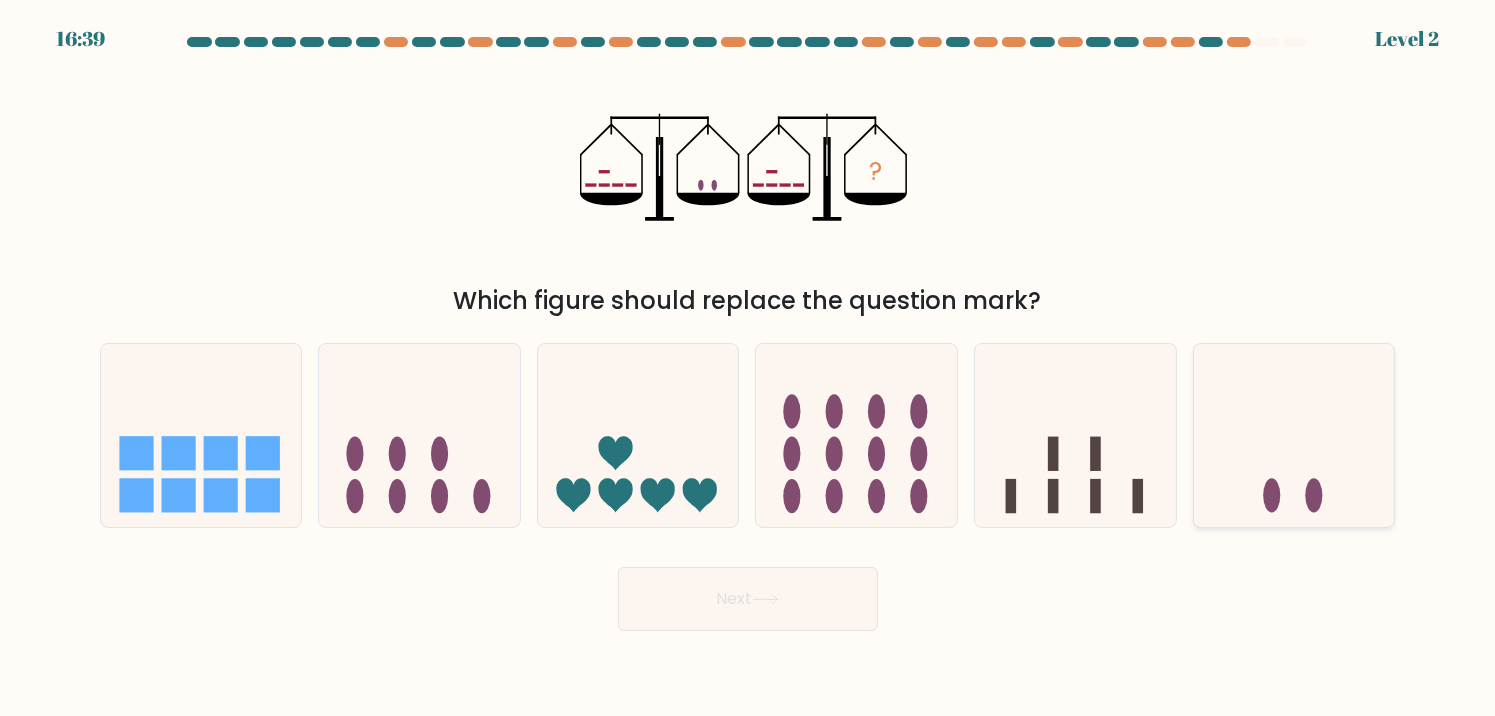 click 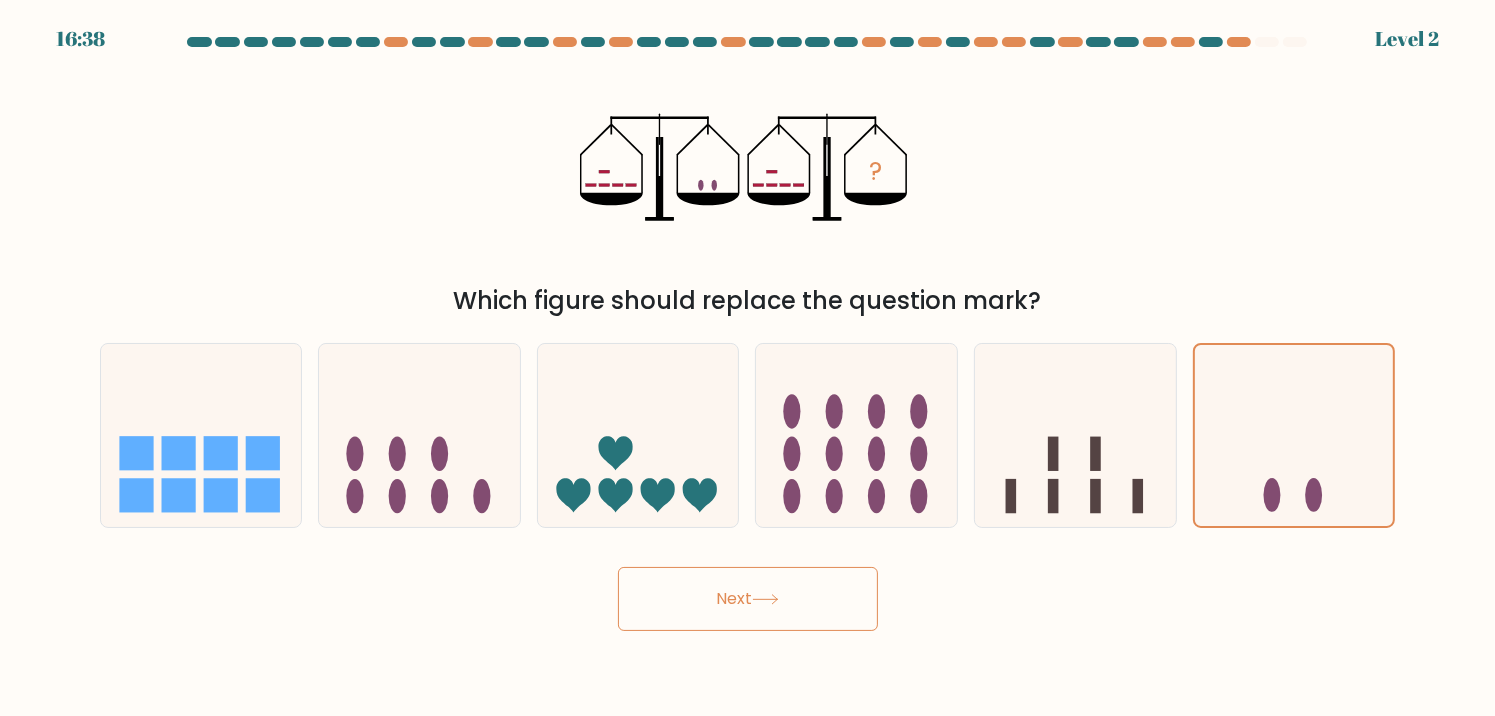 click on "Next" at bounding box center (748, 599) 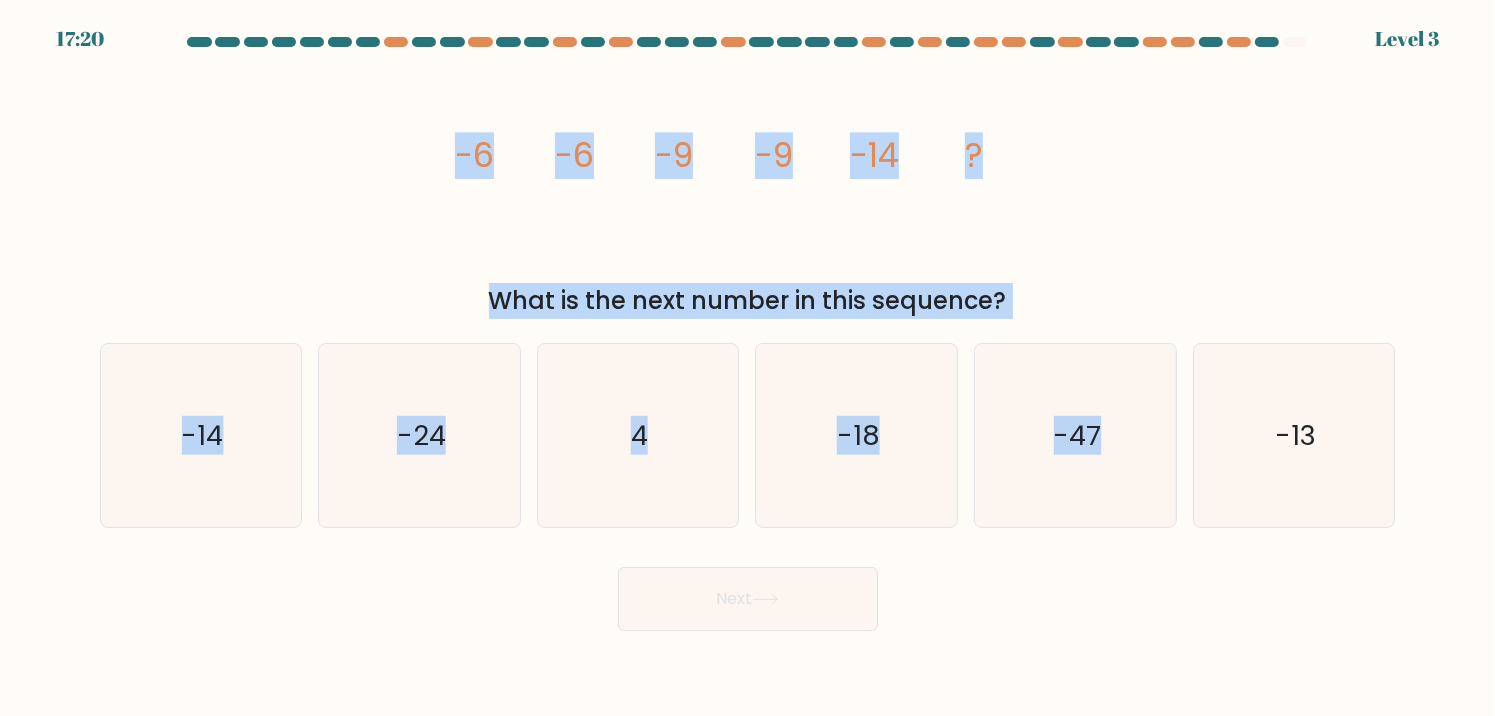 drag, startPoint x: 447, startPoint y: 150, endPoint x: 1415, endPoint y: 479, distance: 1022.382 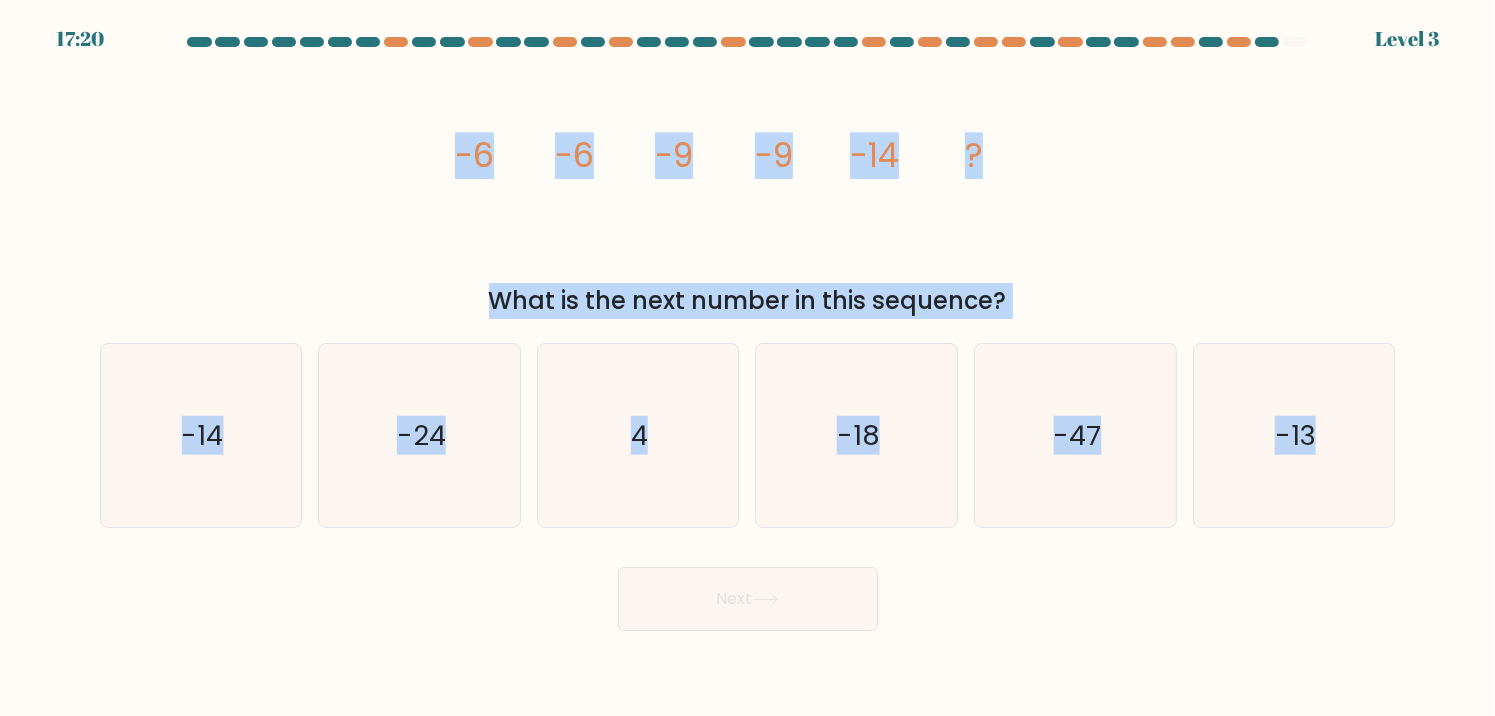 click at bounding box center [747, 334] 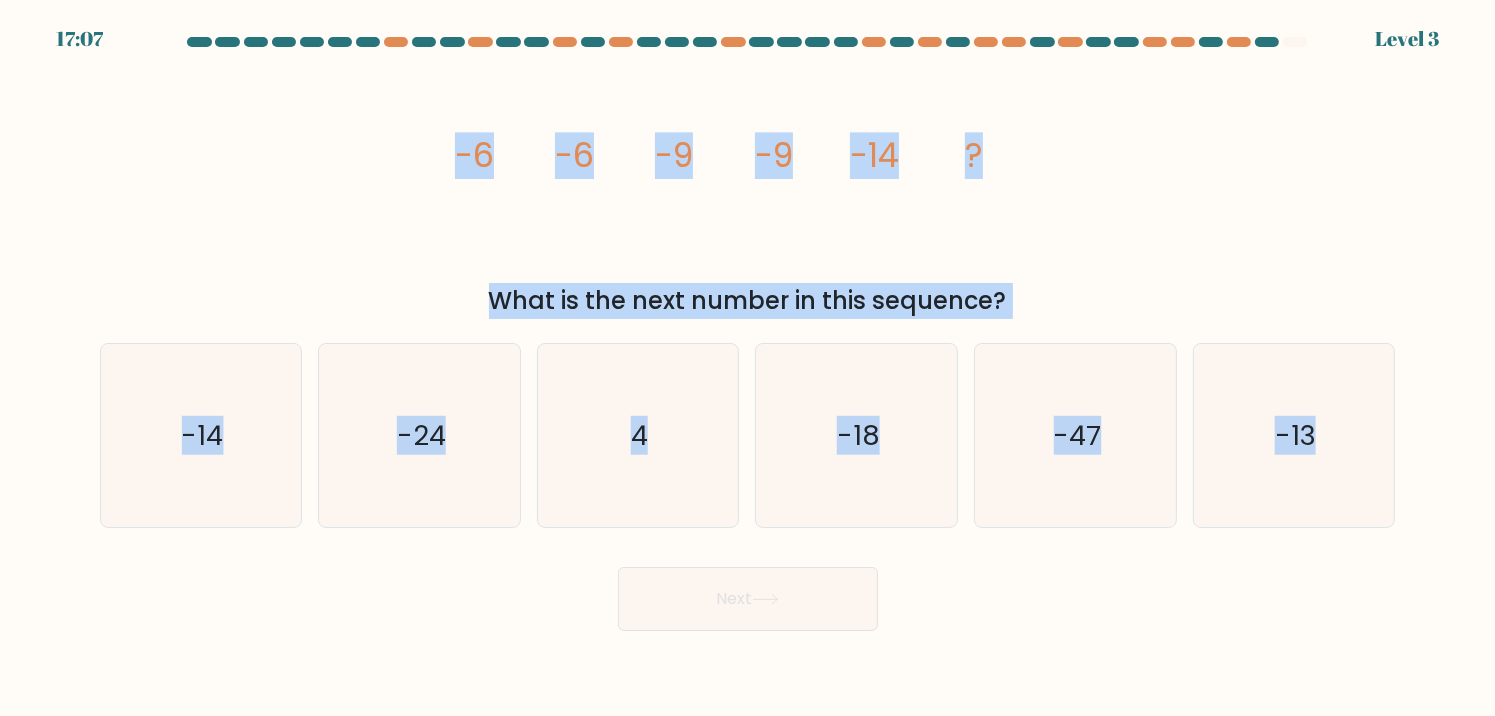 click on "image/svg+xml
-6
-6
-9
-9
-14
?" 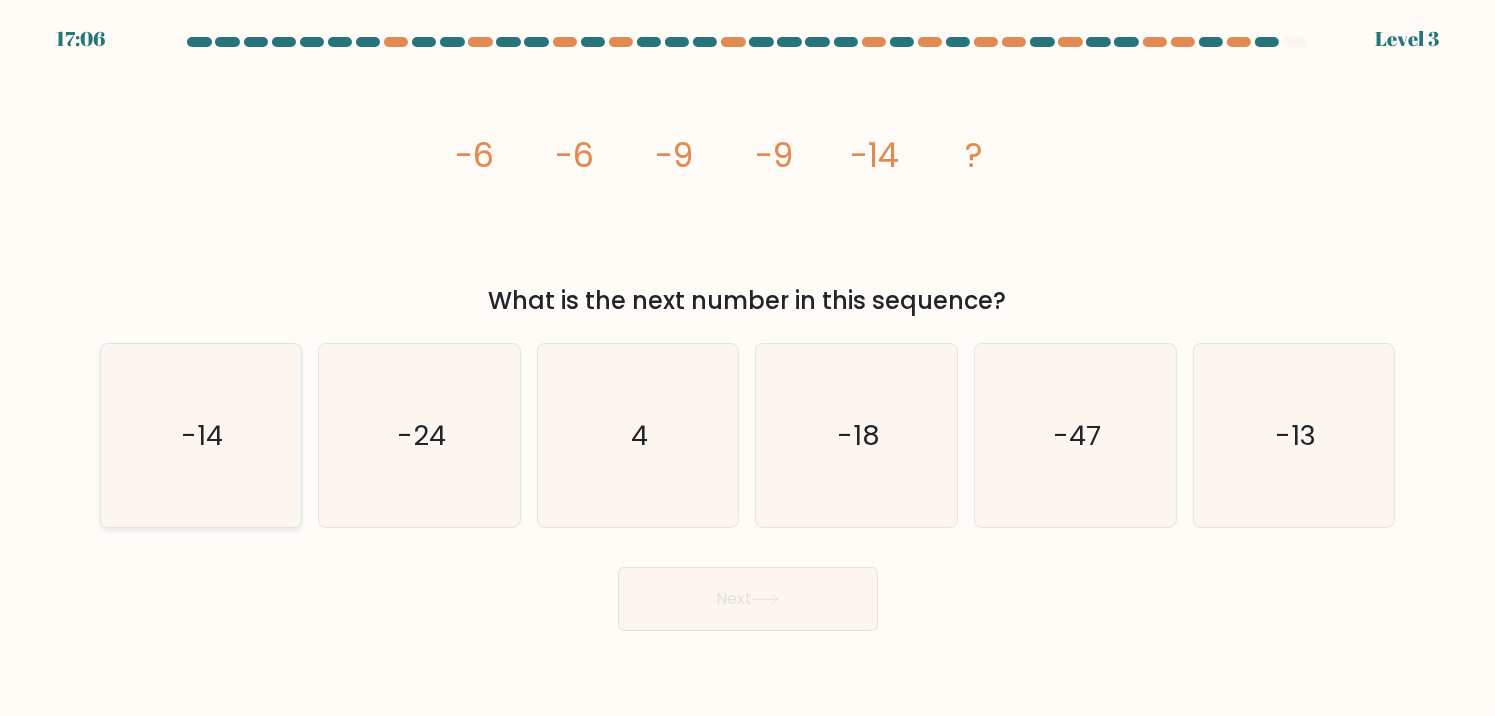 click on "-14" 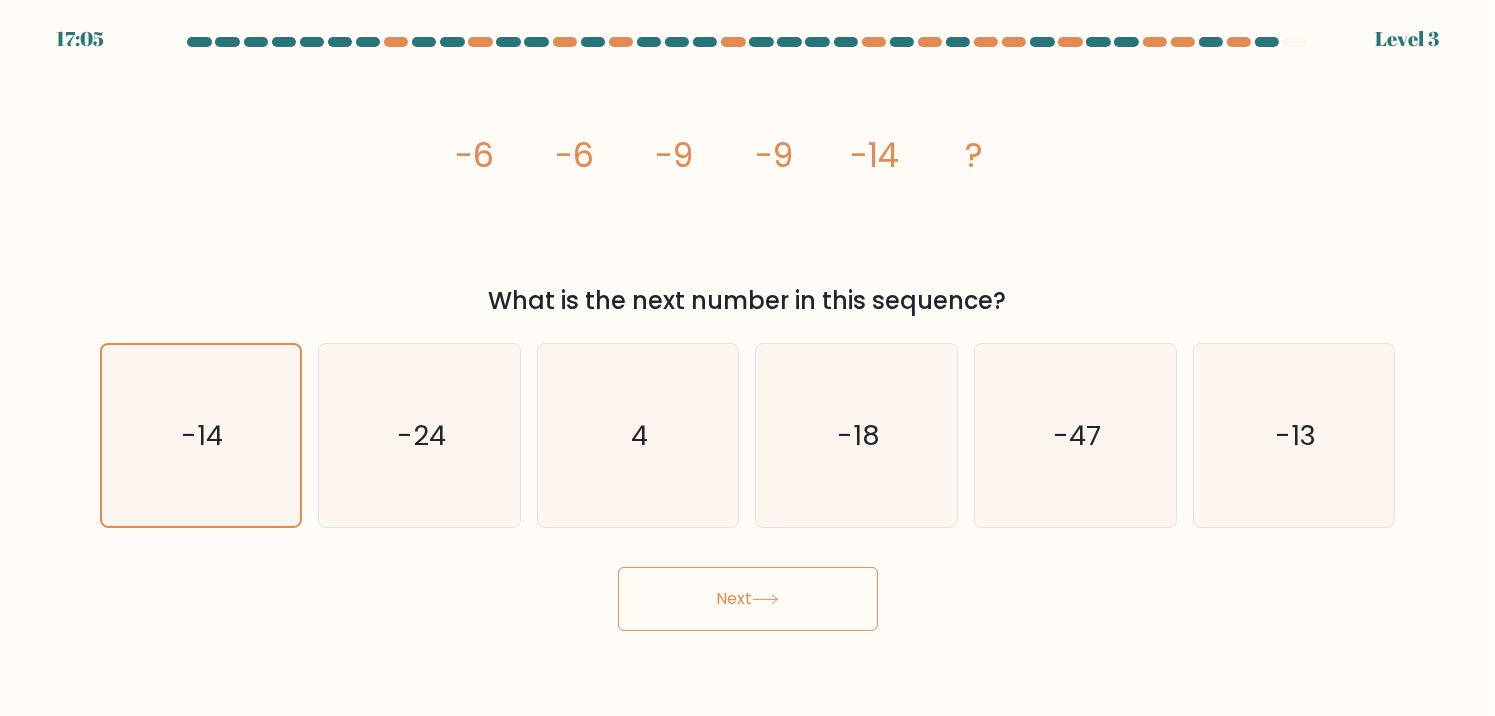 click on "Next" at bounding box center [748, 599] 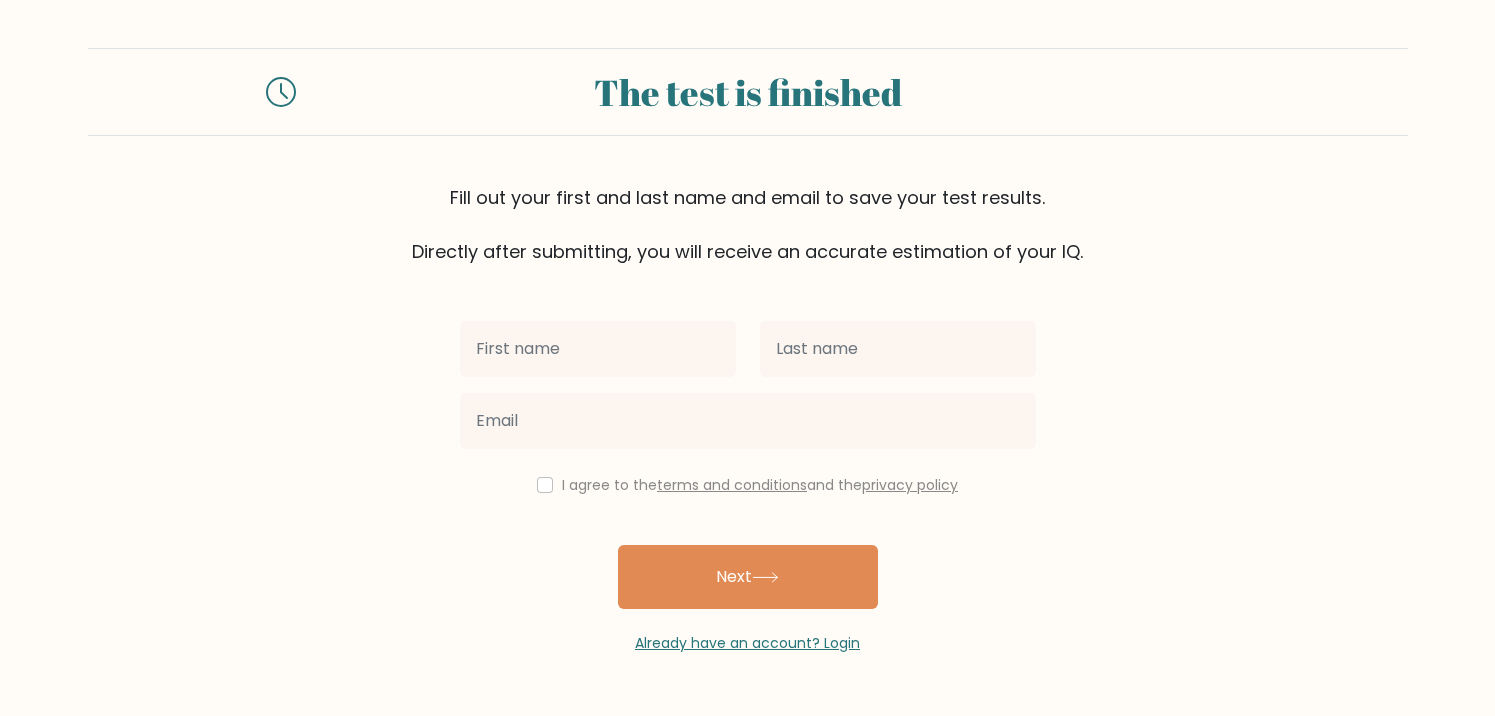 scroll, scrollTop: 0, scrollLeft: 0, axis: both 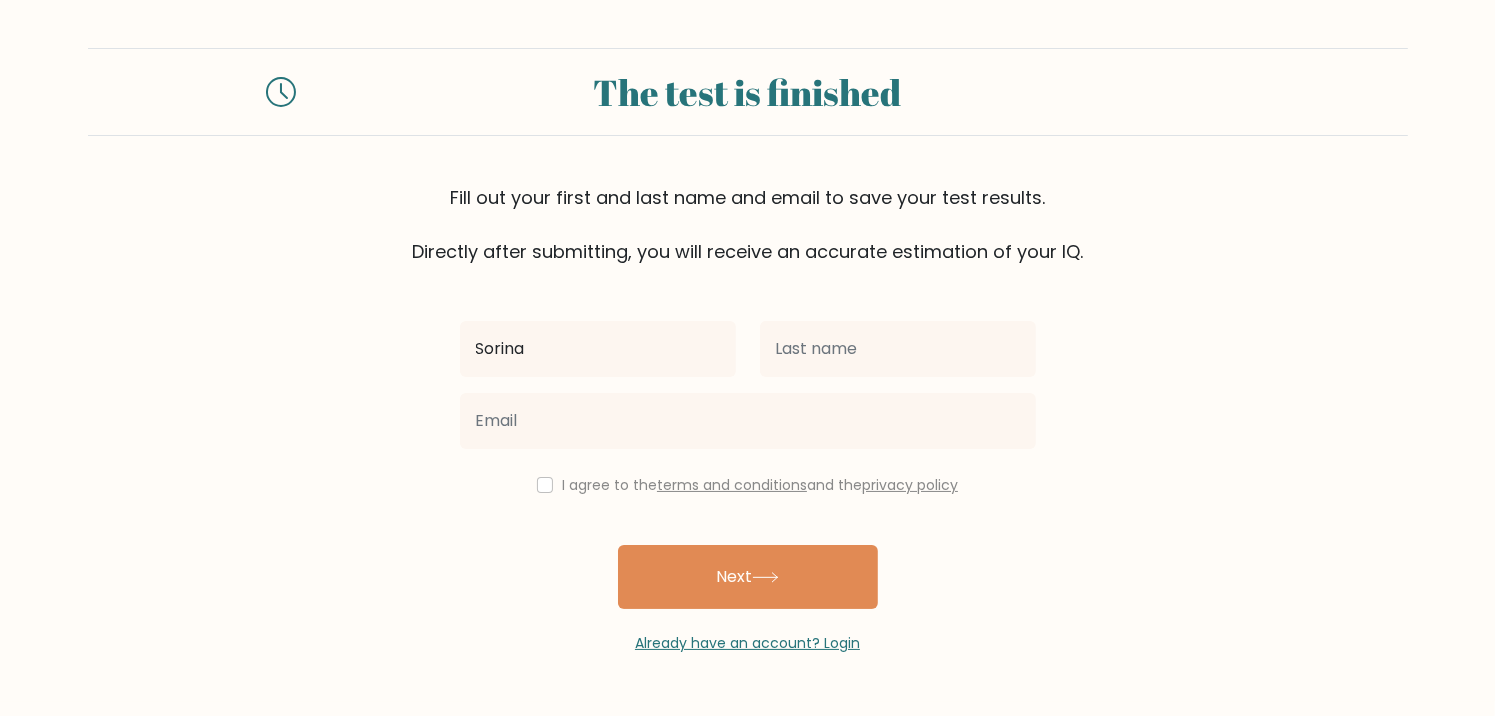 type on "Sorina" 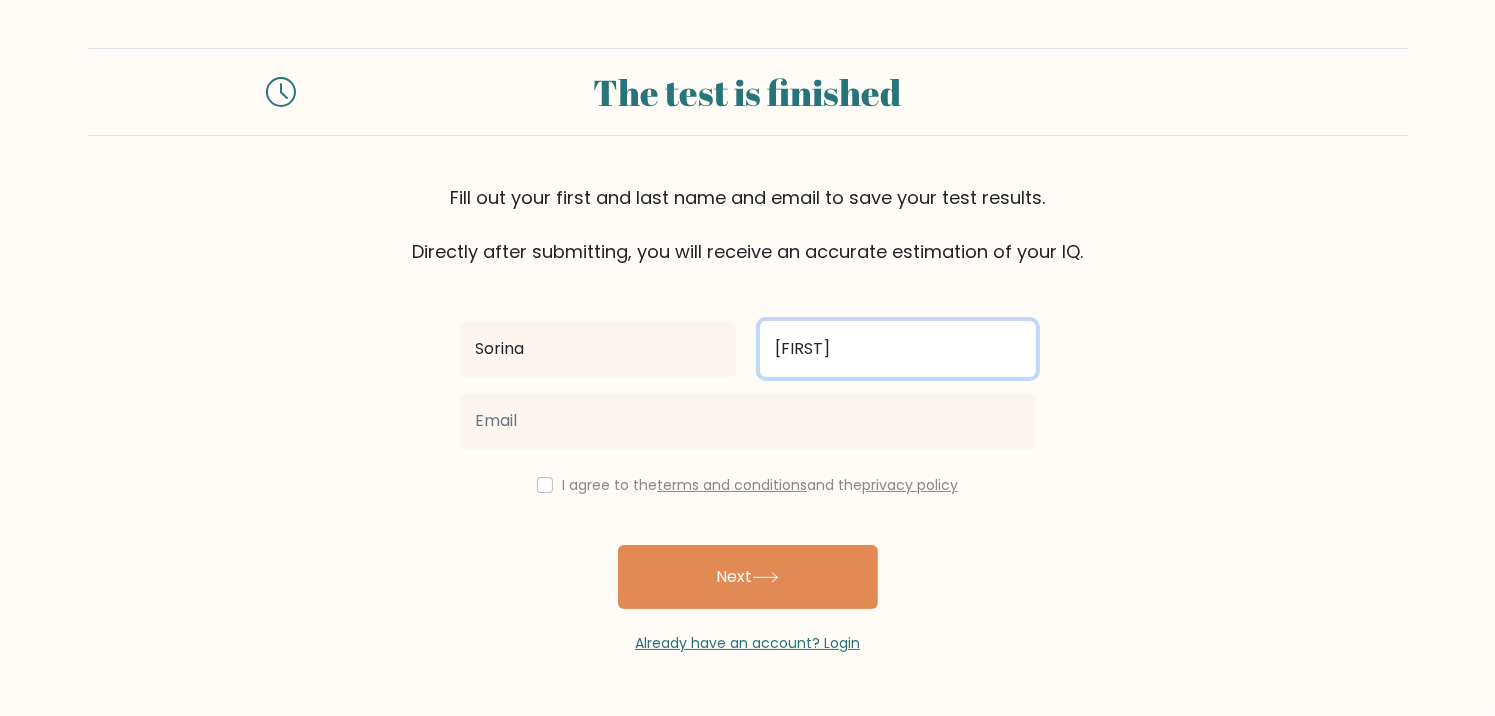 type on "[FIRST]" 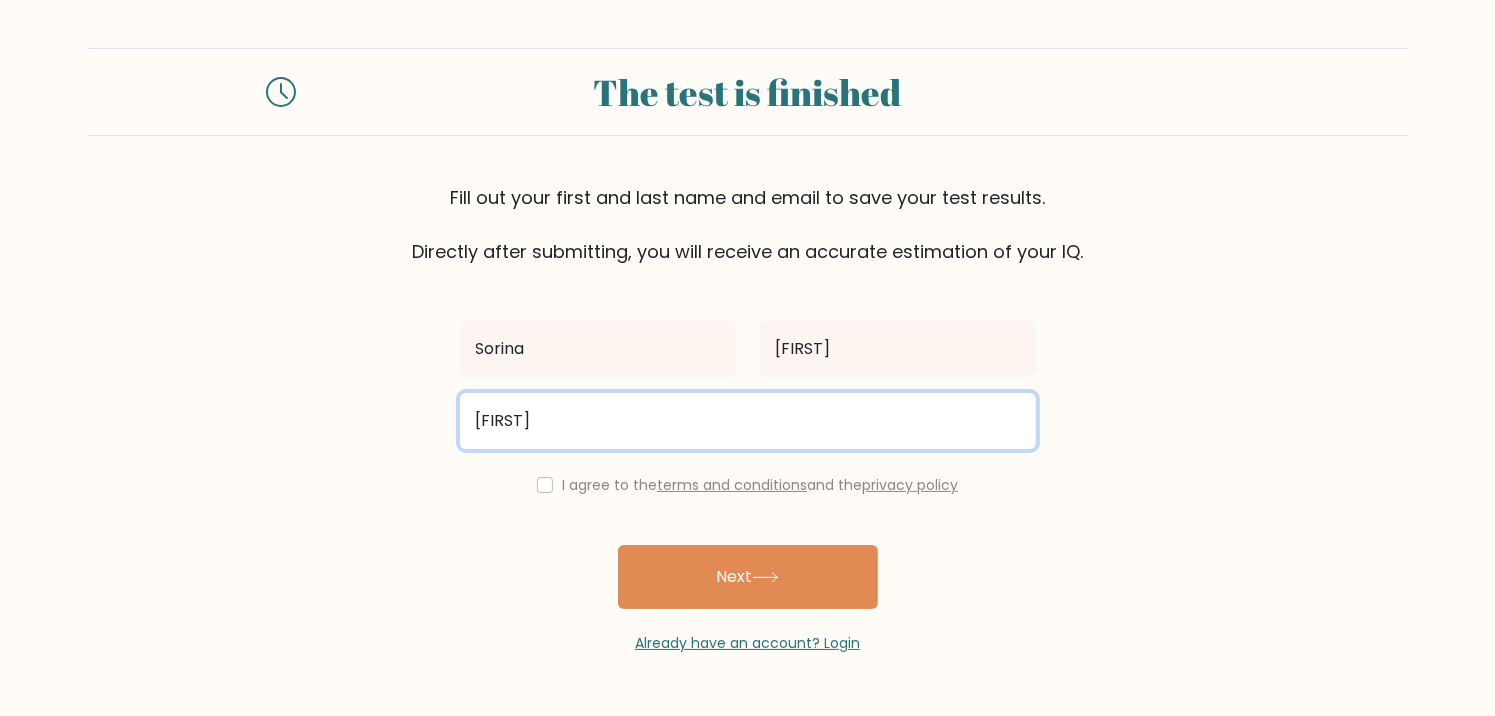 type on "[EMAIL]" 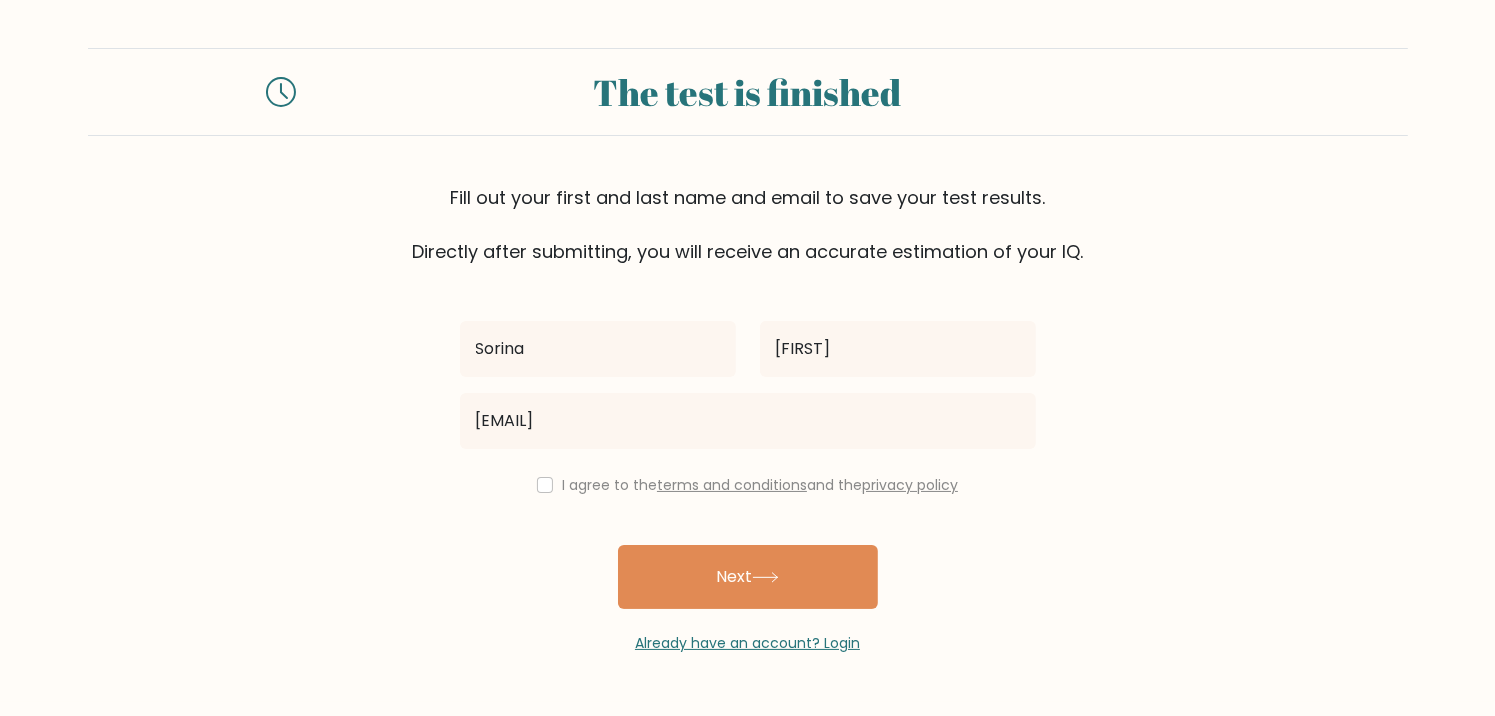 click on "I agree to the  terms and conditions  and the  privacy policy" at bounding box center (748, 485) 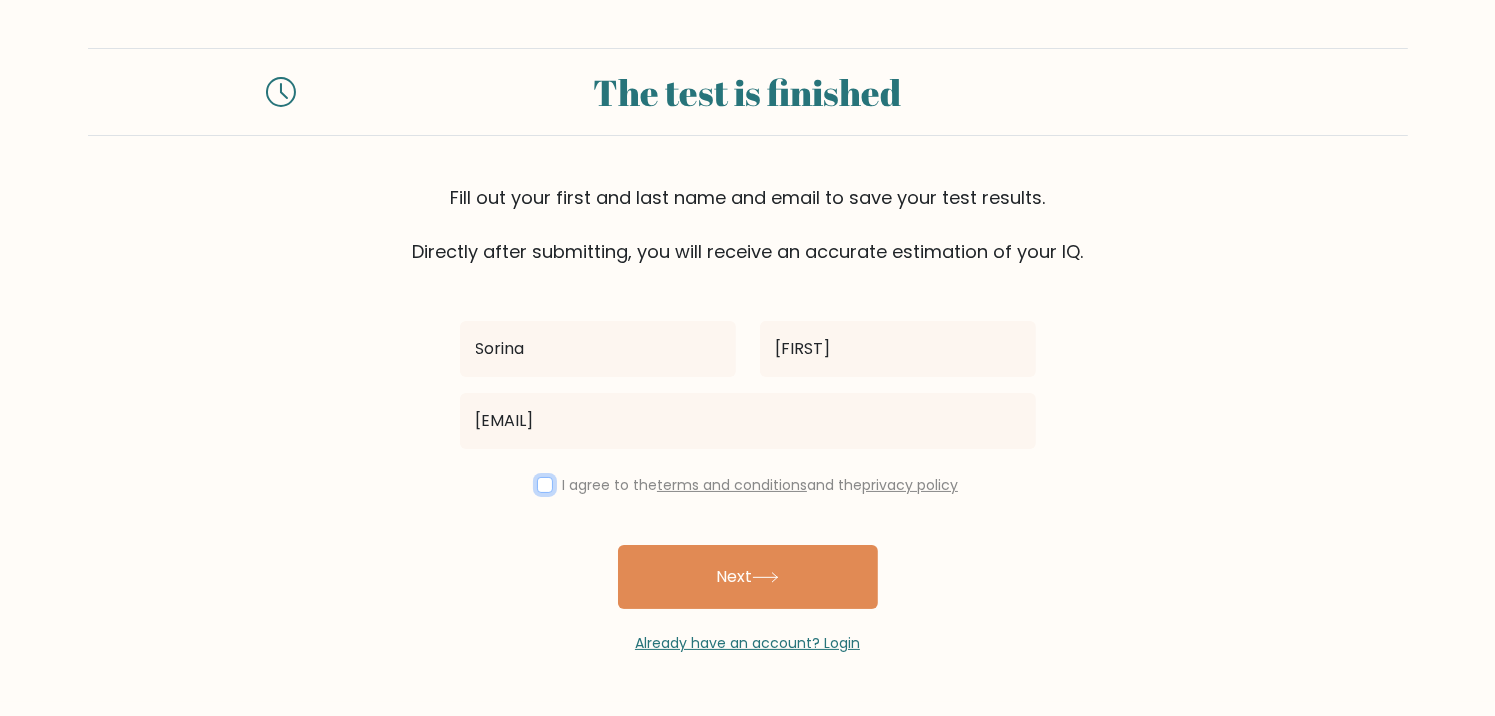 click at bounding box center (545, 485) 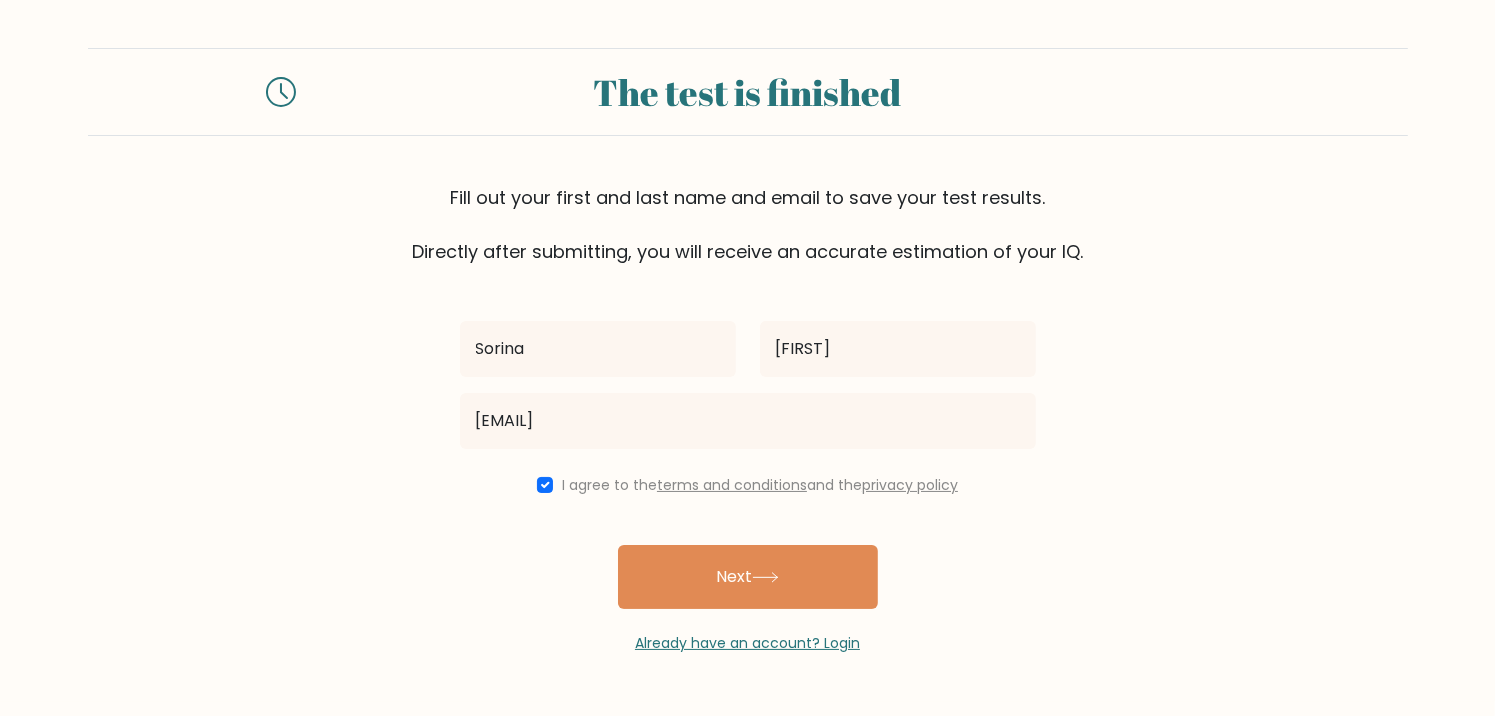click on "Next" at bounding box center (748, 577) 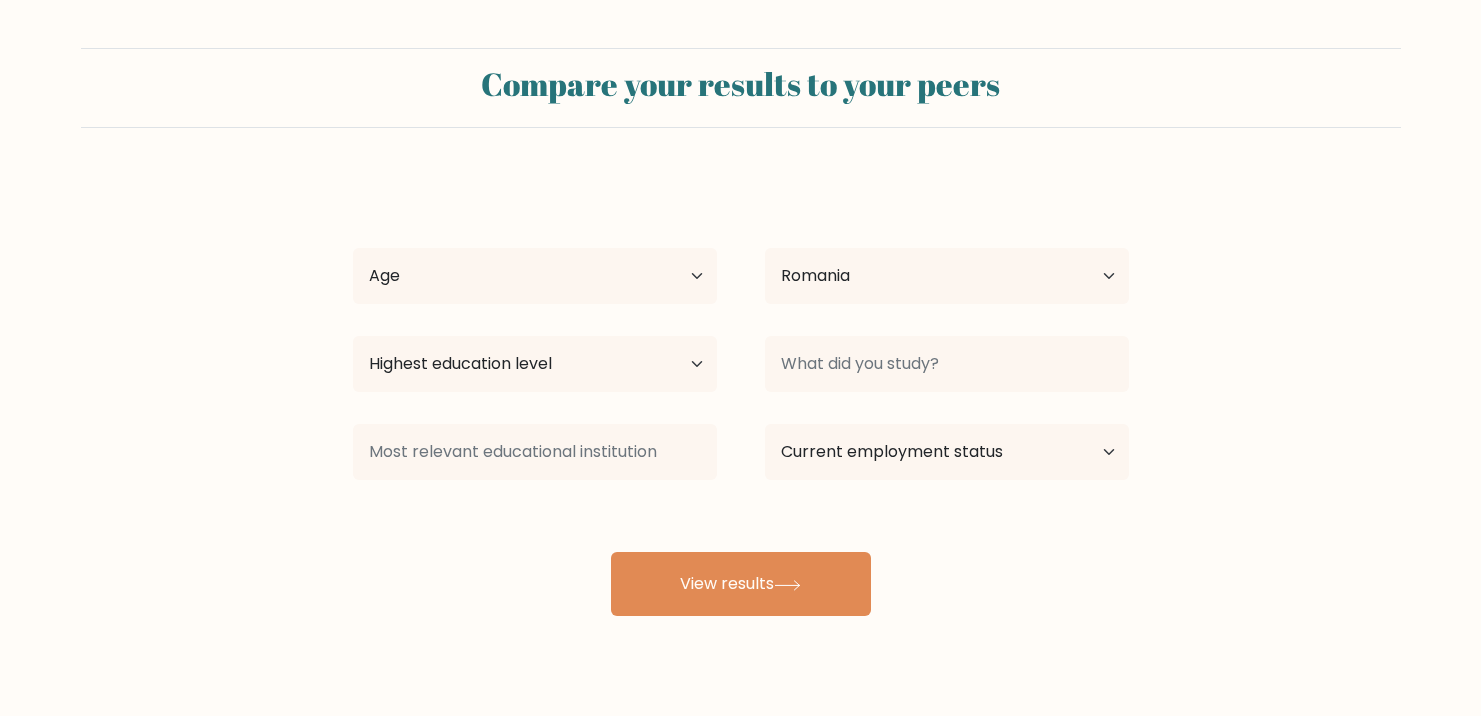 select on "RO" 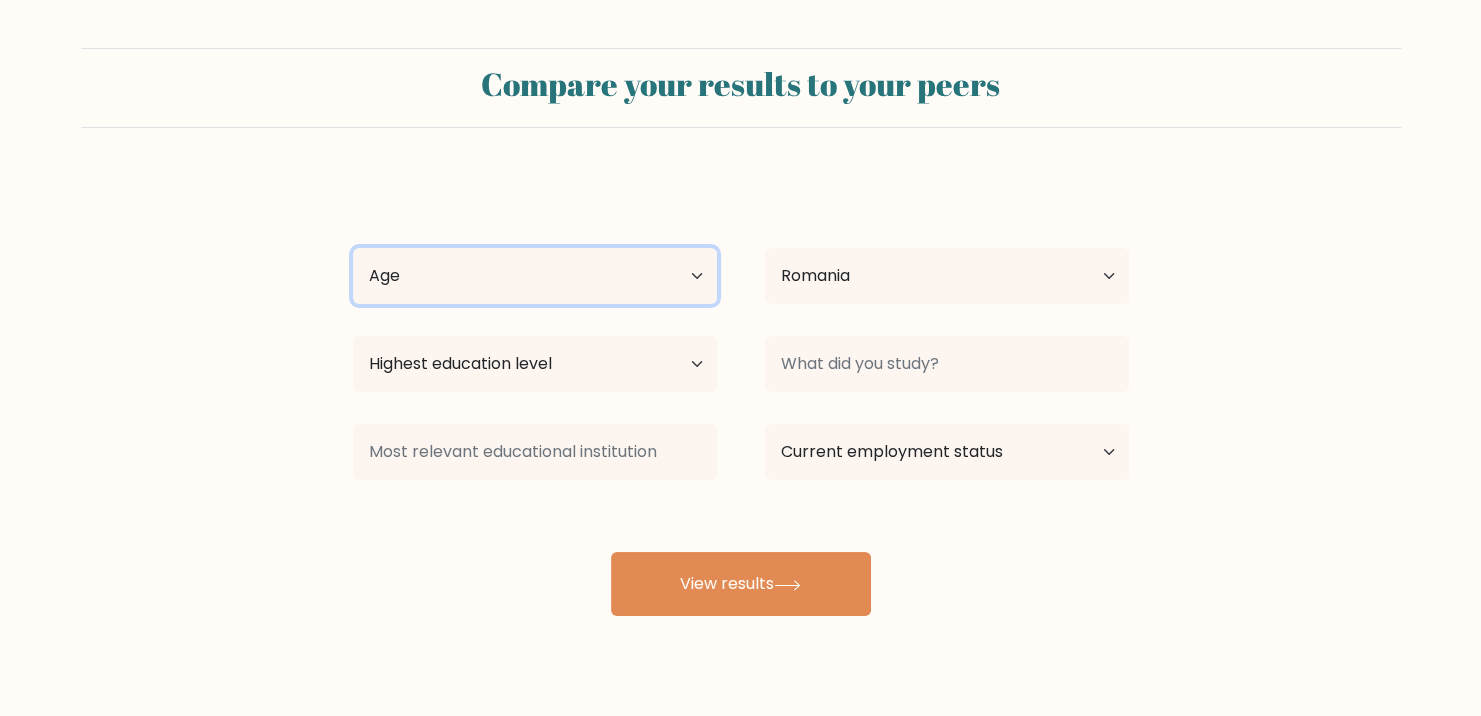 click on "Age
Under 18 years old
18-24 years old
25-34 years old
35-44 years old
45-54 years old
55-64 years old
65 years old and above" at bounding box center [535, 276] 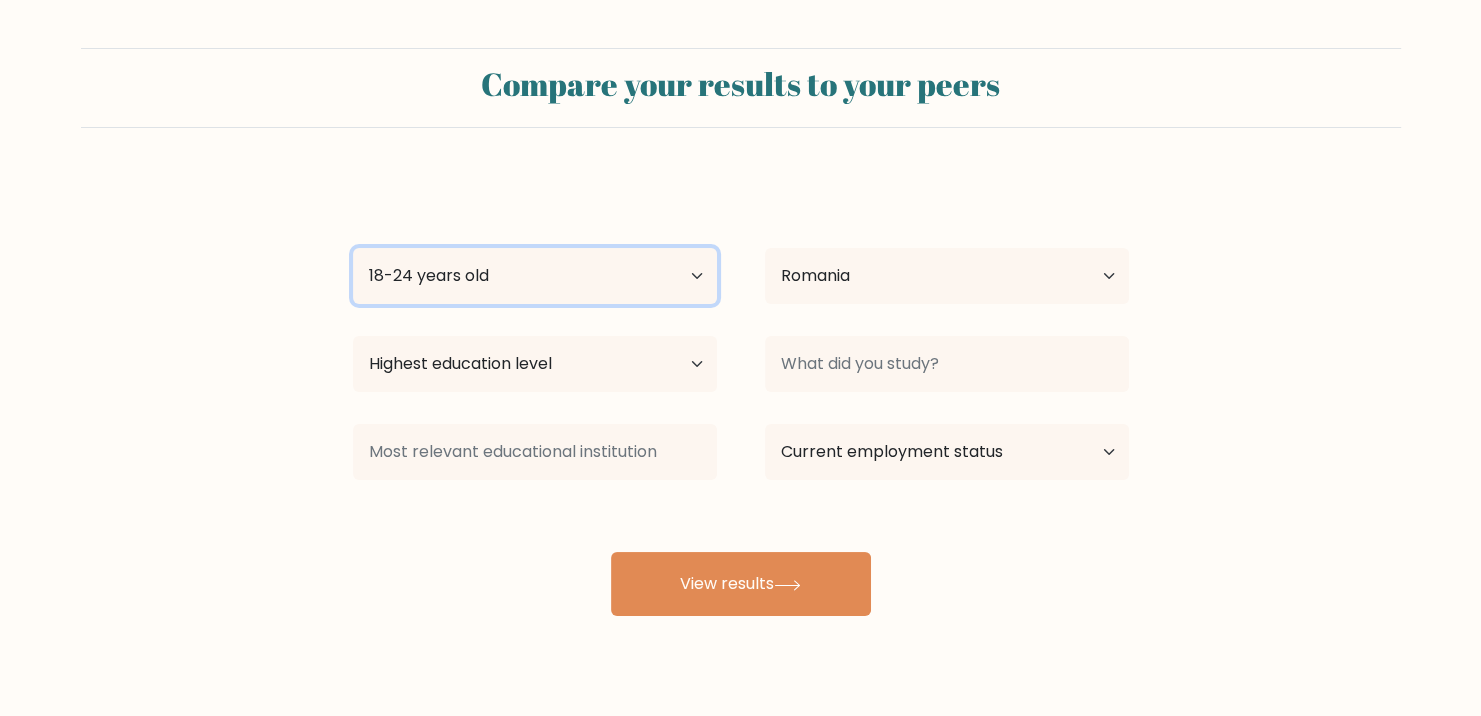 click on "Age
Under 18 years old
18-24 years old
25-34 years old
35-44 years old
45-54 years old
55-64 years old
65 years old and above" at bounding box center [535, 276] 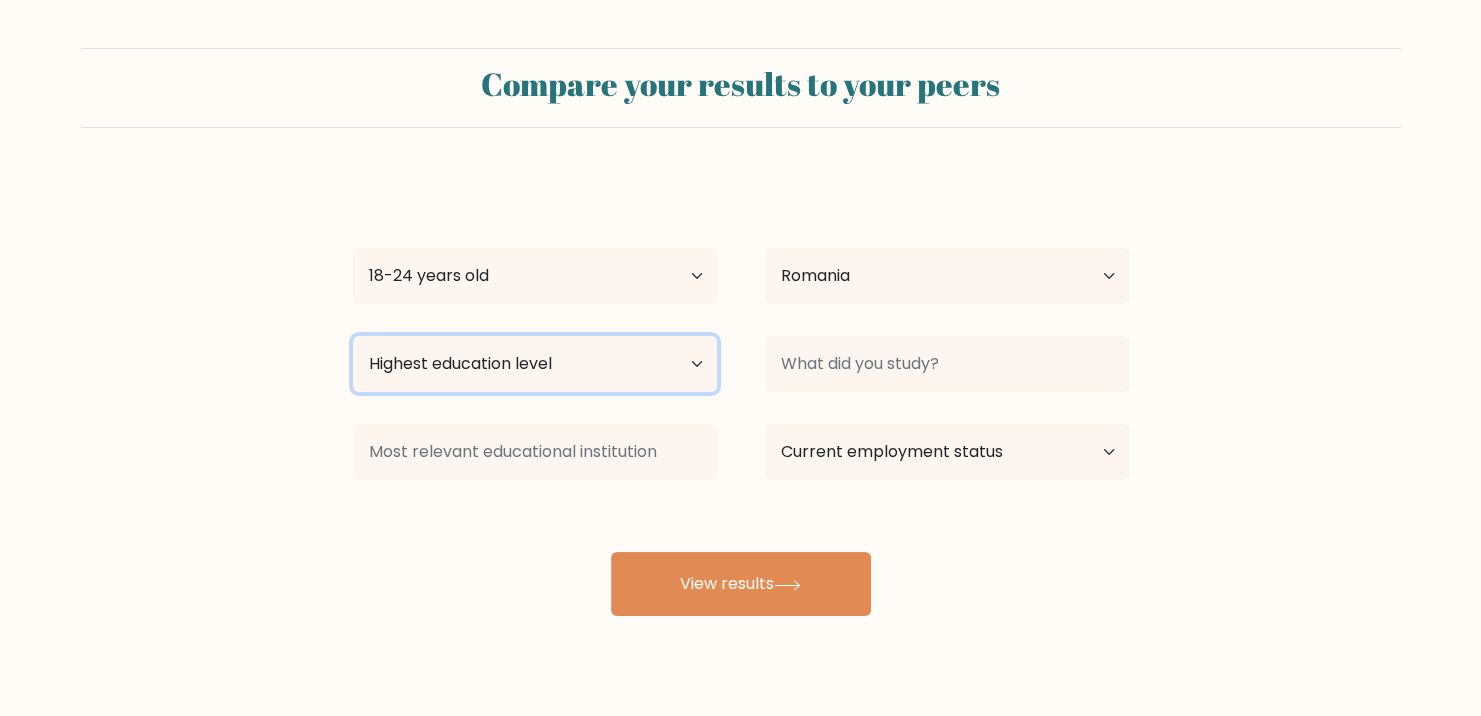 click on "Highest education level
No schooling
Primary
Lower Secondary
Upper Secondary
Occupation Specific
Bachelor's degree
Master's degree
Doctoral degree" at bounding box center (535, 364) 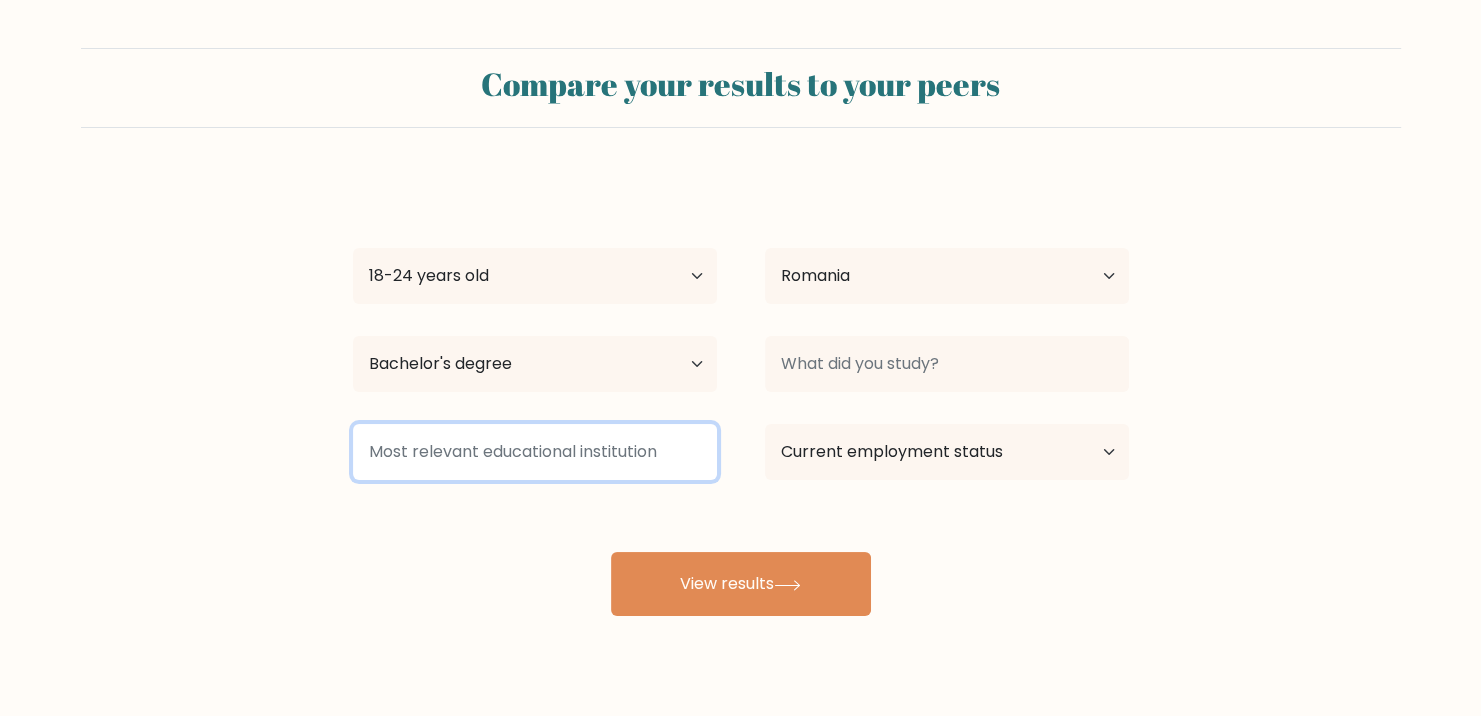 click at bounding box center [535, 452] 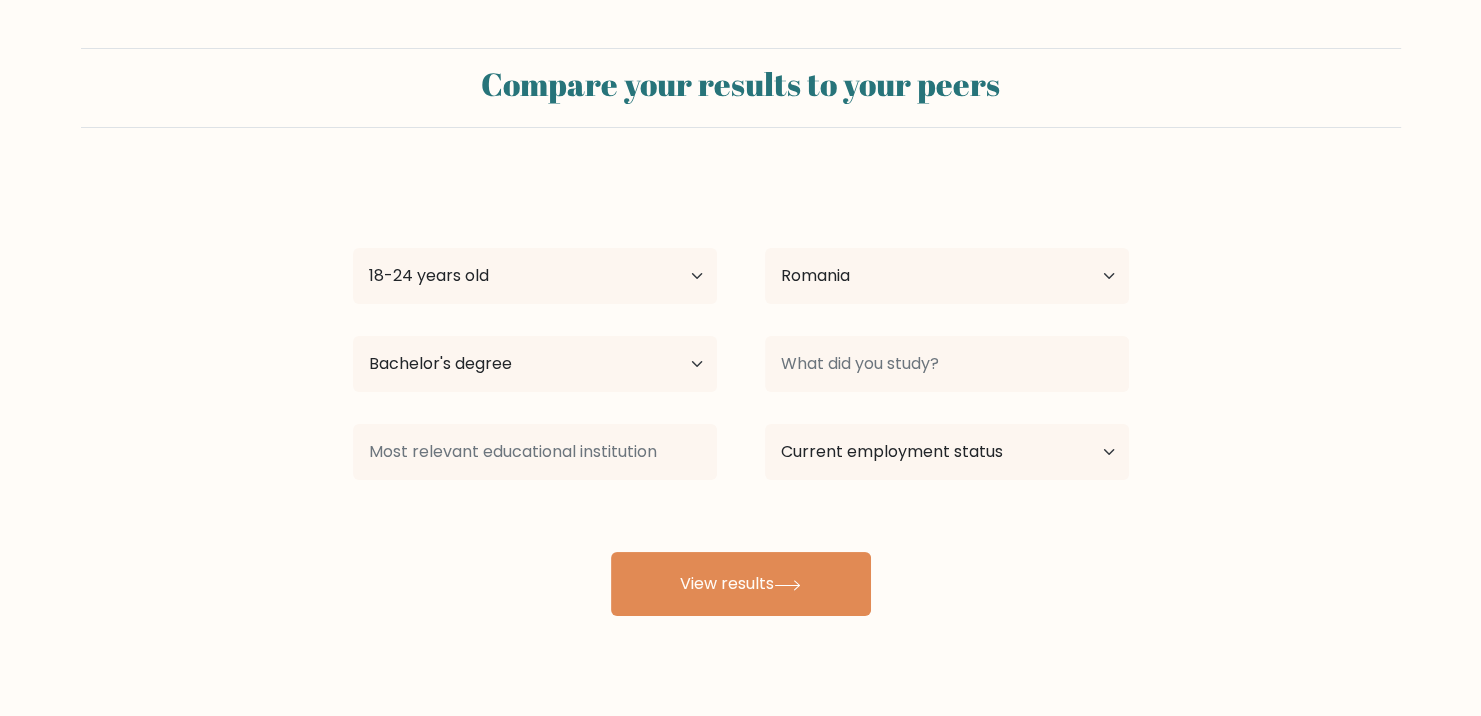 click on "Sorina
Mitu
Age
Under 18 years old
18-24 years old
25-34 years old
35-44 years old
45-54 years old
55-64 years old
65 years old and above
Country
Afghanistan
Albania
Algeria
American Samoa
Andorra
Angola
Anguilla
Antarctica
Antigua and Barbuda
Argentina
Armenia
Aruba
Australia
Austria
Azerbaijan
Bahamas
Bahrain
Bangladesh
Barbados
Belarus
Belgium
Belize
Benin
Bermuda
Bhutan
Bolivia
Bonaire, Sint Eustatius and Saba
Bosnia and Herzegovina
Botswana
Bouvet Island
Brazil
Brunei" at bounding box center [741, 396] 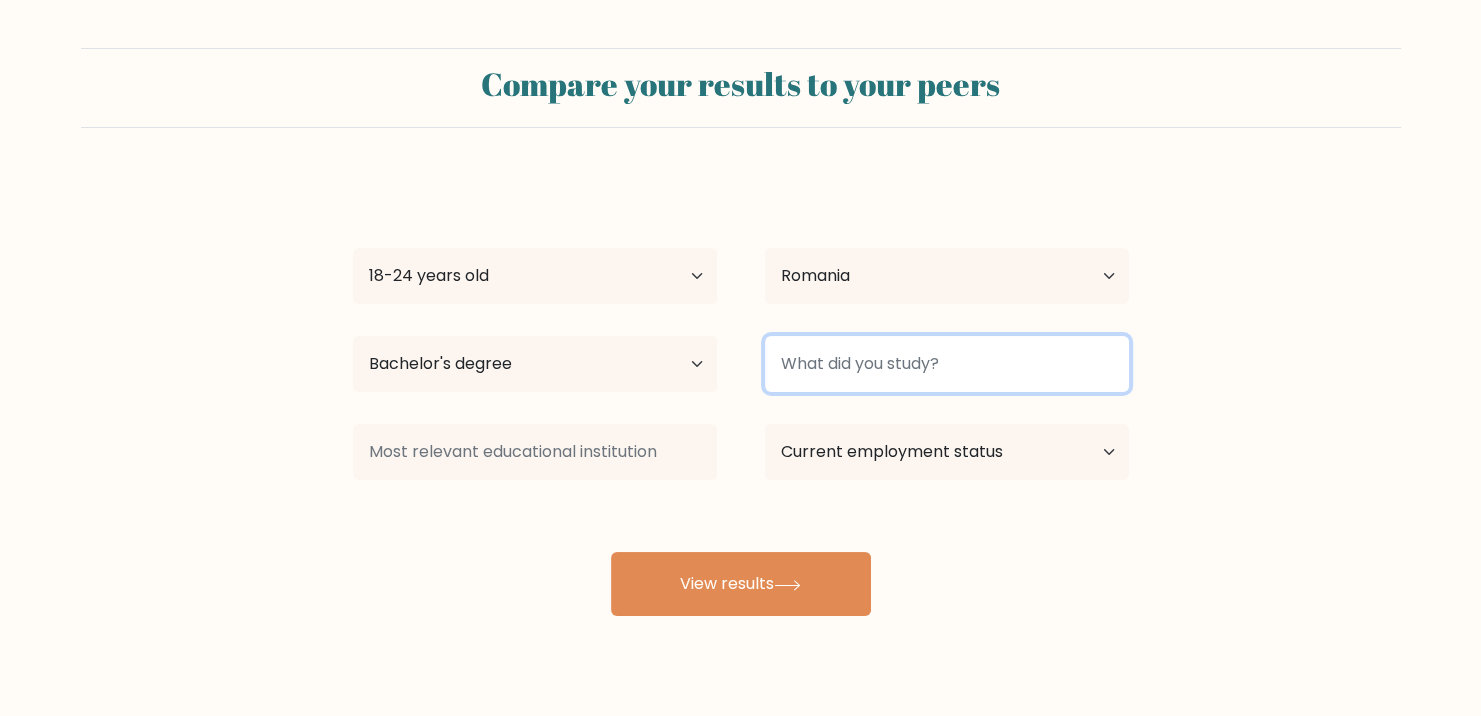 click at bounding box center (947, 364) 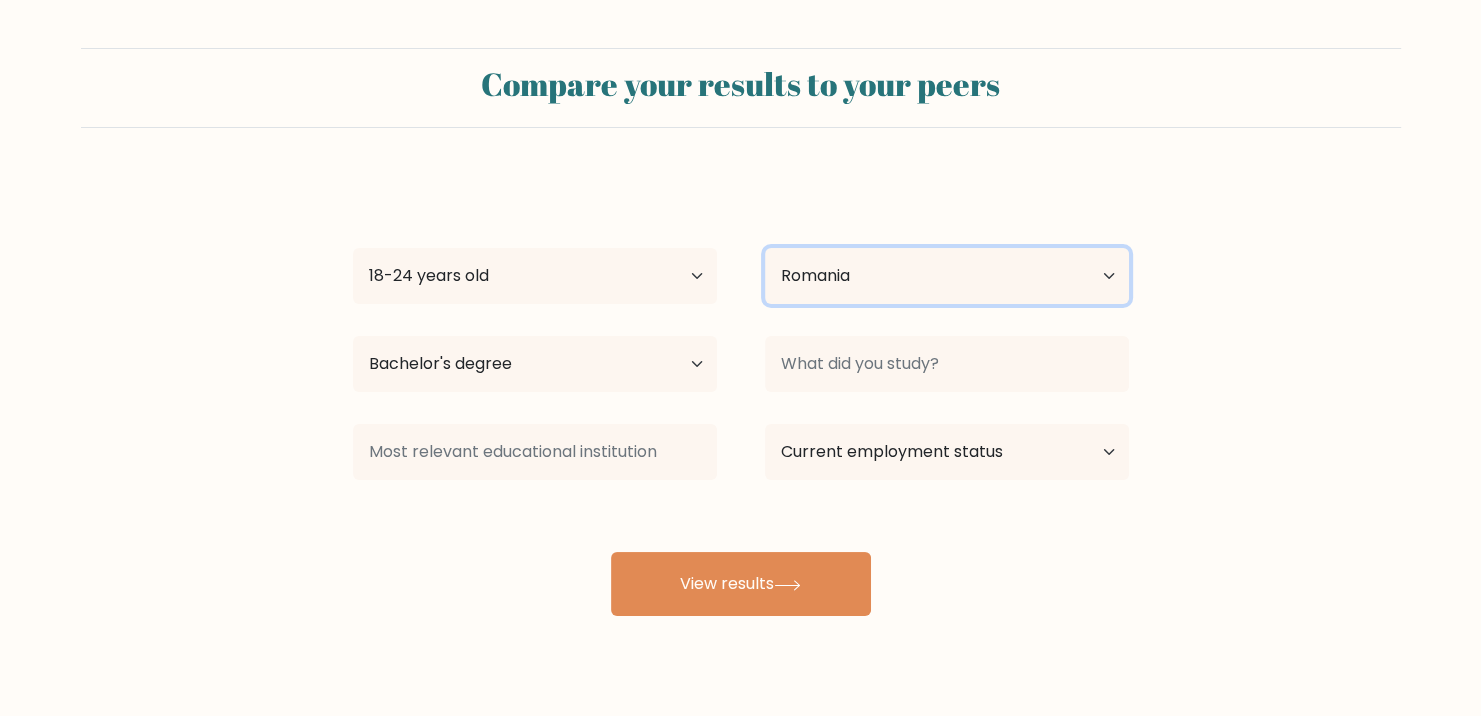 click on "Country
Afghanistan
Albania
Algeria
American Samoa
Andorra
Angola
Anguilla
Antarctica
Antigua and Barbuda
Argentina
Armenia
Aruba
Australia
Austria
Azerbaijan
Bahamas
Bahrain
Bangladesh
Barbados
Belarus
Belgium
Belize
Benin
Bermuda
Bhutan
Bolivia
Bonaire, Sint Eustatius and Saba
Bosnia and Herzegovina
Botswana
Bouvet Island
Brazil
British Indian Ocean Territory
Brunei
Bulgaria
Burkina Faso
Burundi
Cabo Verde
Cambodia
Cameroon
Canada
Cayman Islands
Central African Republic
Chad
Chile
China
Christmas Island
Cocos (Keeling) Islands
Colombia
Comoros
Congo
Congo (the Democratic Republic of the)
Cook Islands
Costa Rica
Côte d'Ivoire
Croatia
Cuba" at bounding box center [947, 276] 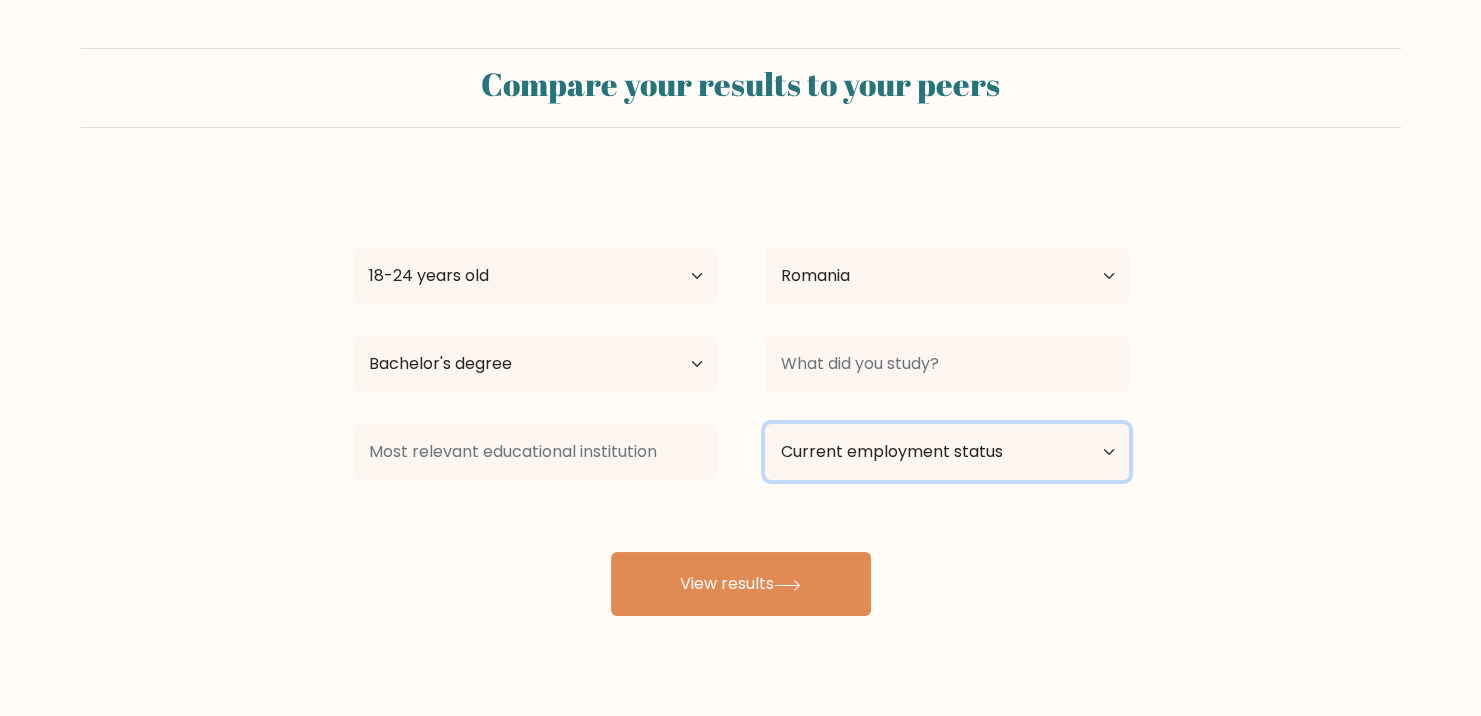 click on "Current employment status
Employed
Student
Retired
Other / prefer not to answer" at bounding box center (947, 452) 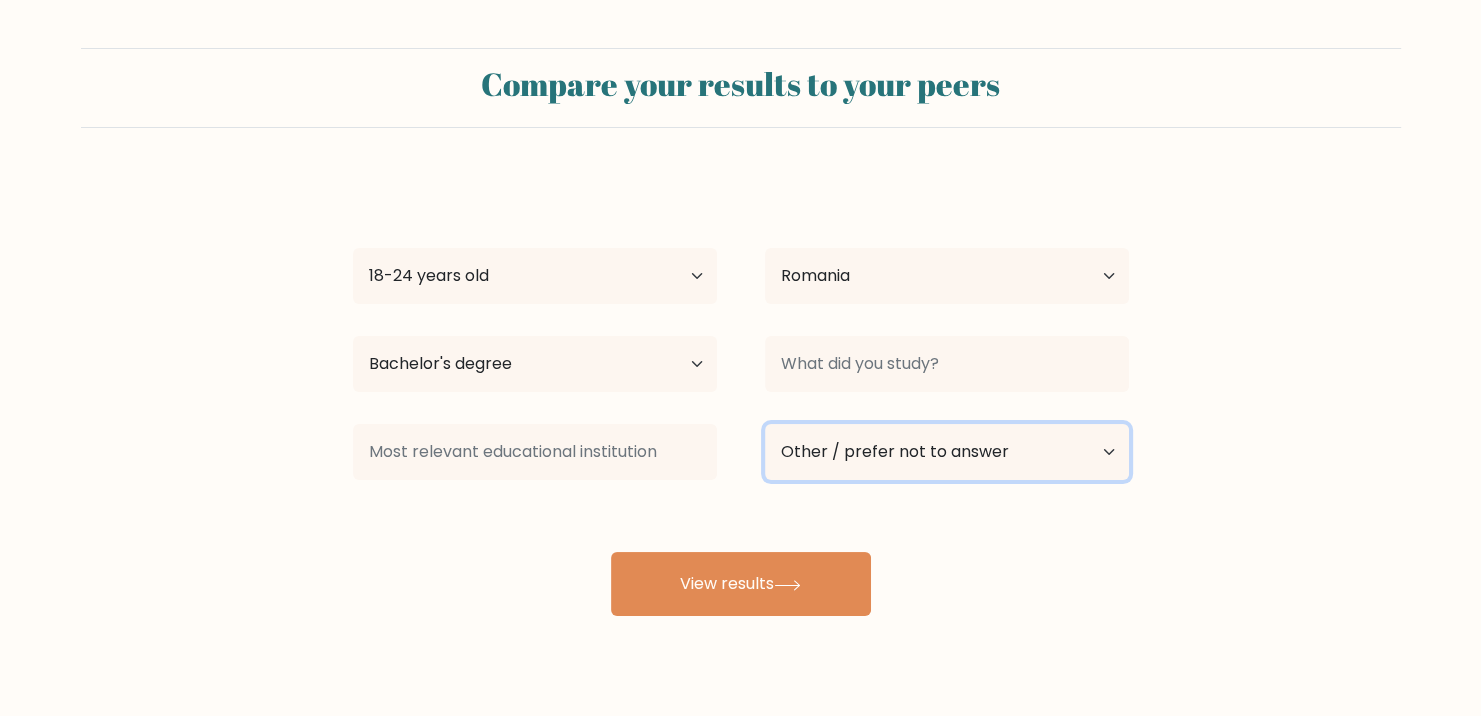 click on "Current employment status
Employed
Student
Retired
Other / prefer not to answer" at bounding box center [947, 452] 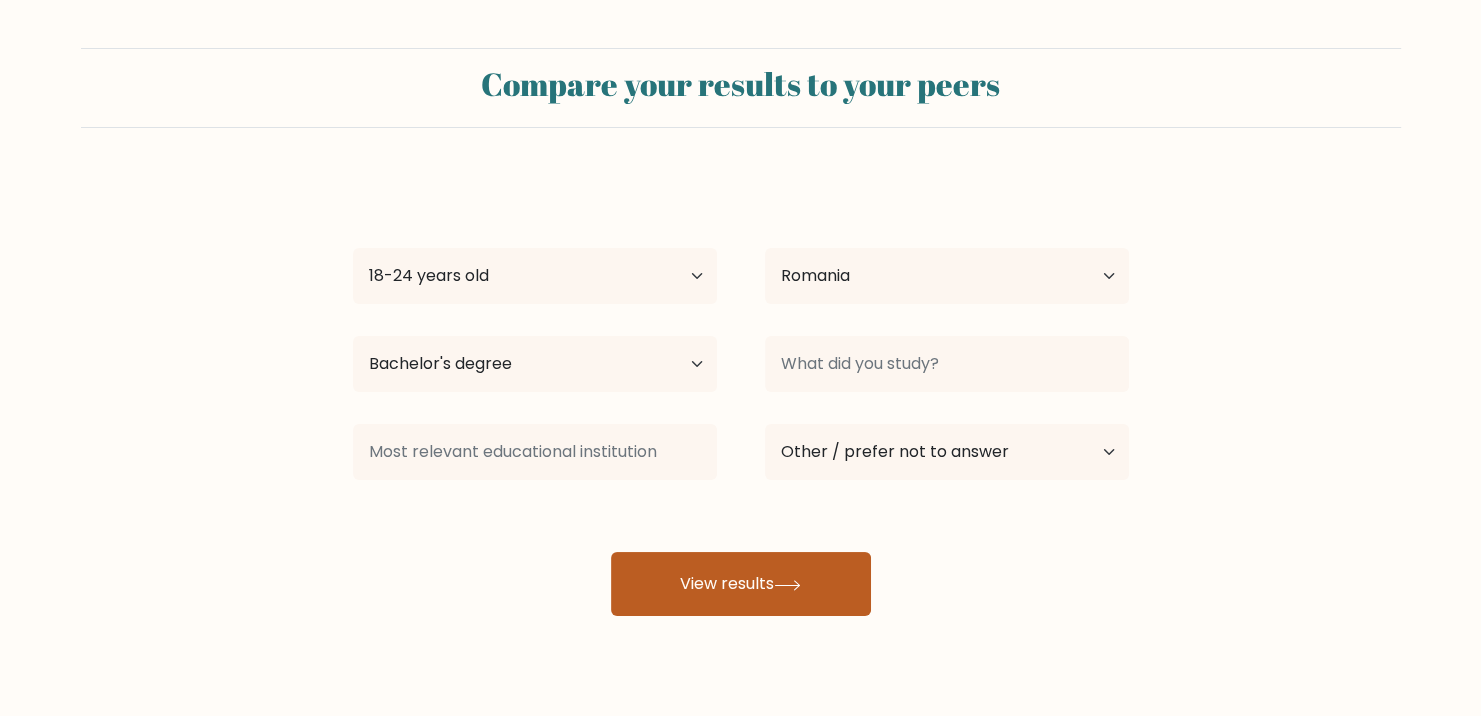 click on "View results" at bounding box center [741, 584] 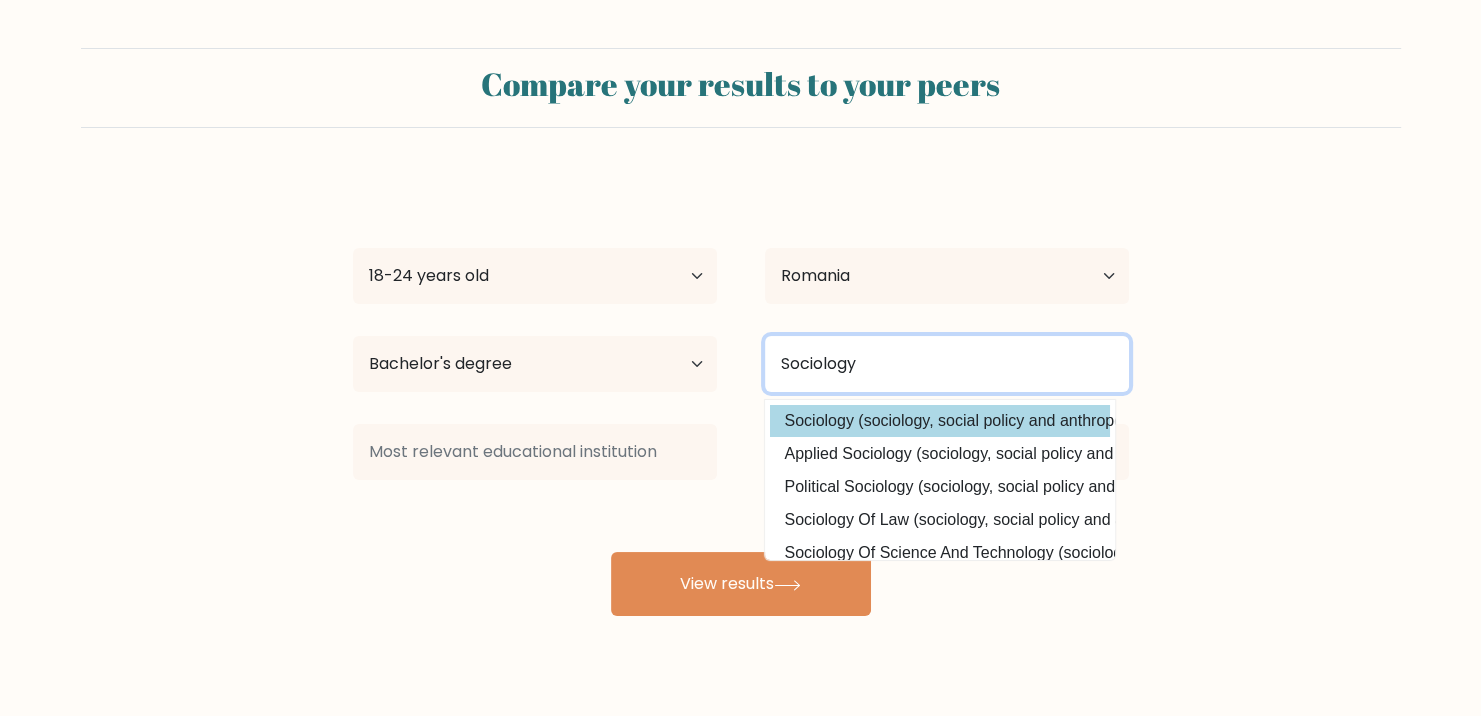 type on "Sociology" 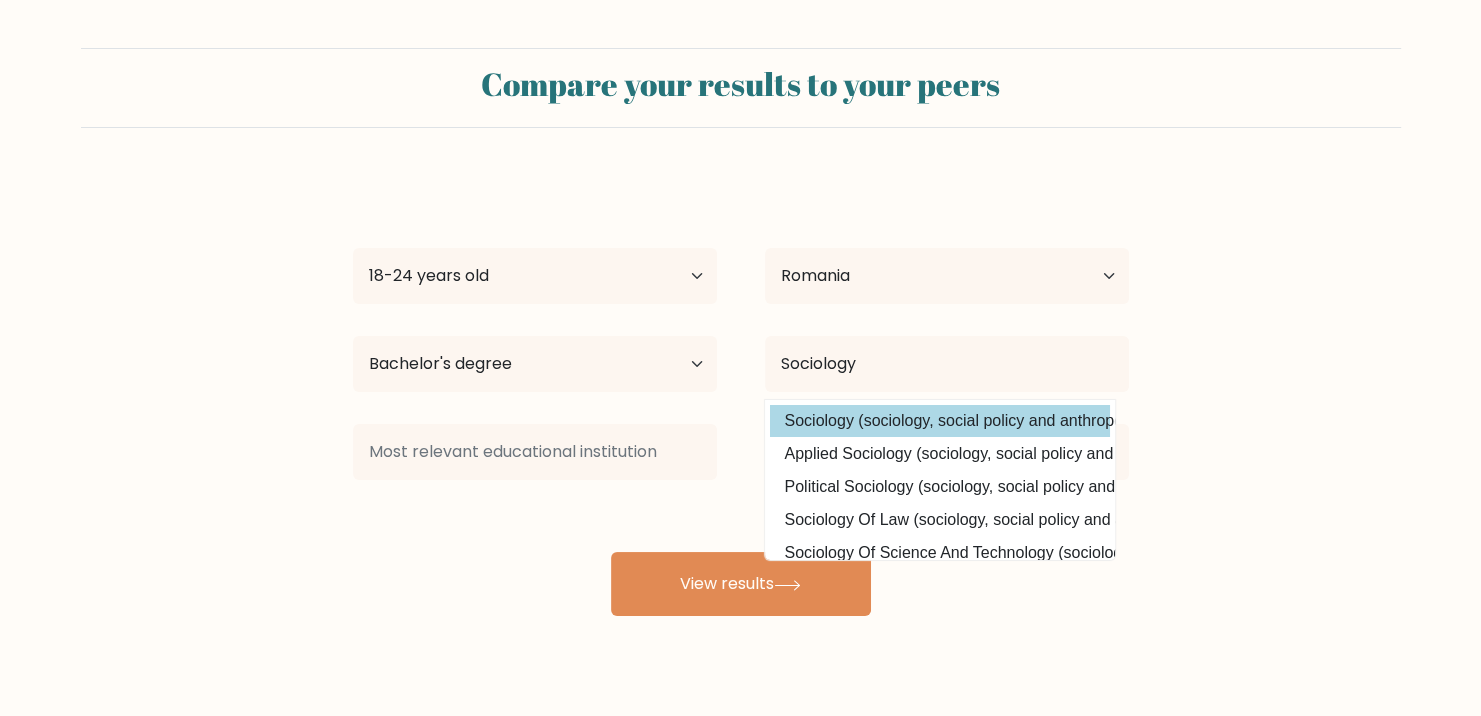 click on "Sociology (sociology, social policy and anthropology)" at bounding box center [940, 421] 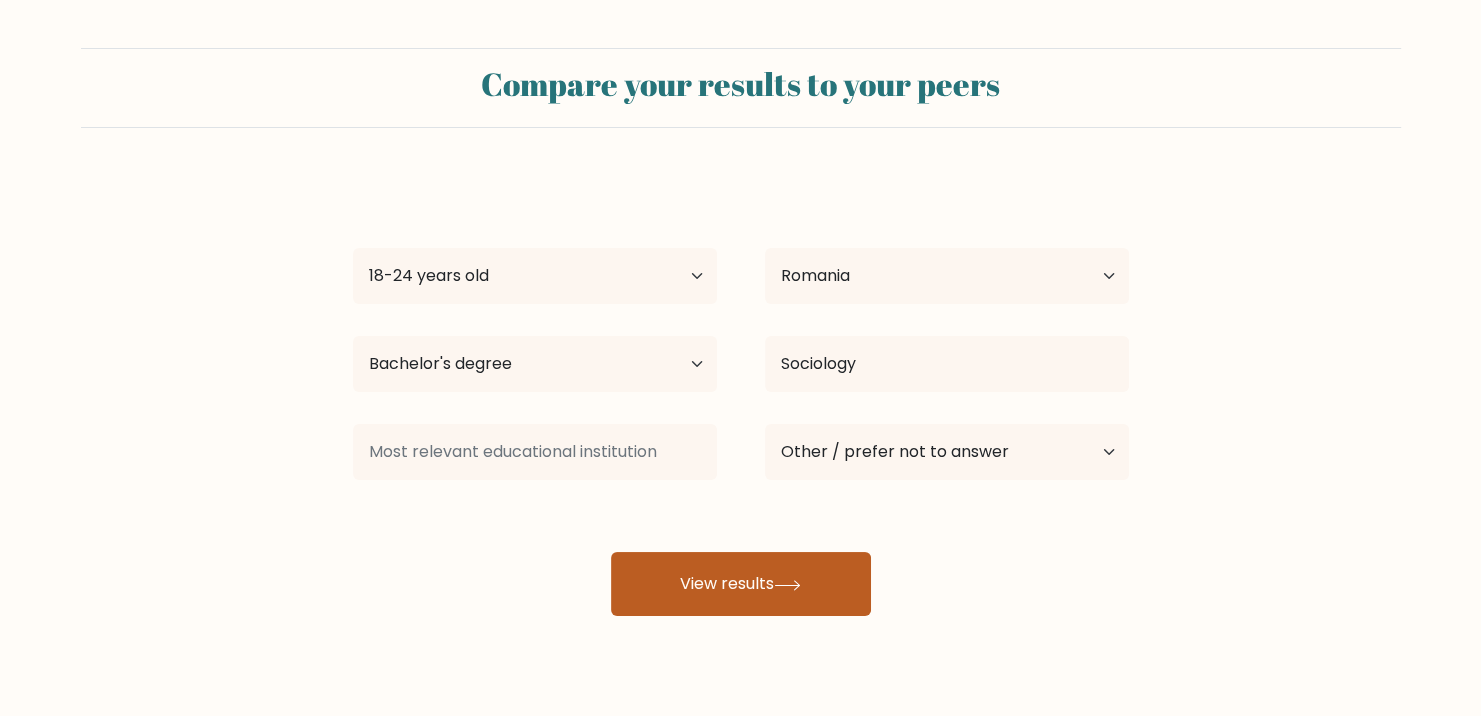 click on "View results" at bounding box center (741, 584) 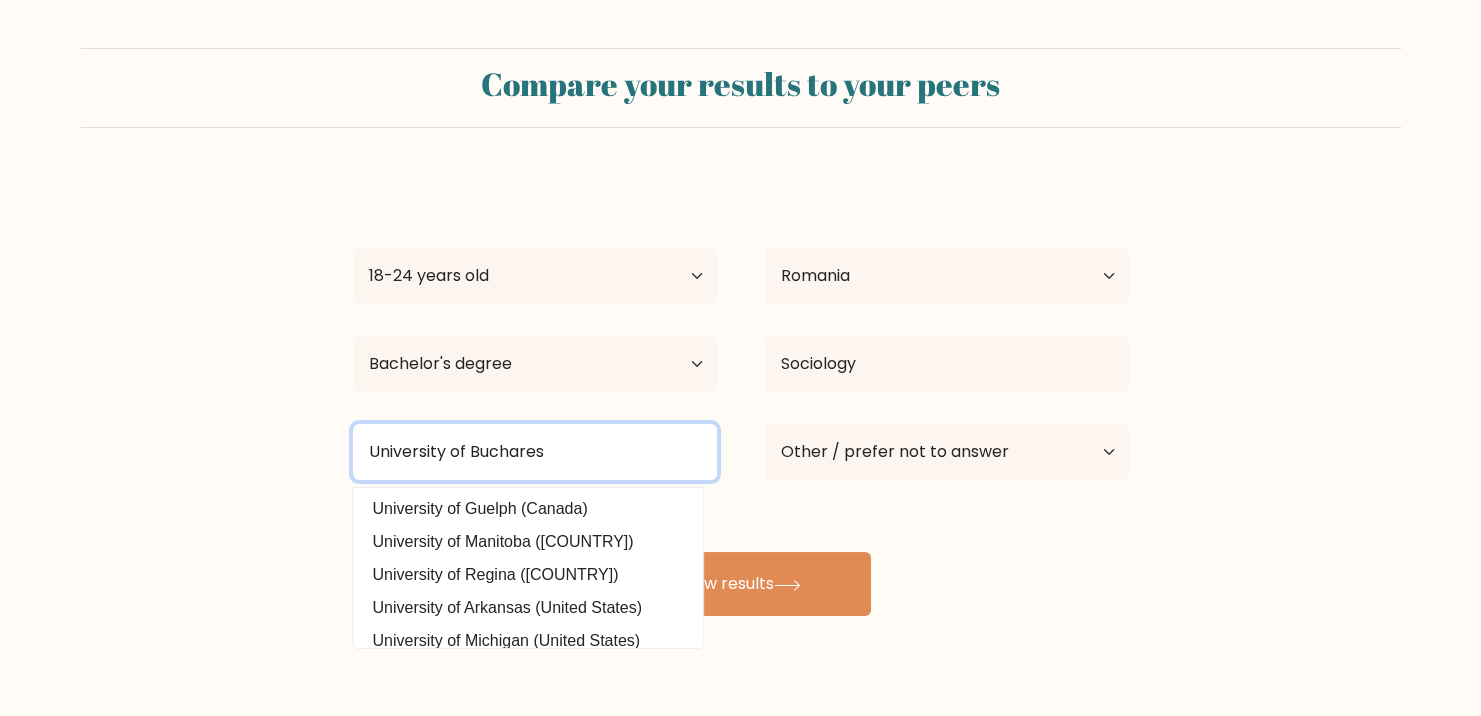 type on "University of Bucharest" 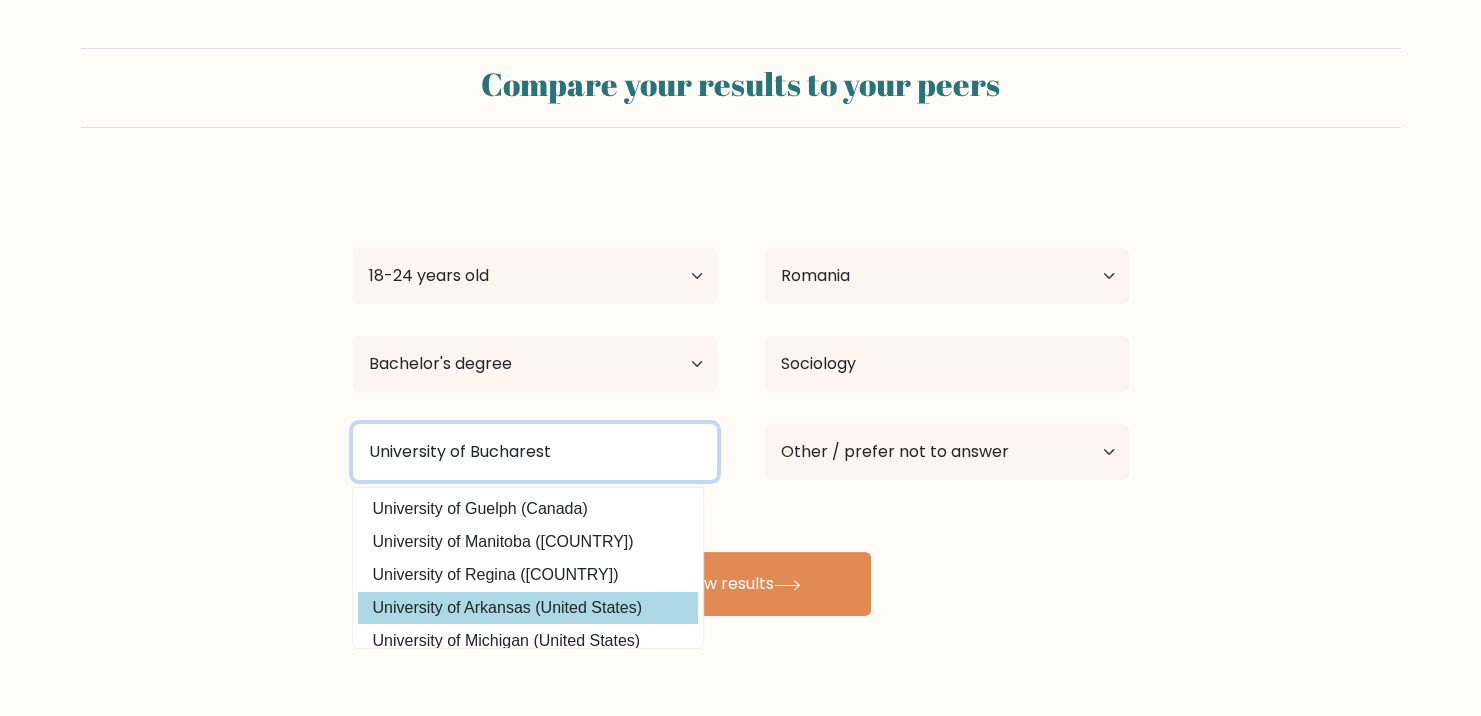 scroll, scrollTop: 194, scrollLeft: 0, axis: vertical 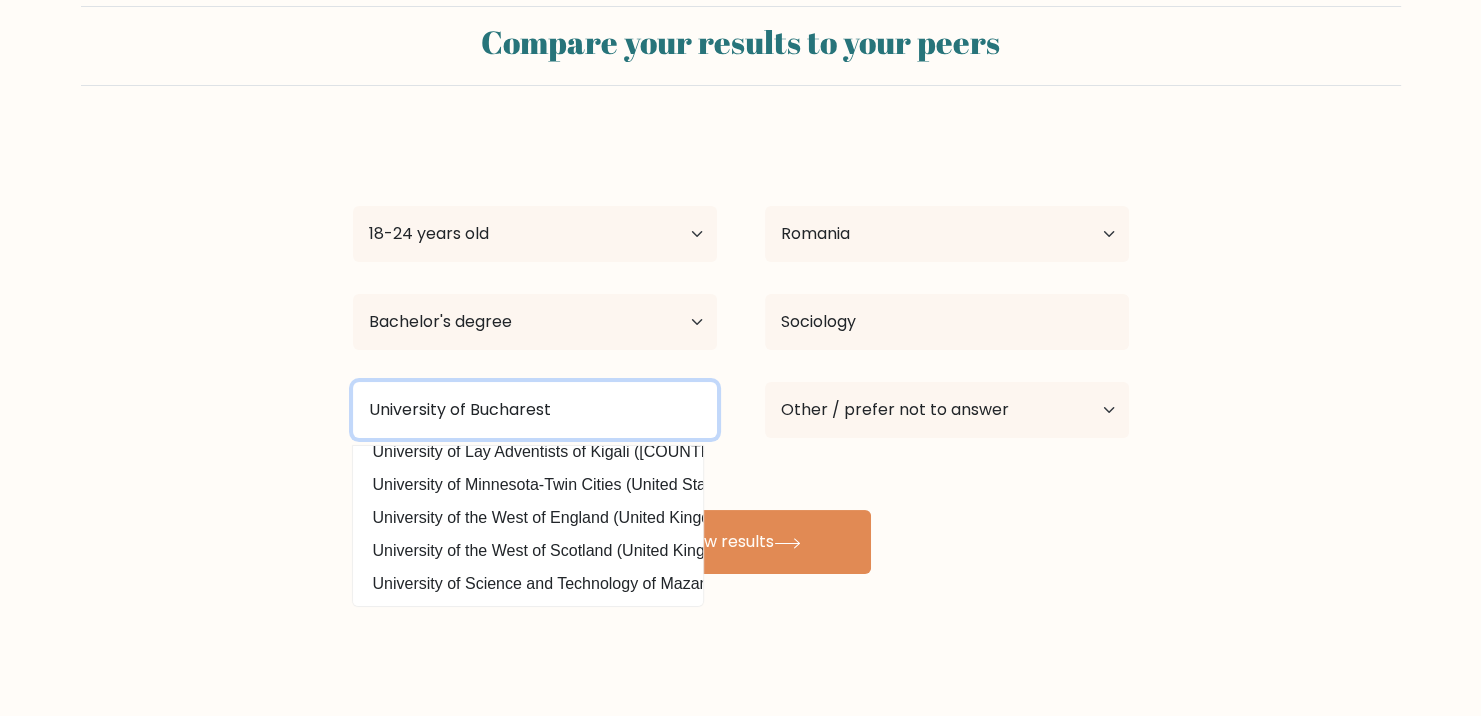 drag, startPoint x: 583, startPoint y: 420, endPoint x: -41, endPoint y: 378, distance: 625.41187 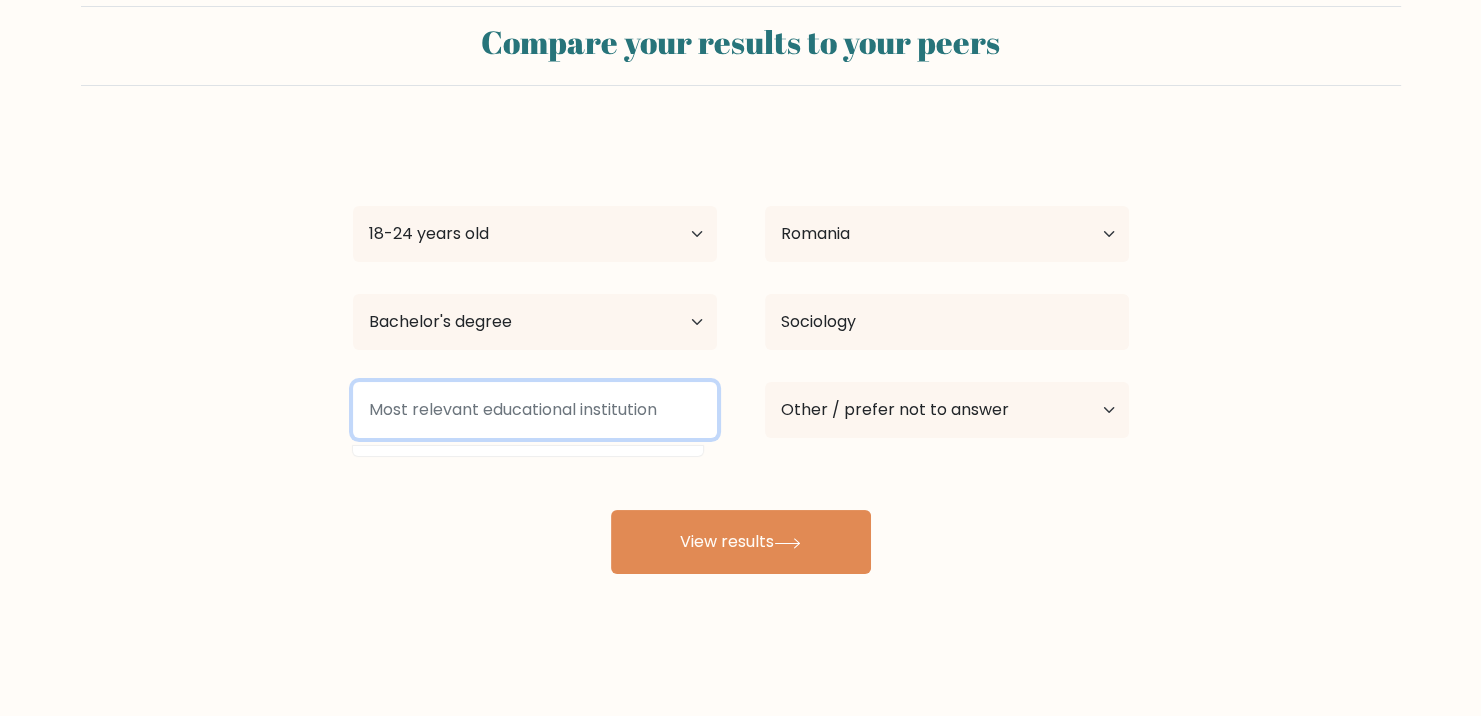 scroll, scrollTop: 0, scrollLeft: 0, axis: both 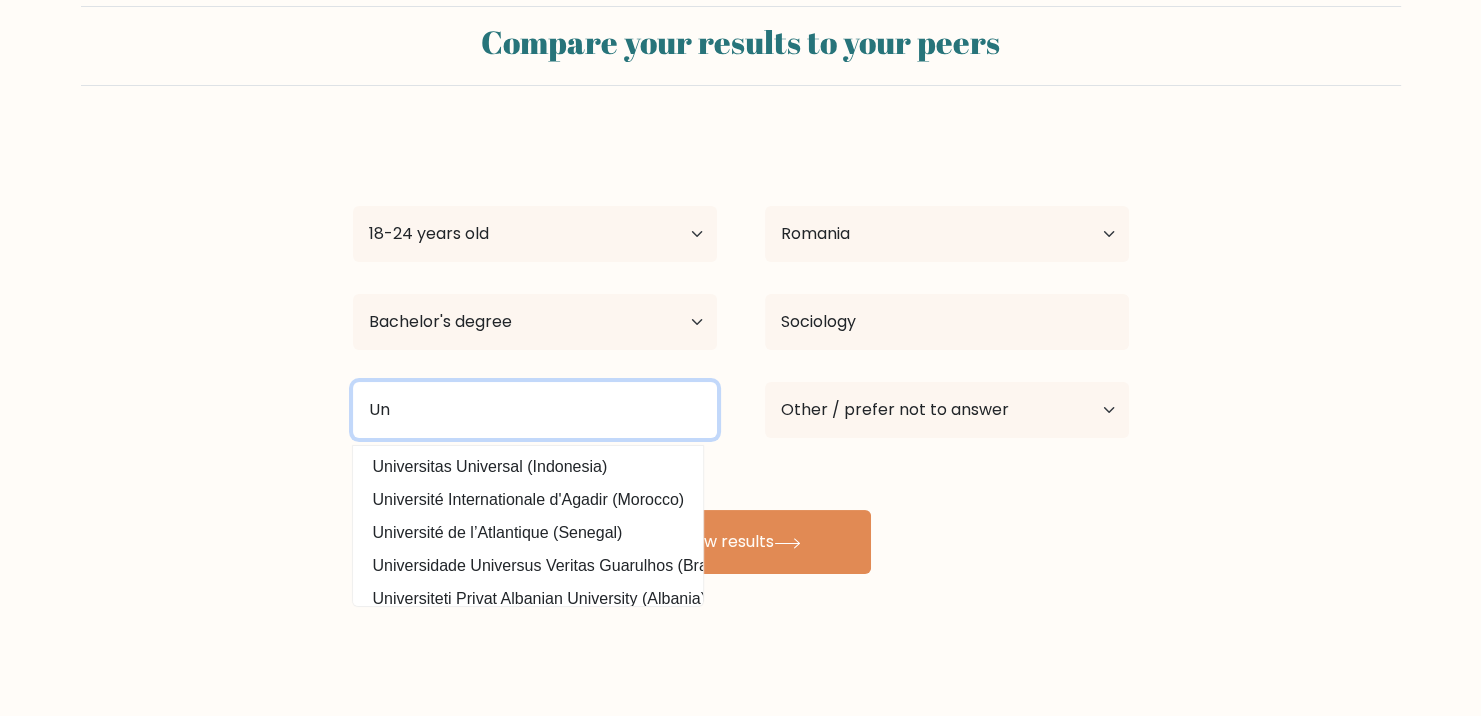 type on "U" 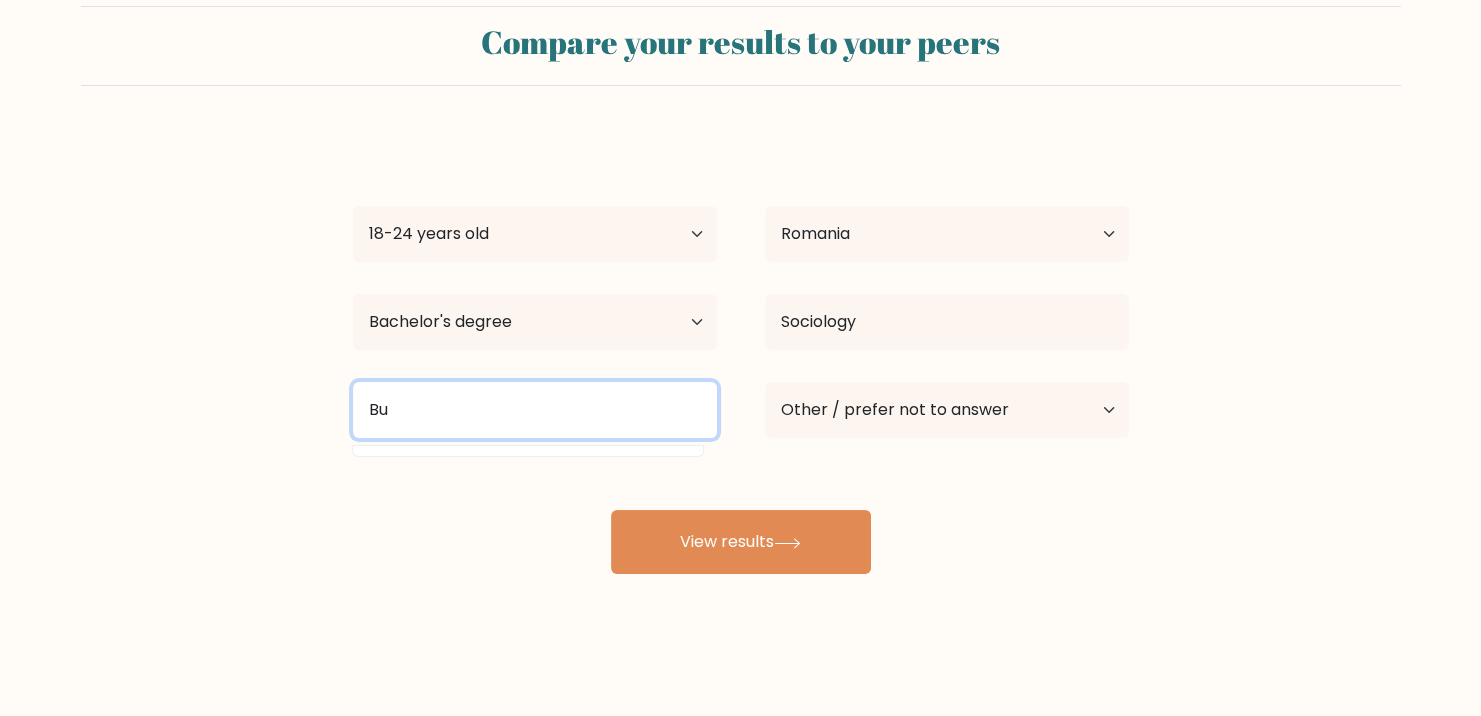 type on "B" 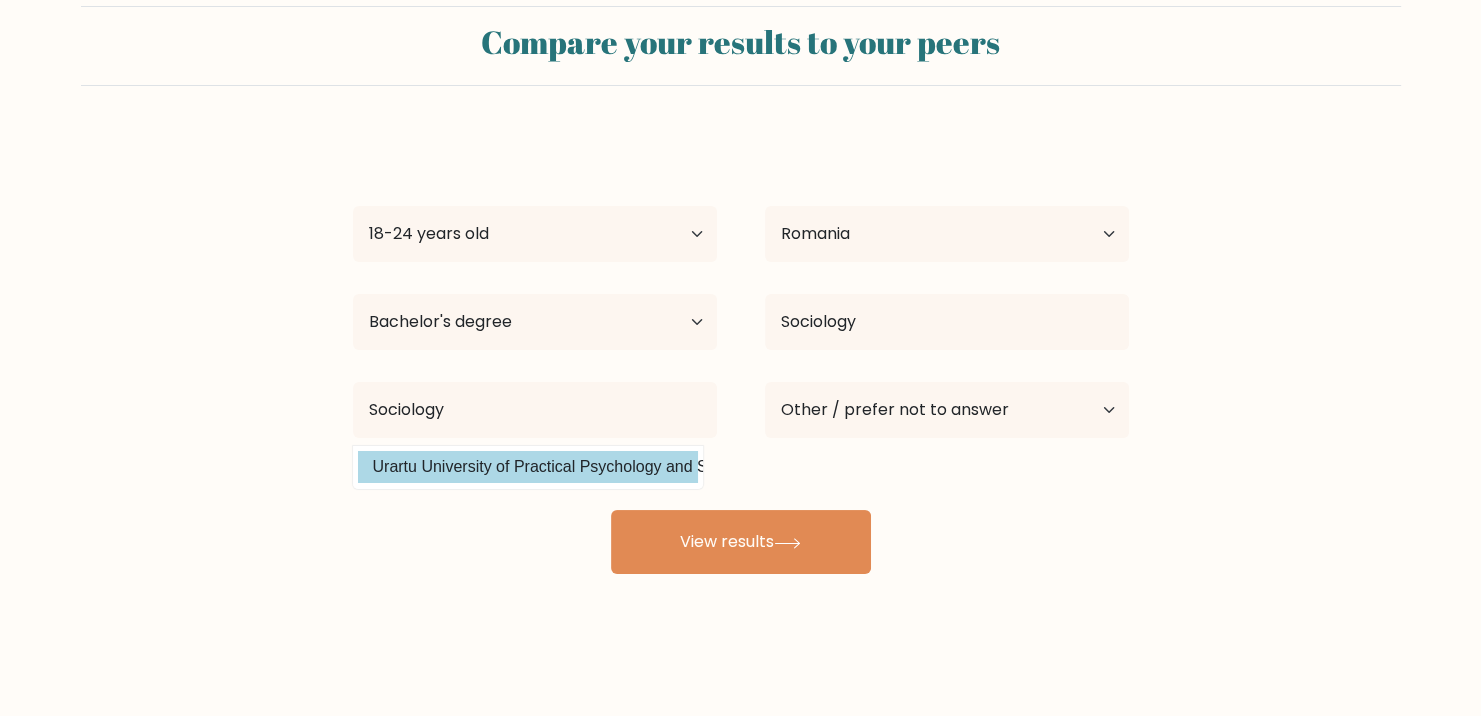 click on "Urartu University of Practical Psychology and Sociology (Armenia)" at bounding box center [528, 467] 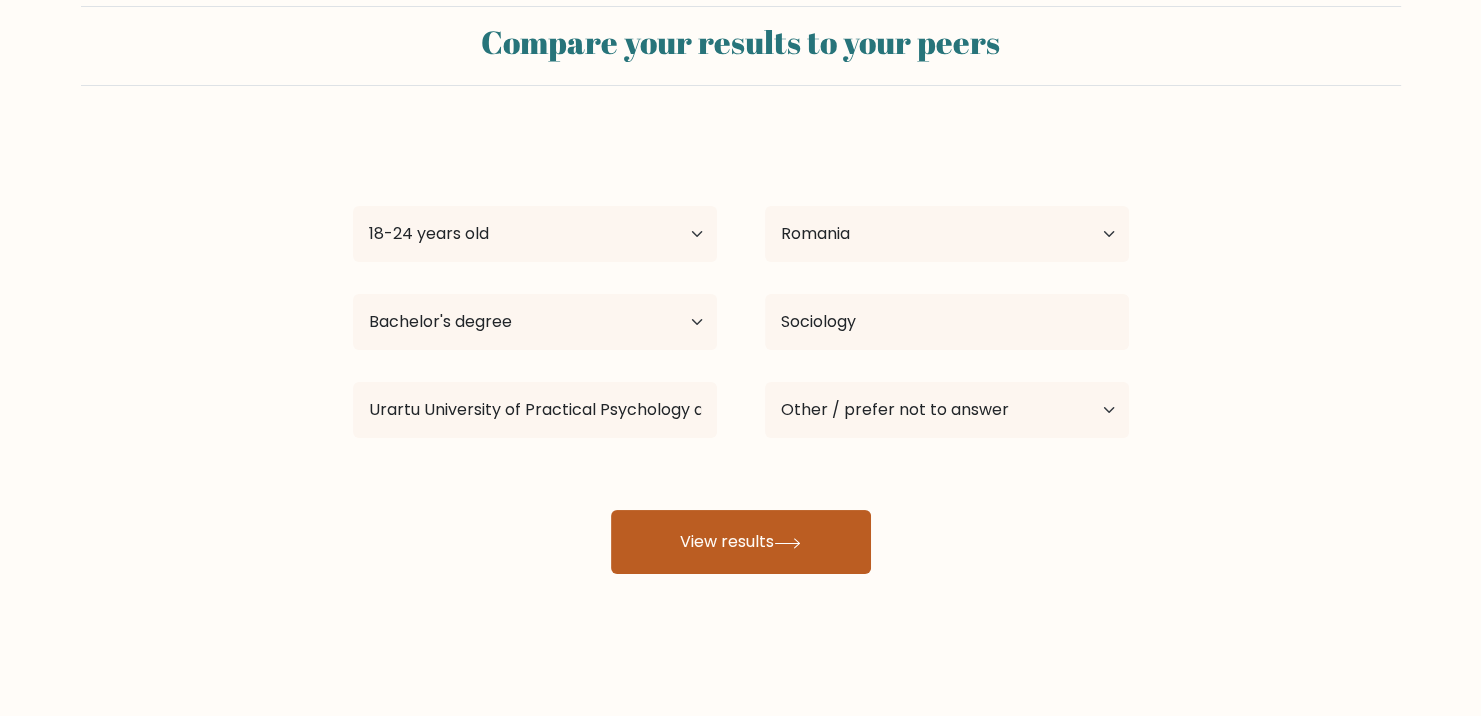 click on "View results" at bounding box center [741, 542] 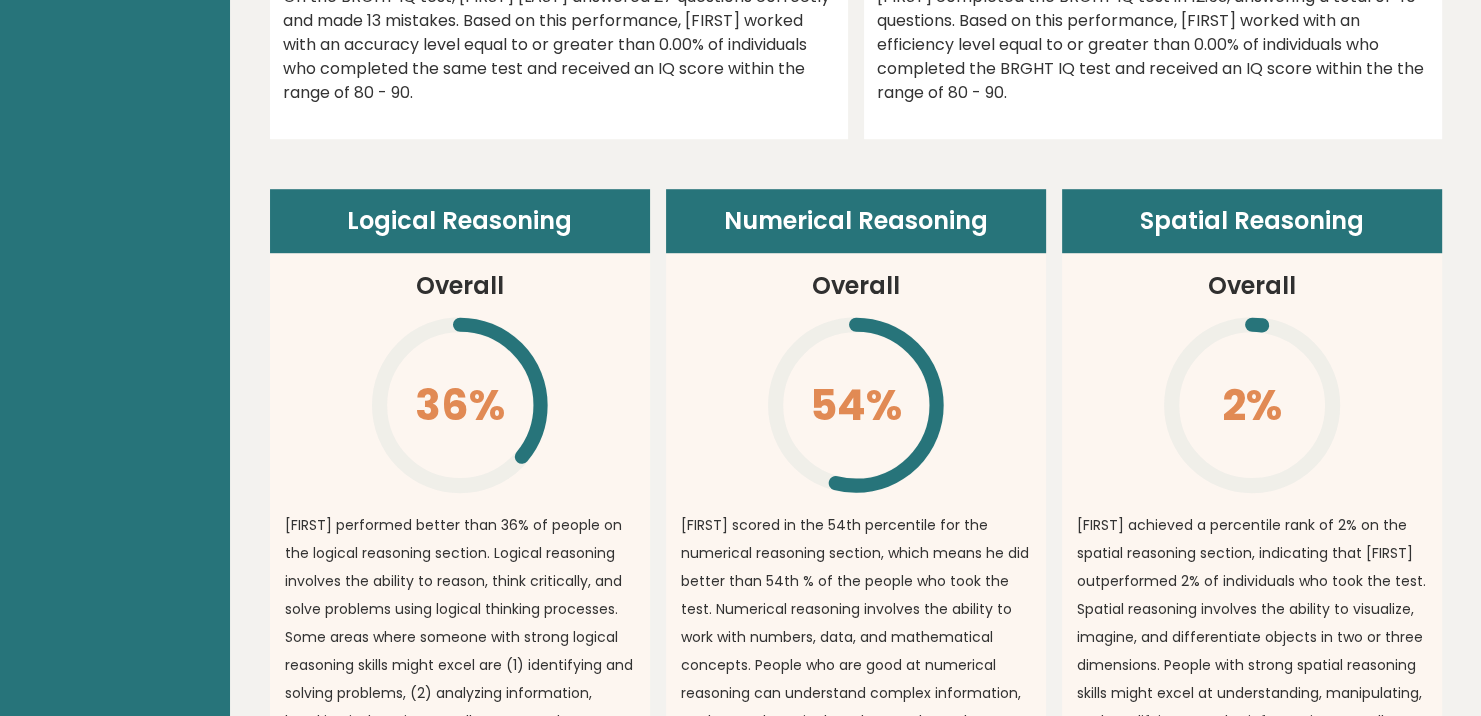 scroll, scrollTop: 1400, scrollLeft: 0, axis: vertical 